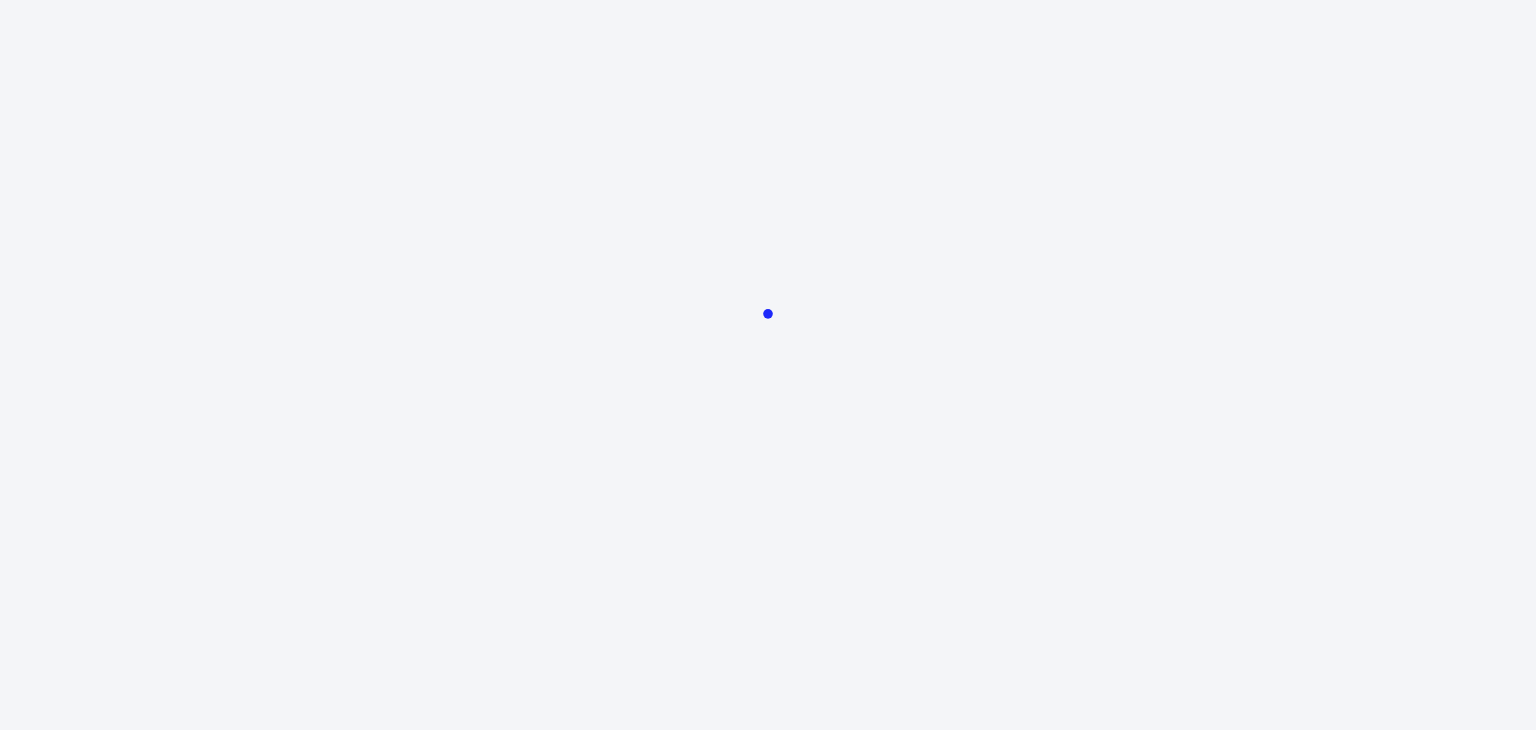 scroll, scrollTop: 0, scrollLeft: 0, axis: both 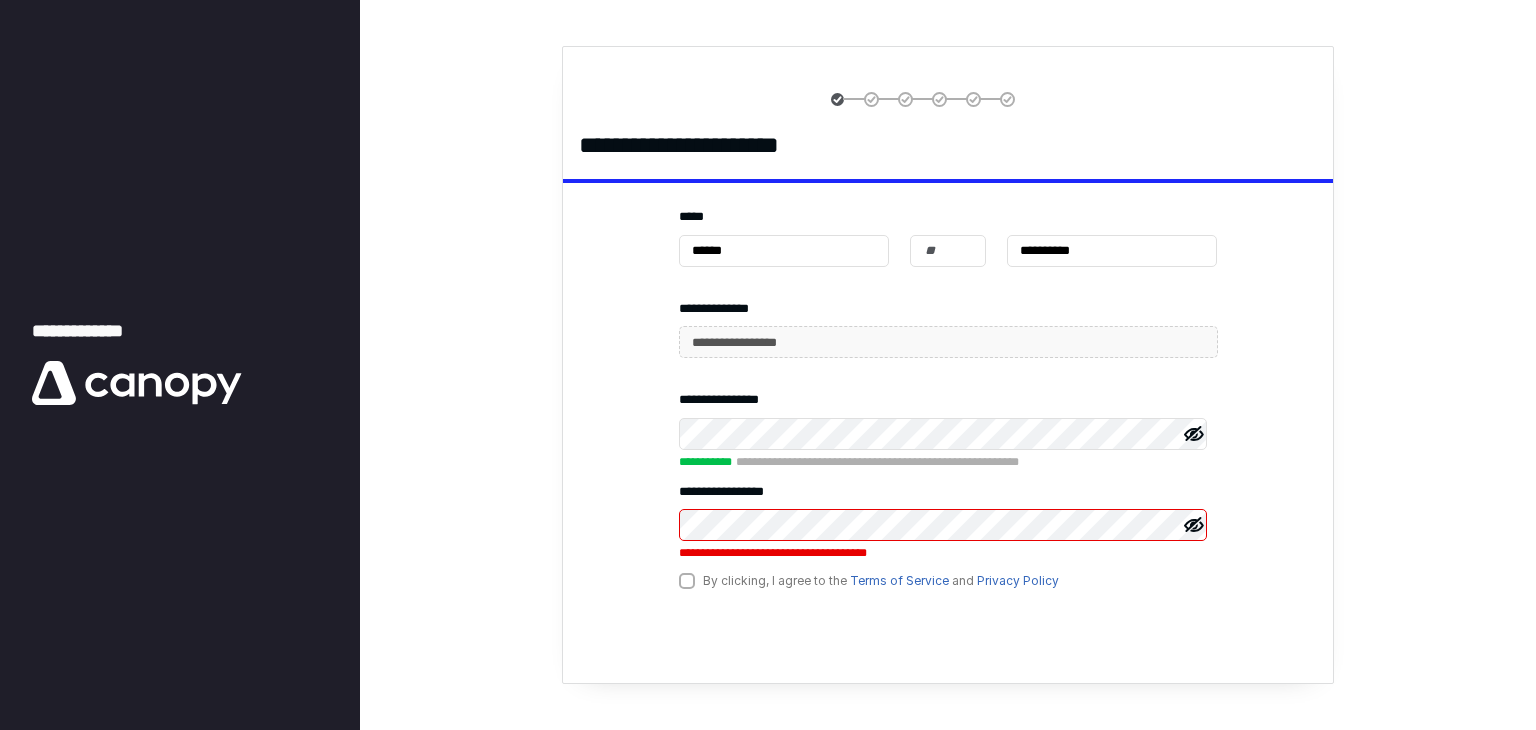 click 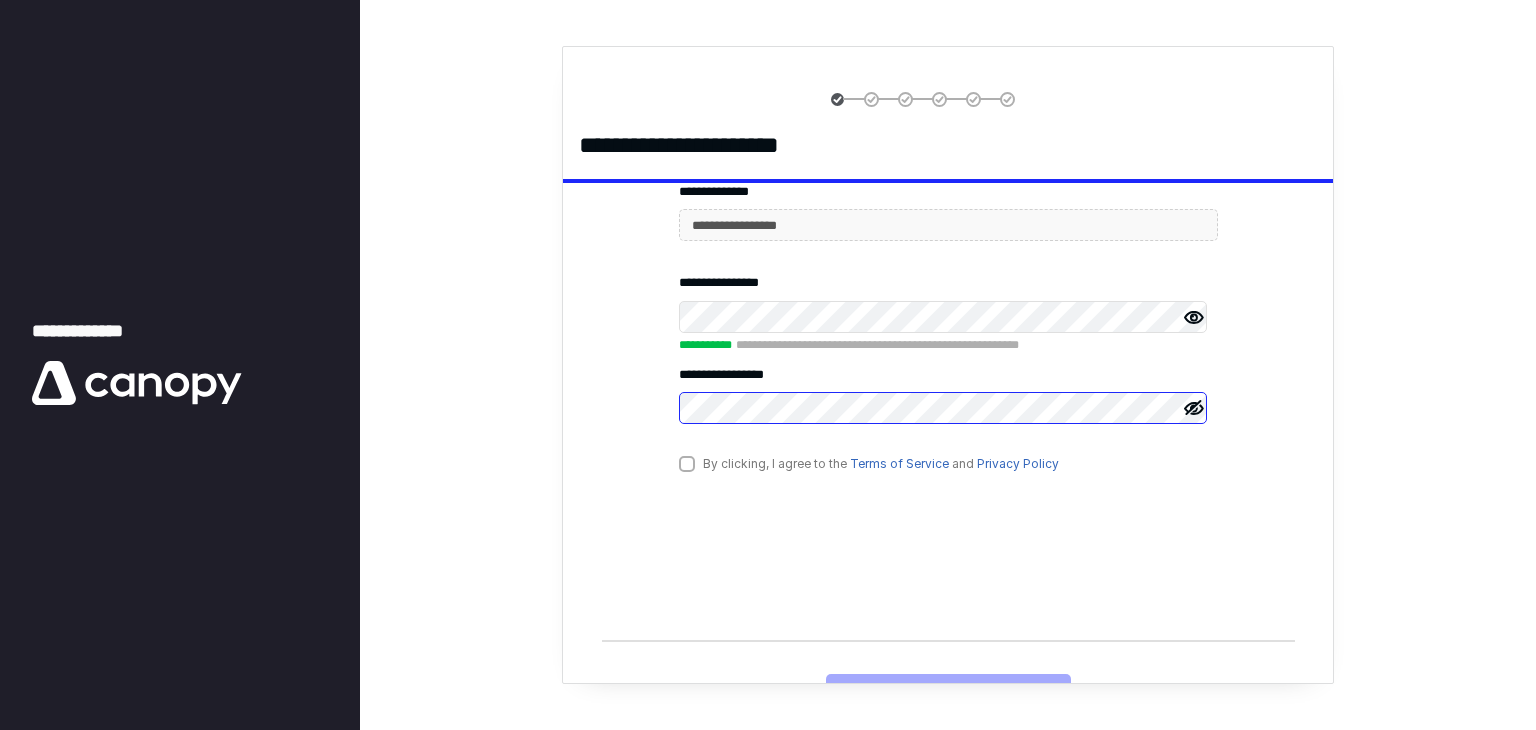 scroll, scrollTop: 120, scrollLeft: 0, axis: vertical 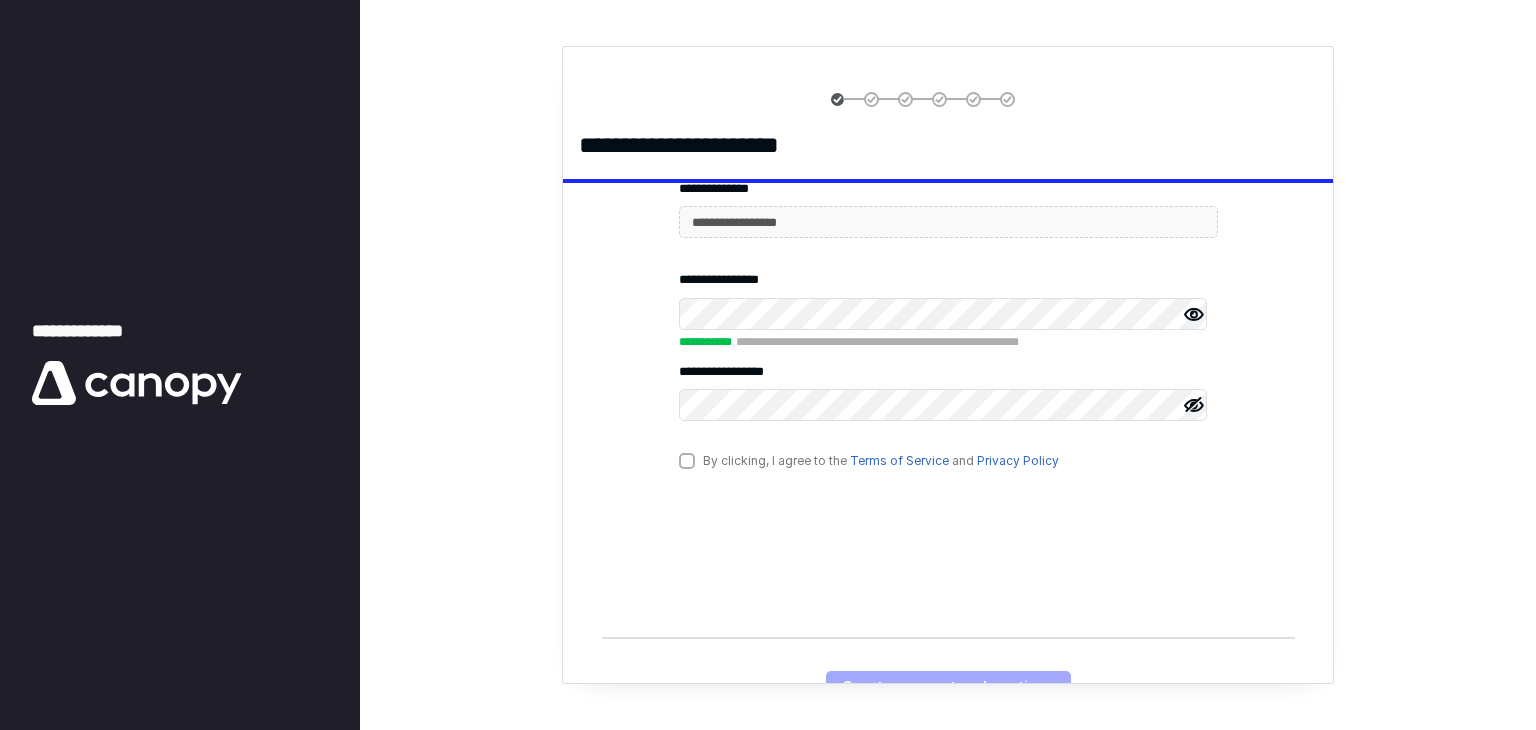 click on "By clicking, I agree to the   Terms of Service   and   Privacy Policy" at bounding box center [869, 460] 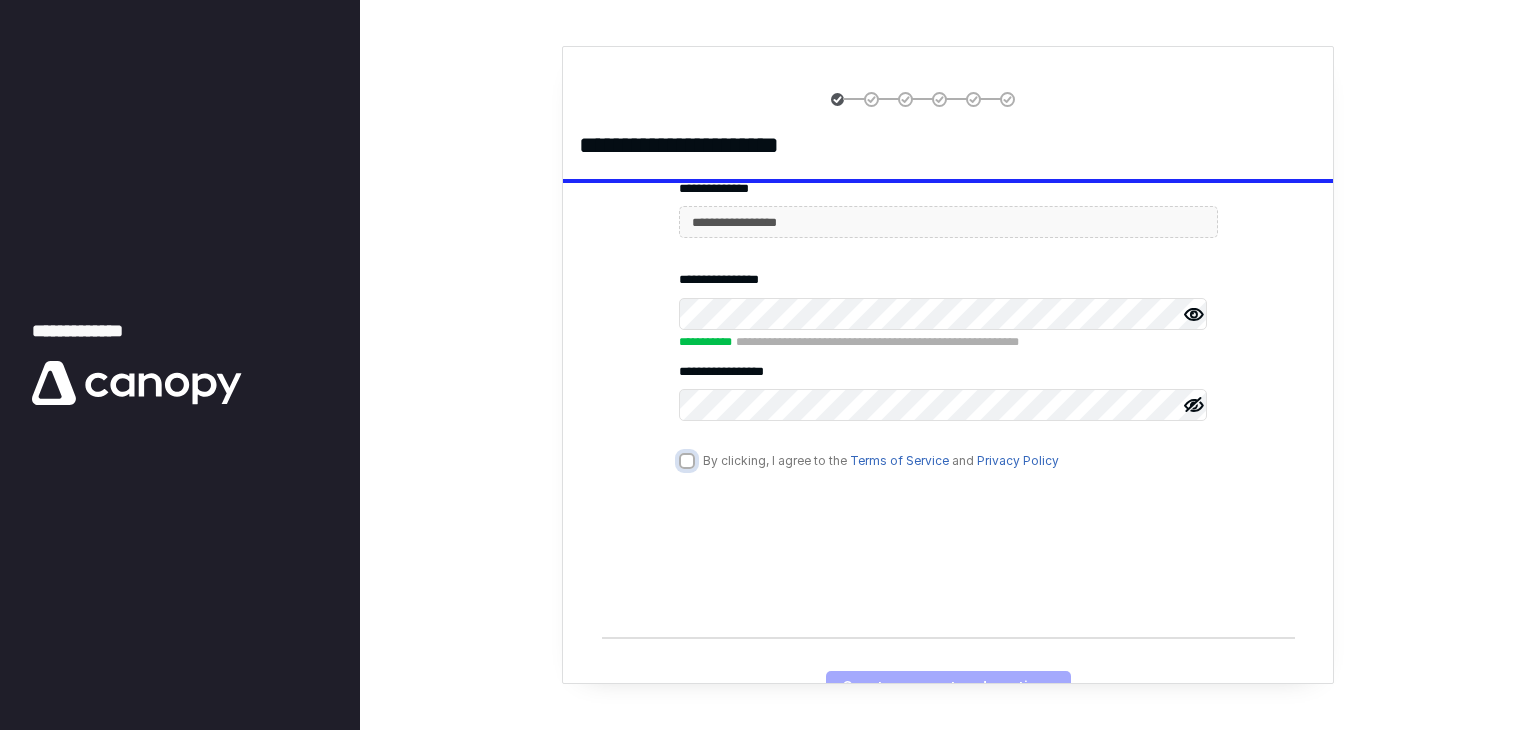 click on "By clicking, I agree to the   Terms of Service   and   Privacy Policy" at bounding box center (689, 462) 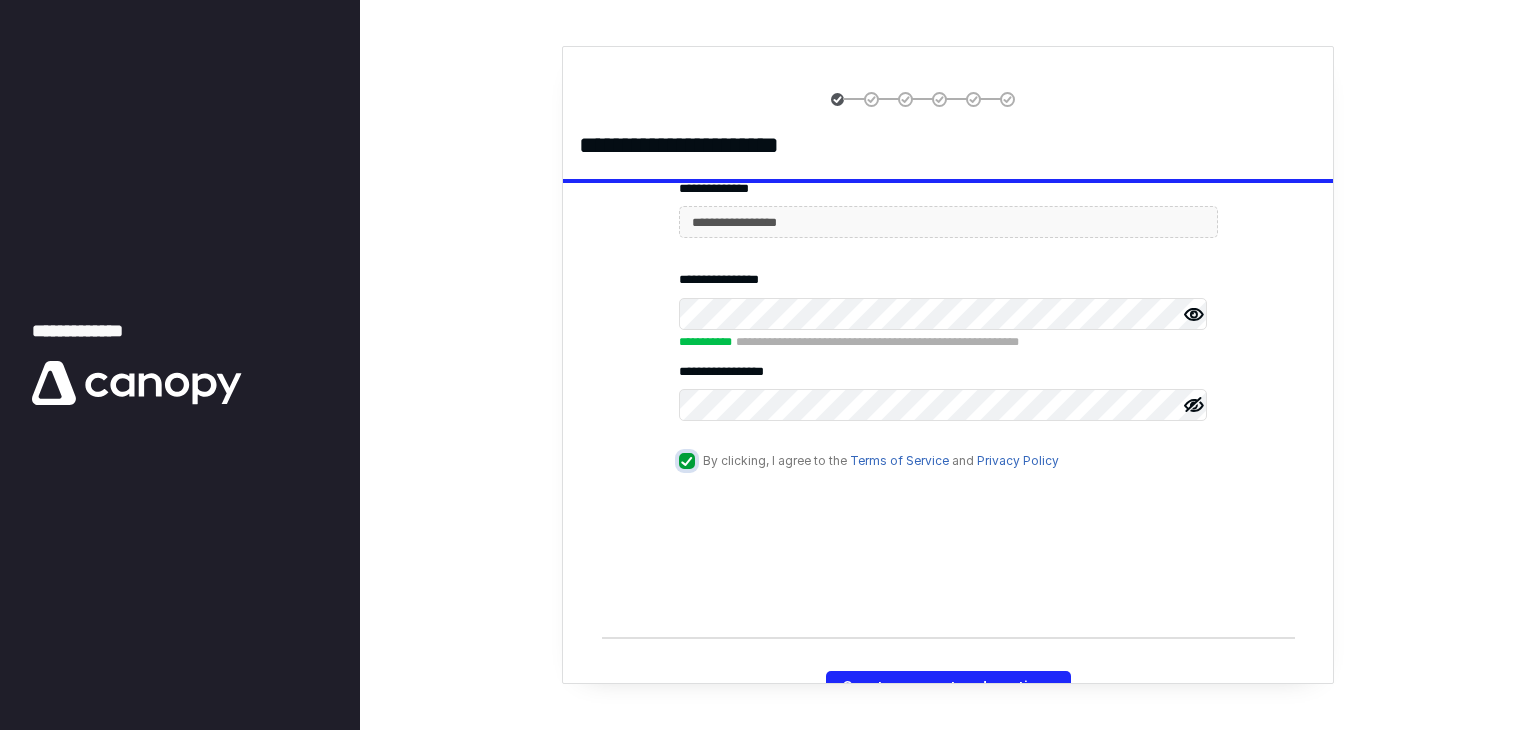 scroll, scrollTop: 140, scrollLeft: 0, axis: vertical 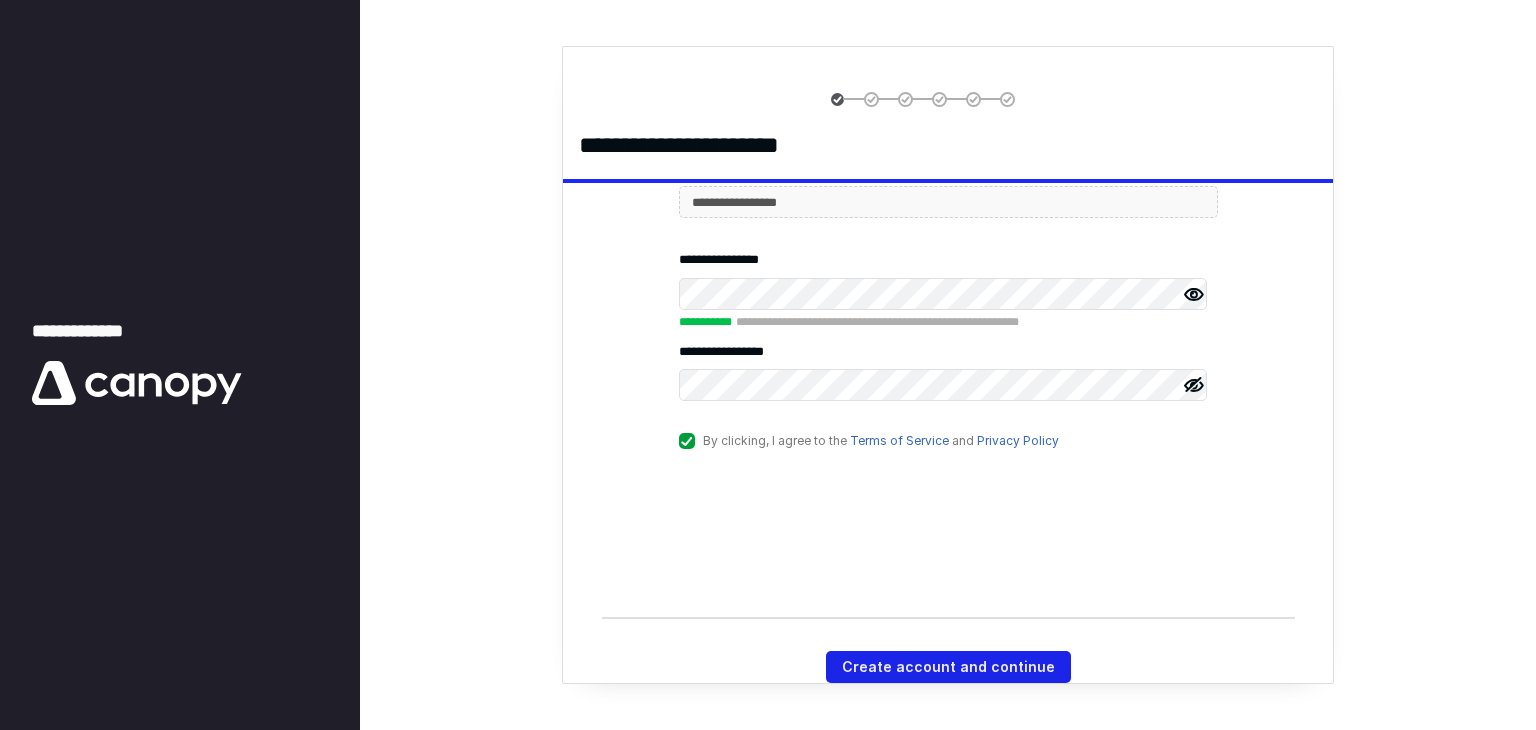 click on "Create account and continue" at bounding box center (948, 667) 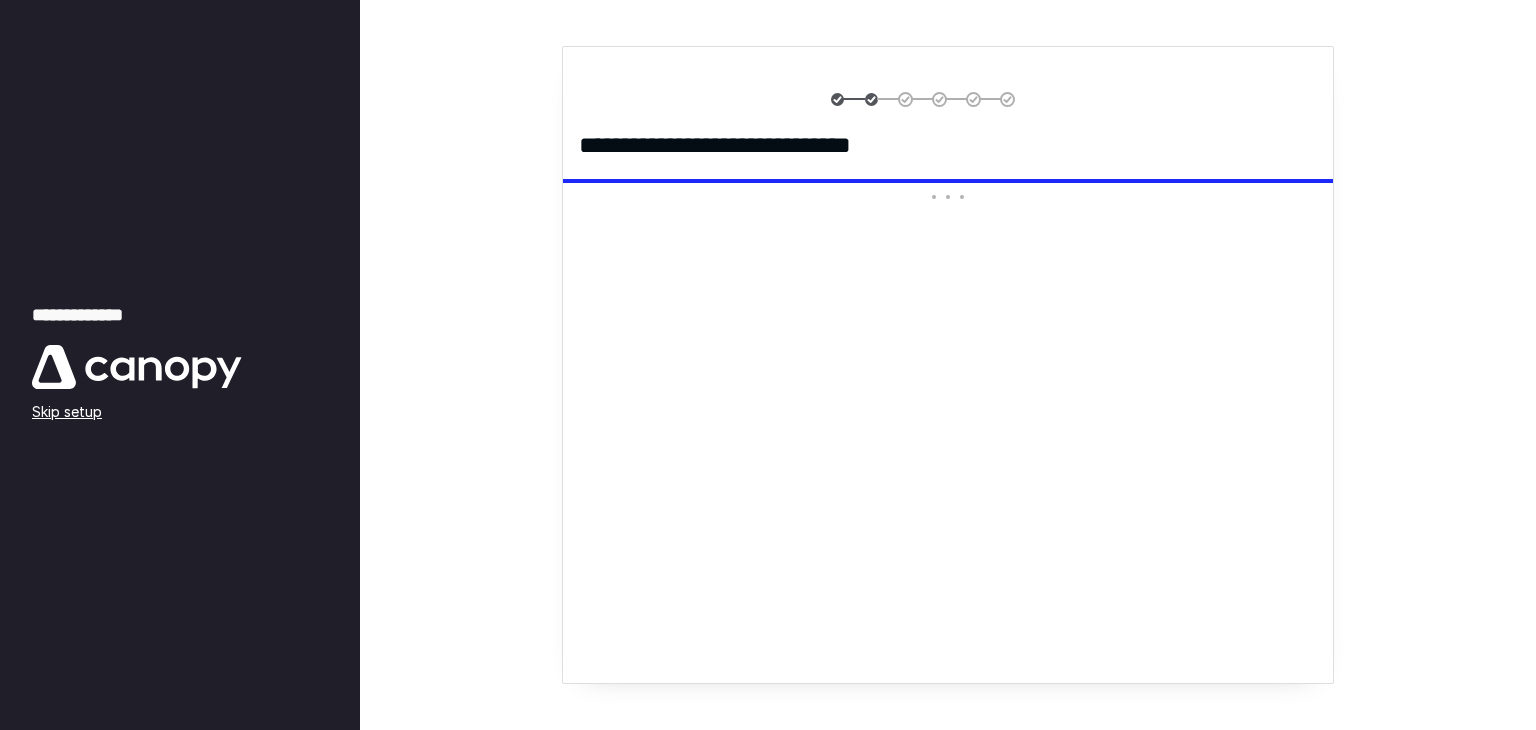 scroll, scrollTop: 0, scrollLeft: 0, axis: both 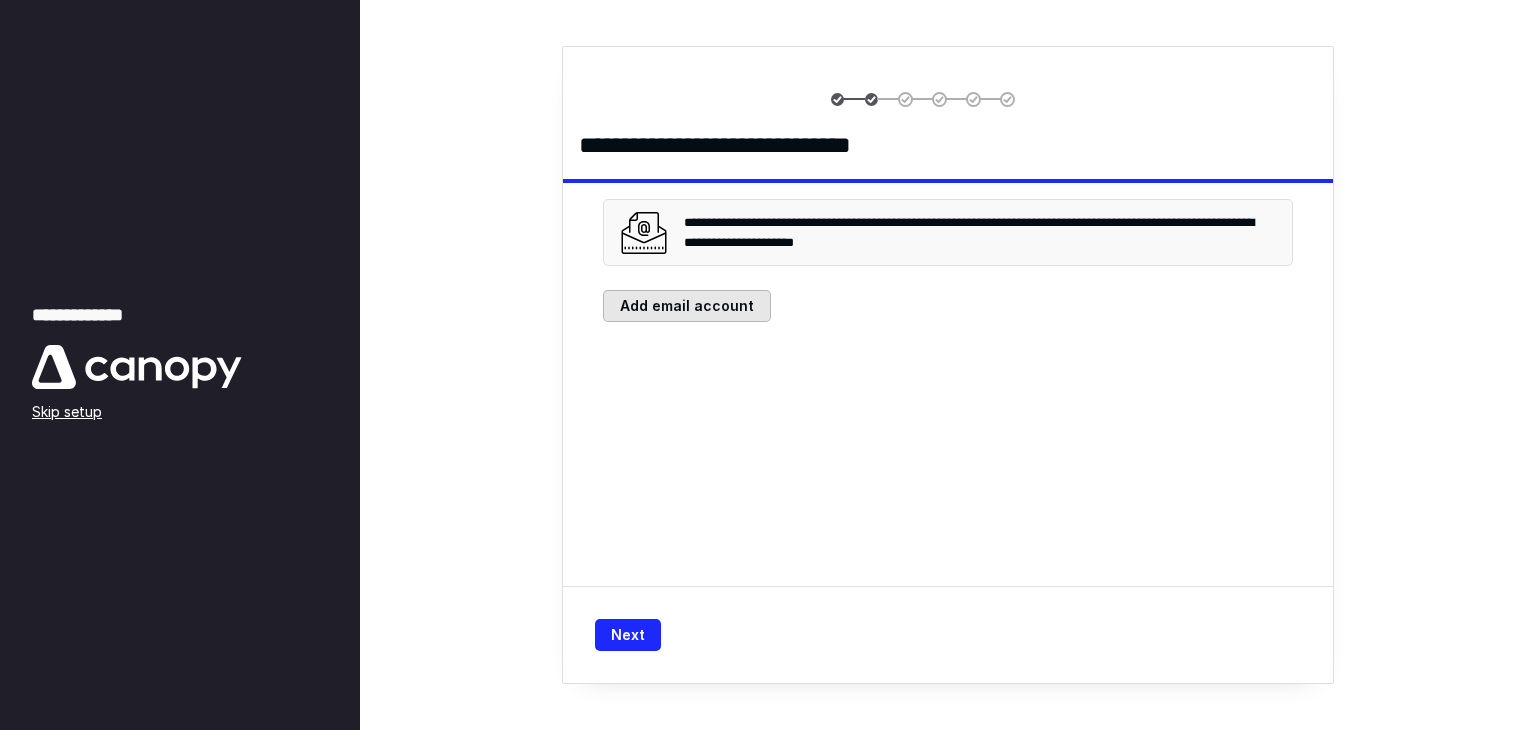 click on "Add email account" at bounding box center (687, 306) 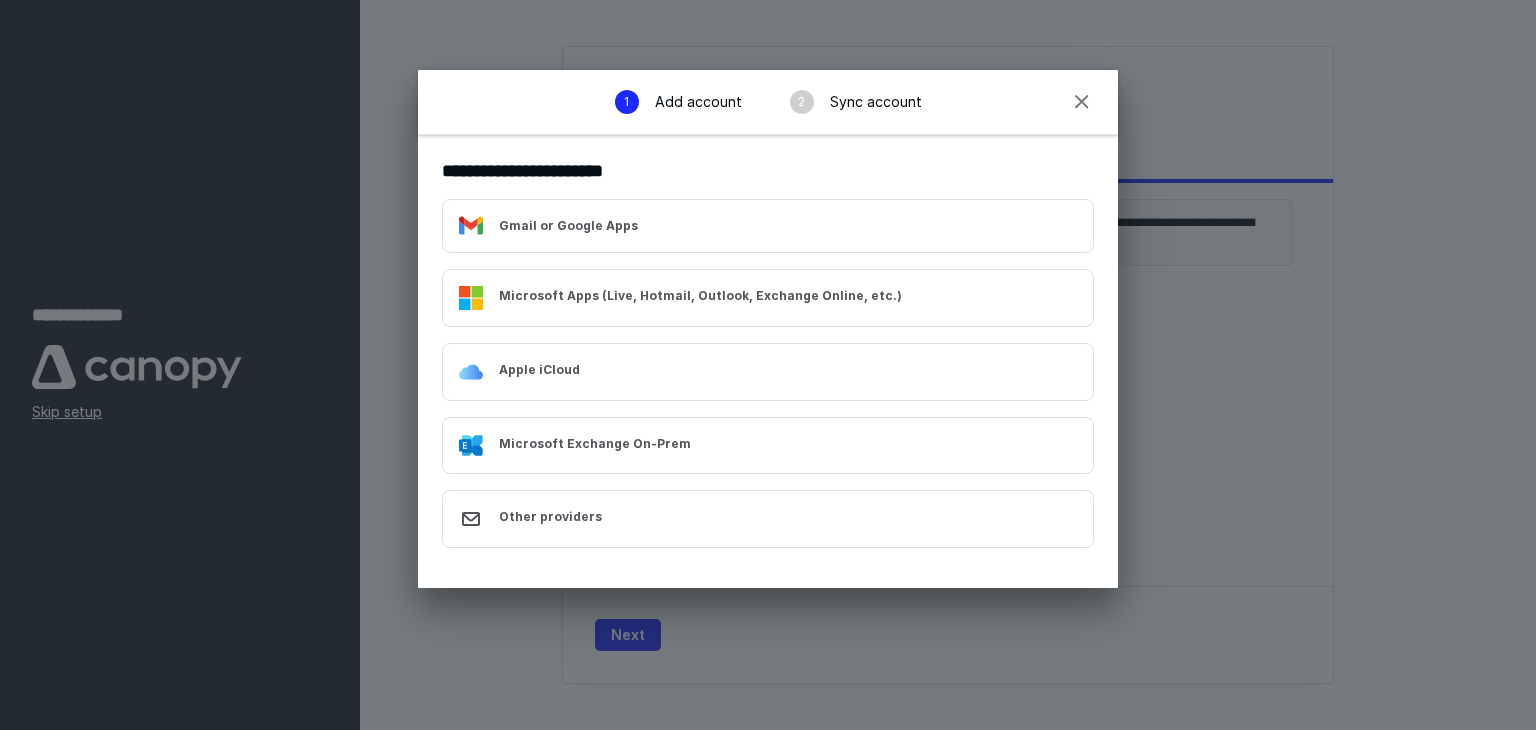 click on "Other providers" at bounding box center [788, 519] 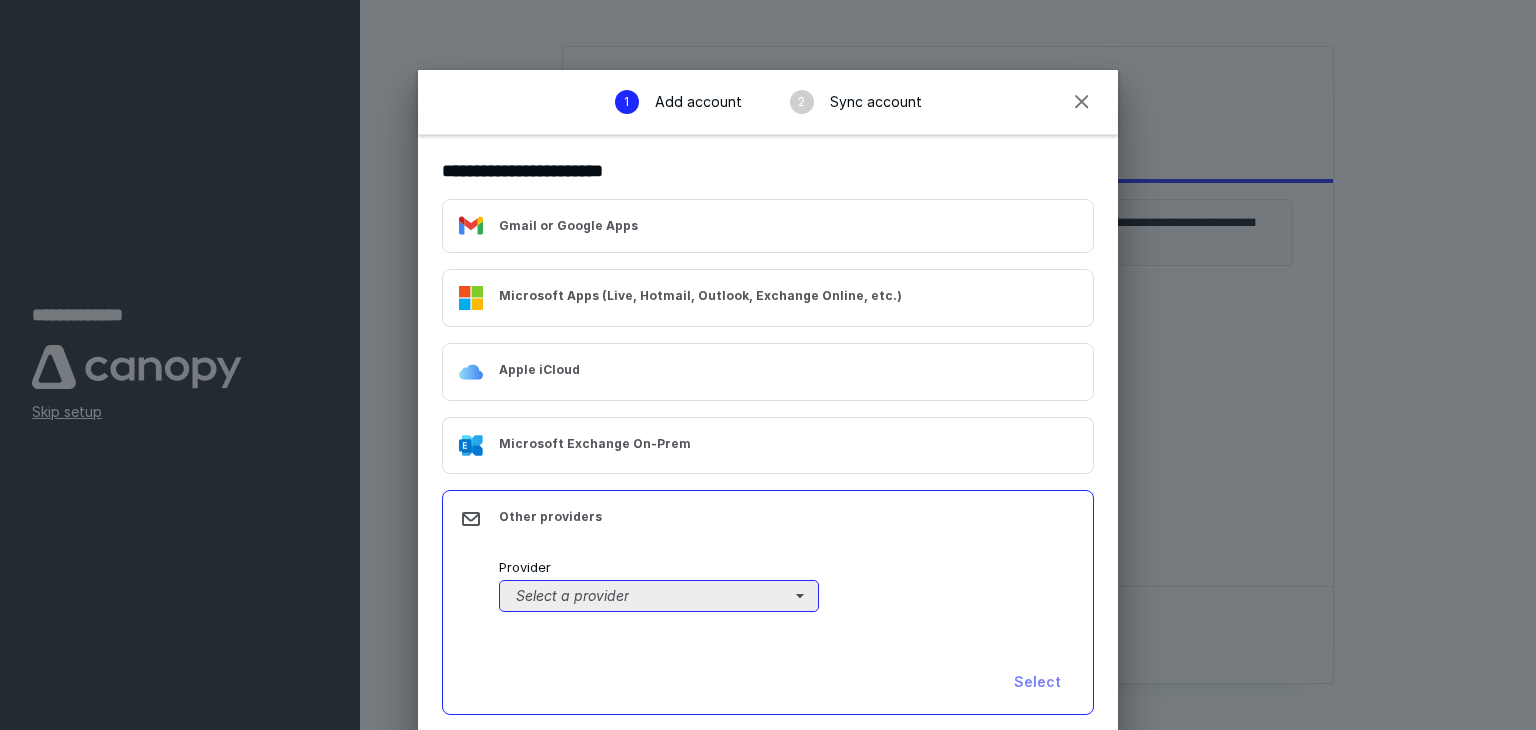 click on "Select a provider" at bounding box center [659, 596] 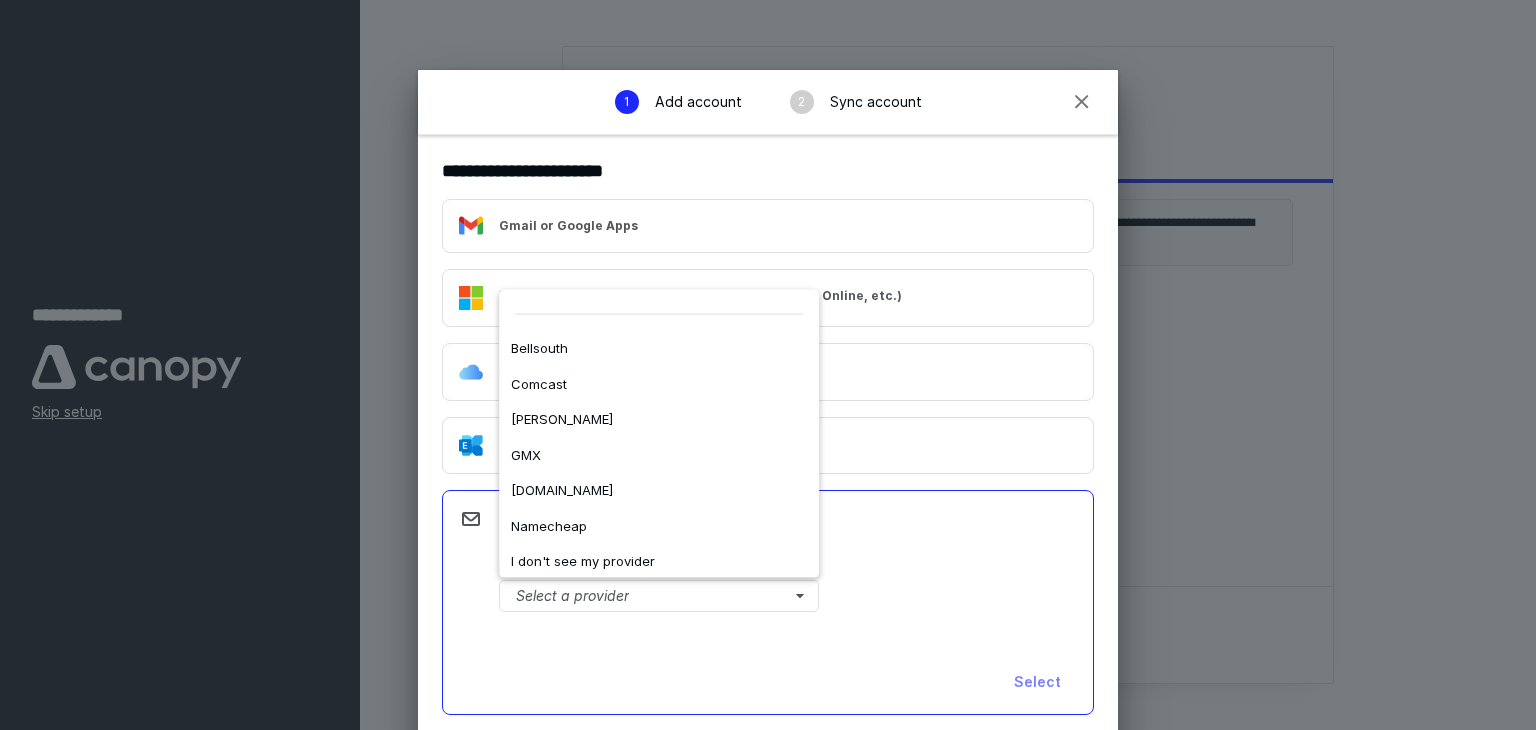 scroll, scrollTop: 80, scrollLeft: 0, axis: vertical 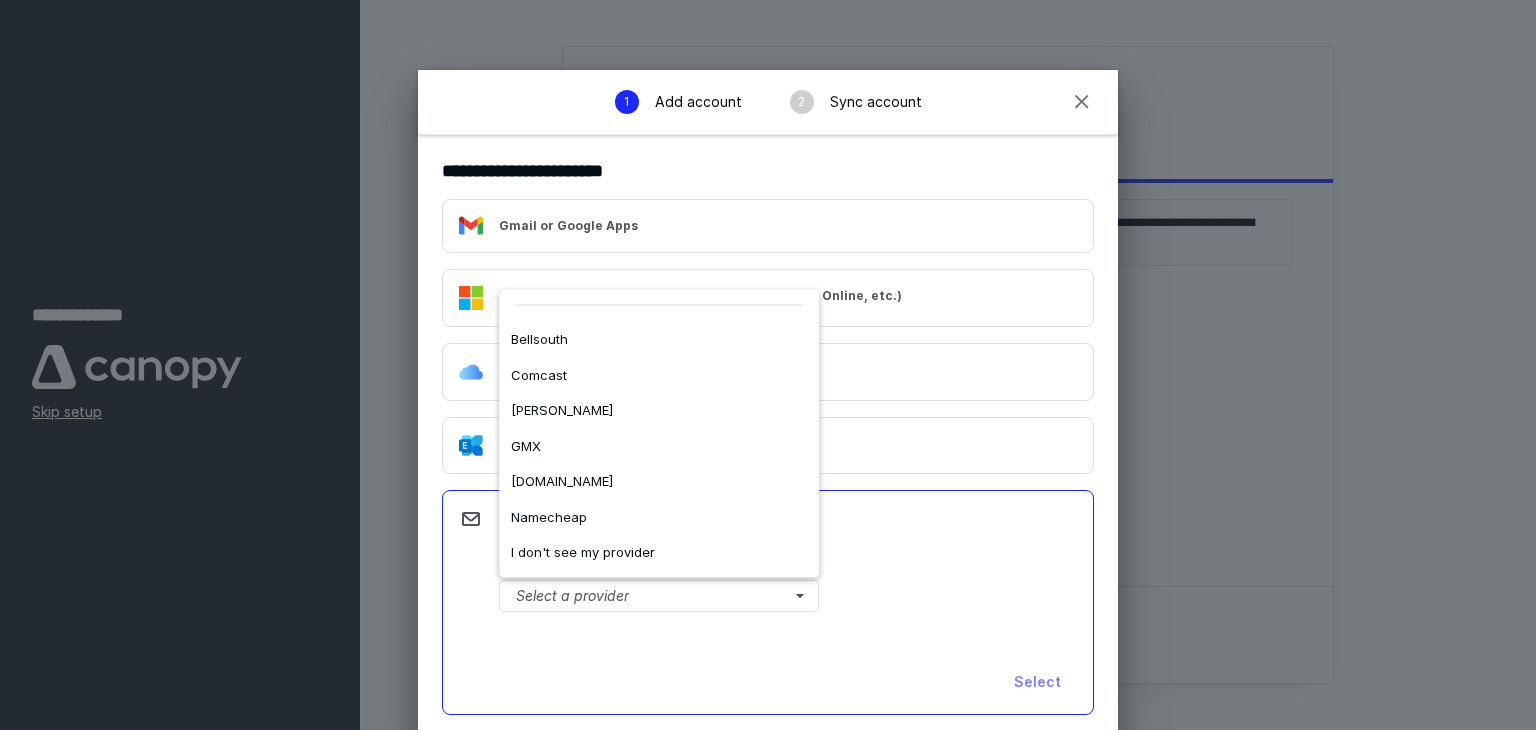 click on "**********" at bounding box center [768, 445] 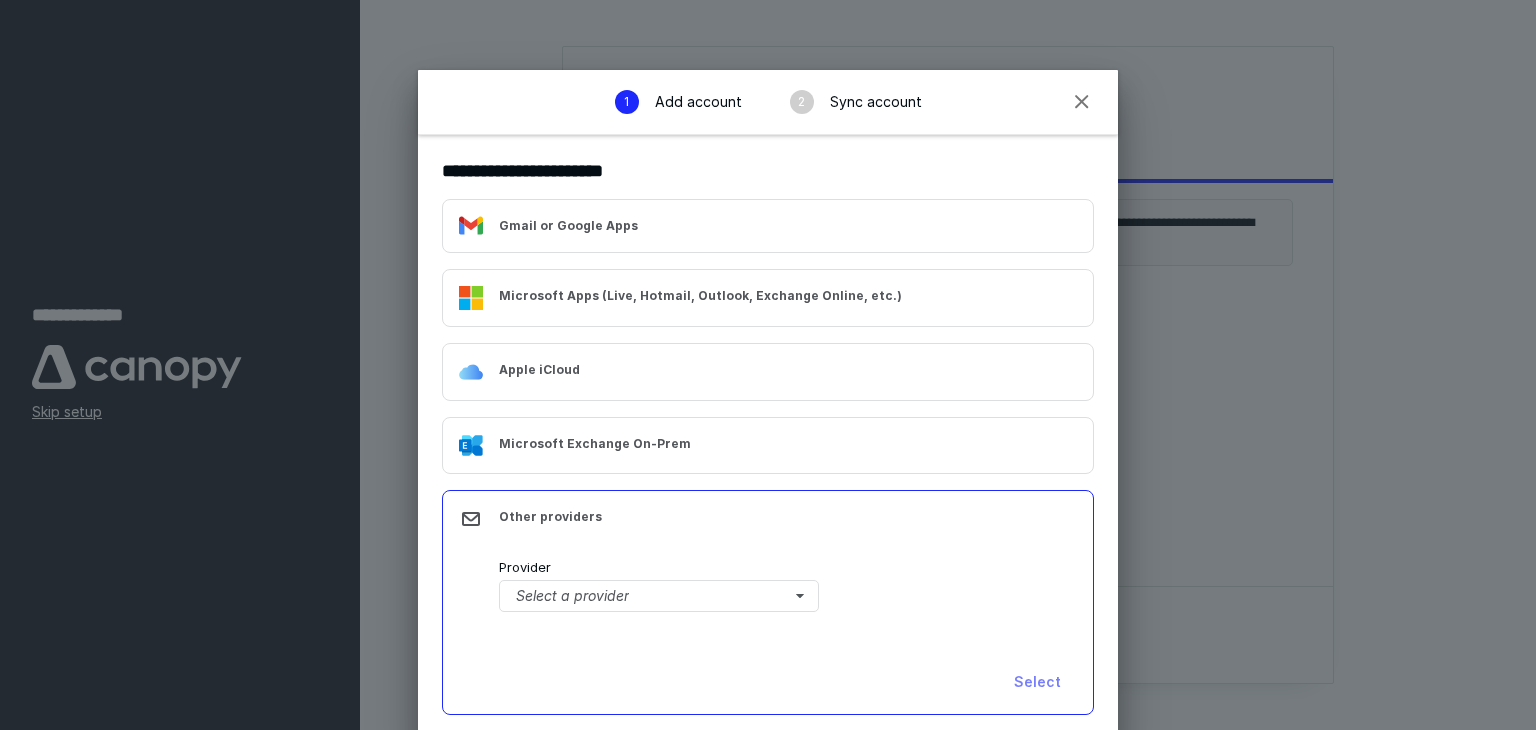 click on "Microsoft Apps (Live, Hotmail, Outlook, Exchange Online, etc.)" at bounding box center [700, 295] 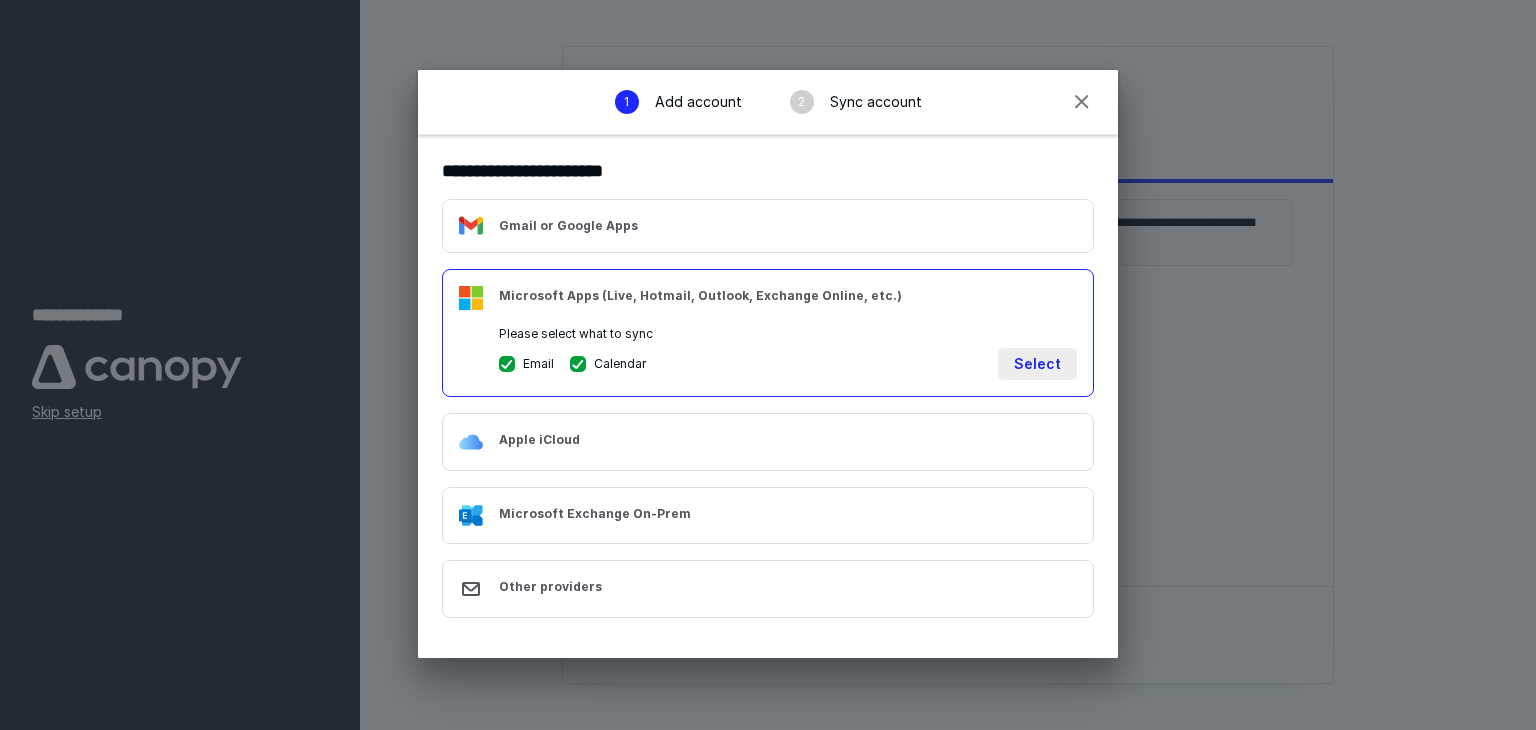 click on "Select" at bounding box center [1037, 364] 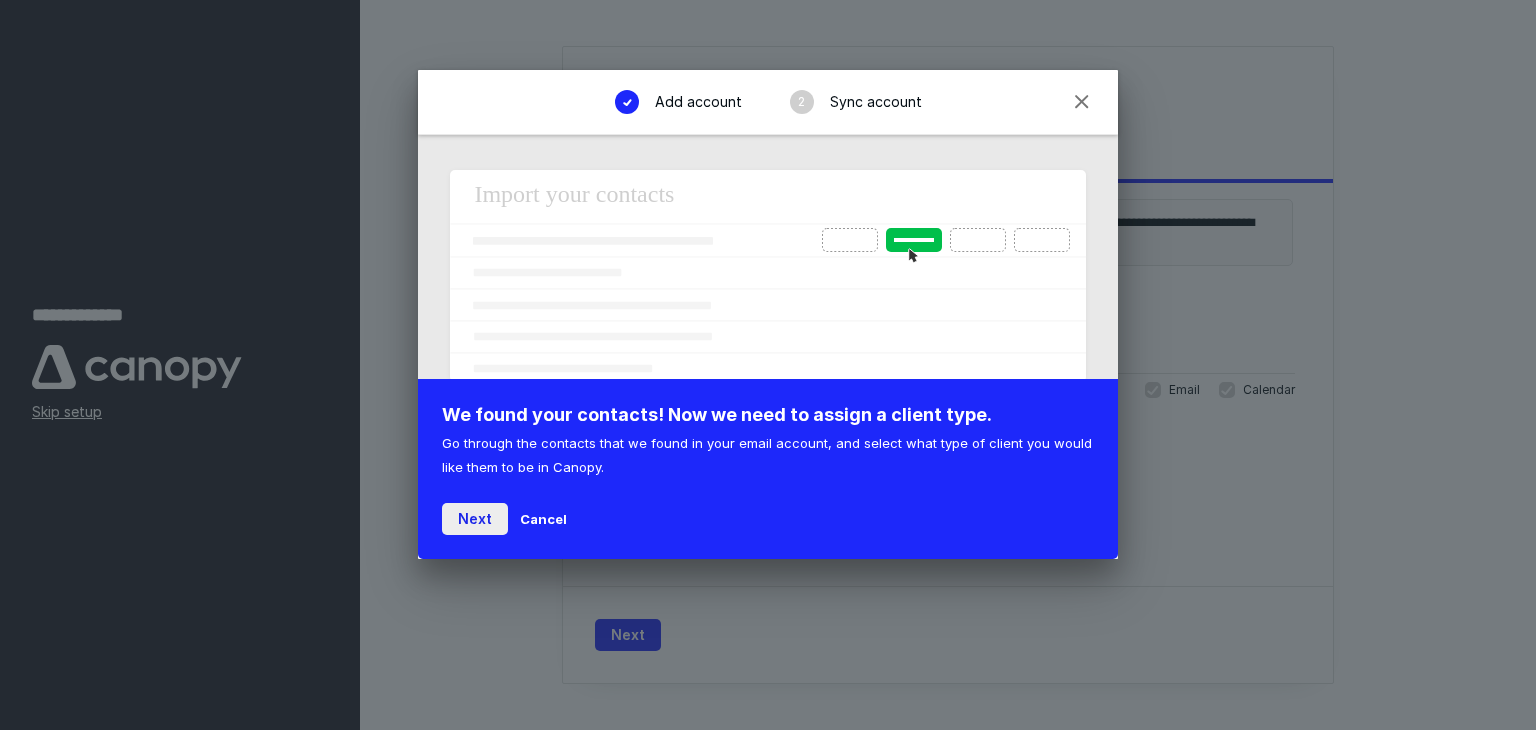 click on "Next" at bounding box center [475, 519] 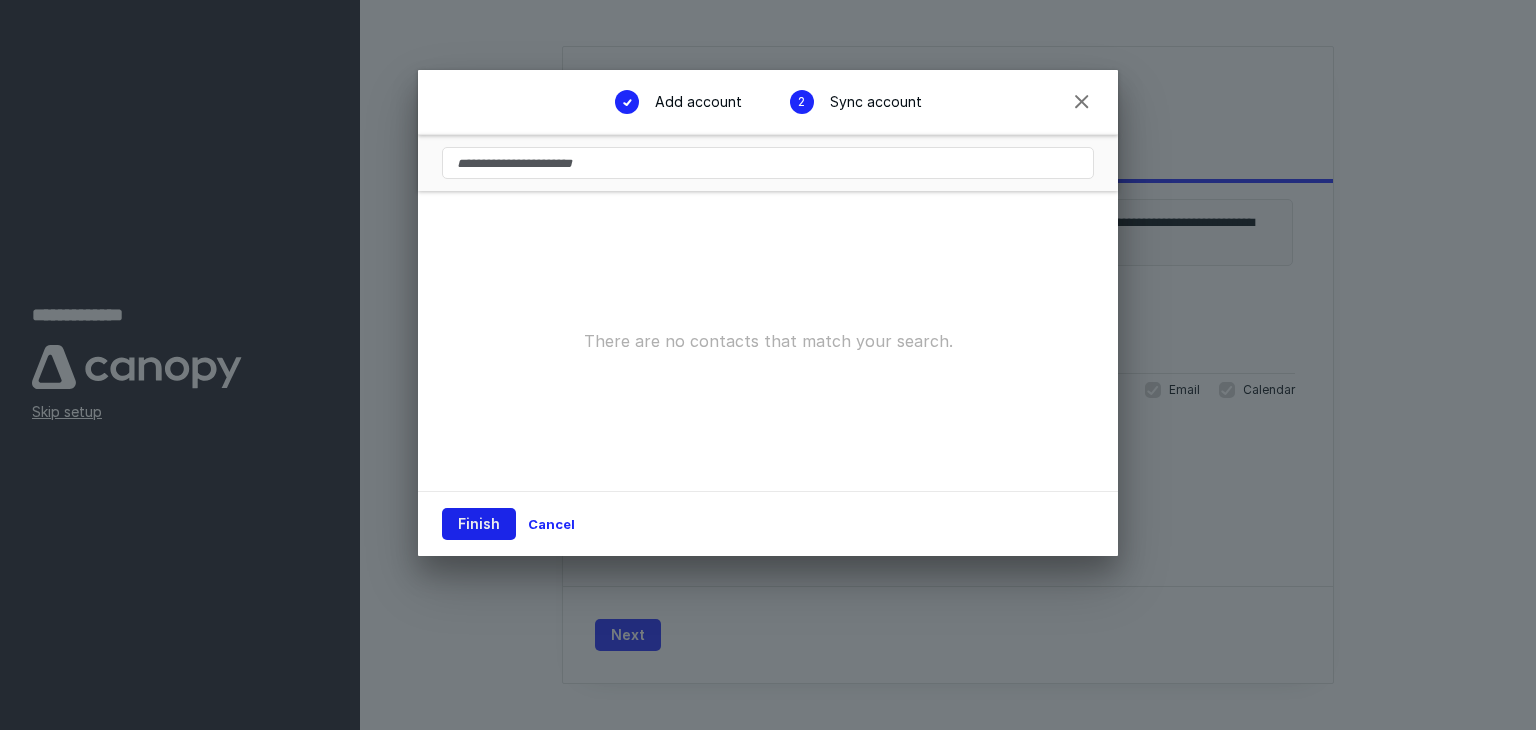click on "Finish" at bounding box center (479, 524) 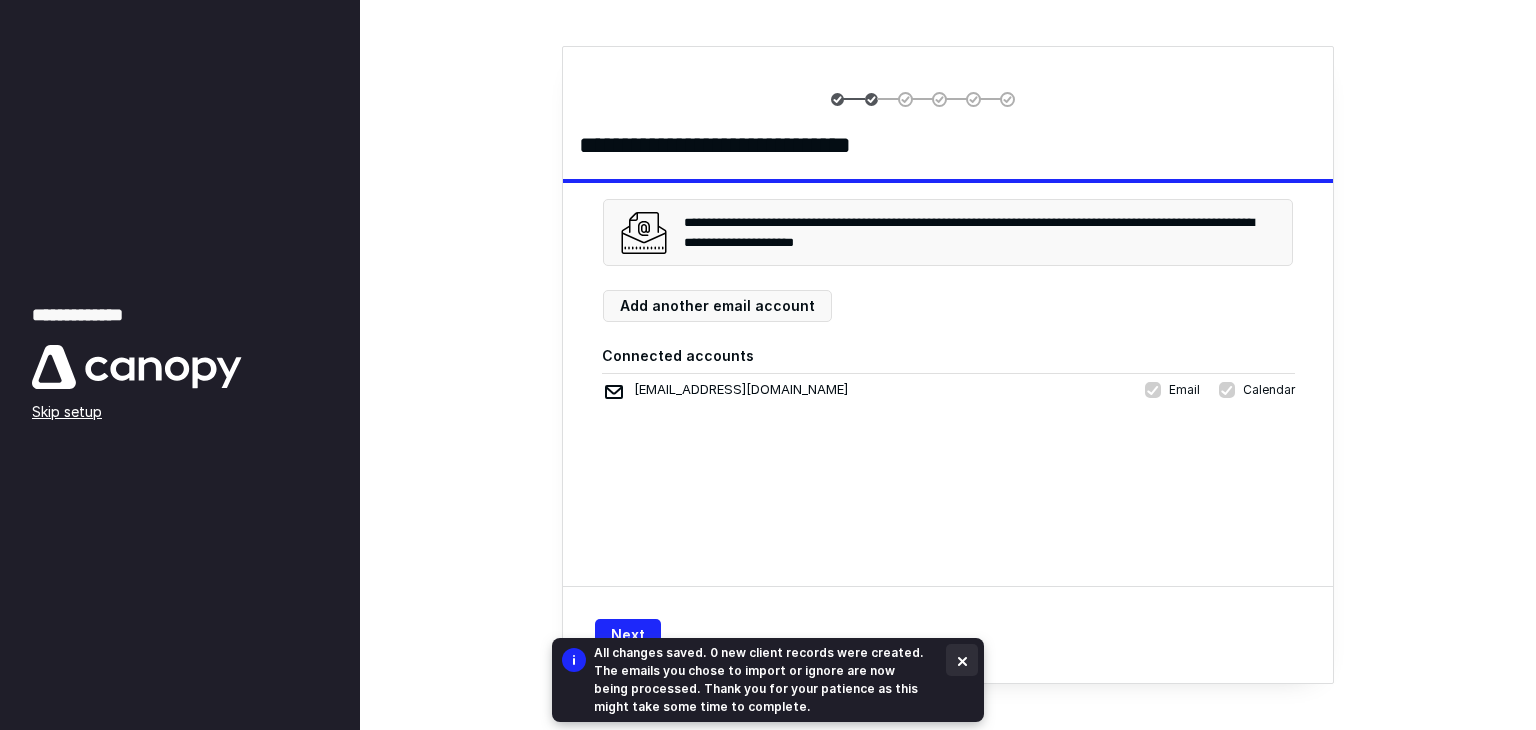 click at bounding box center [962, 660] 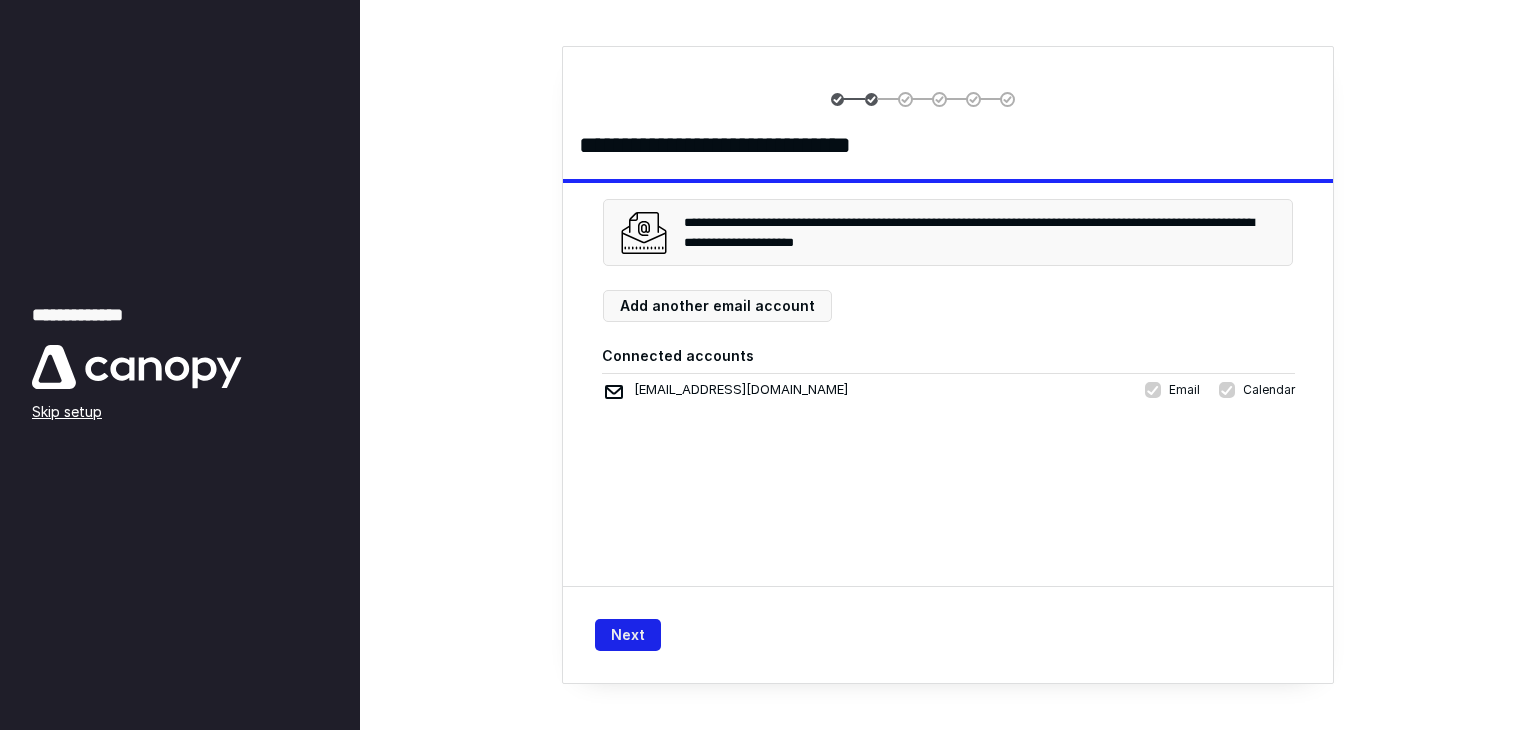click on "Next" at bounding box center (628, 635) 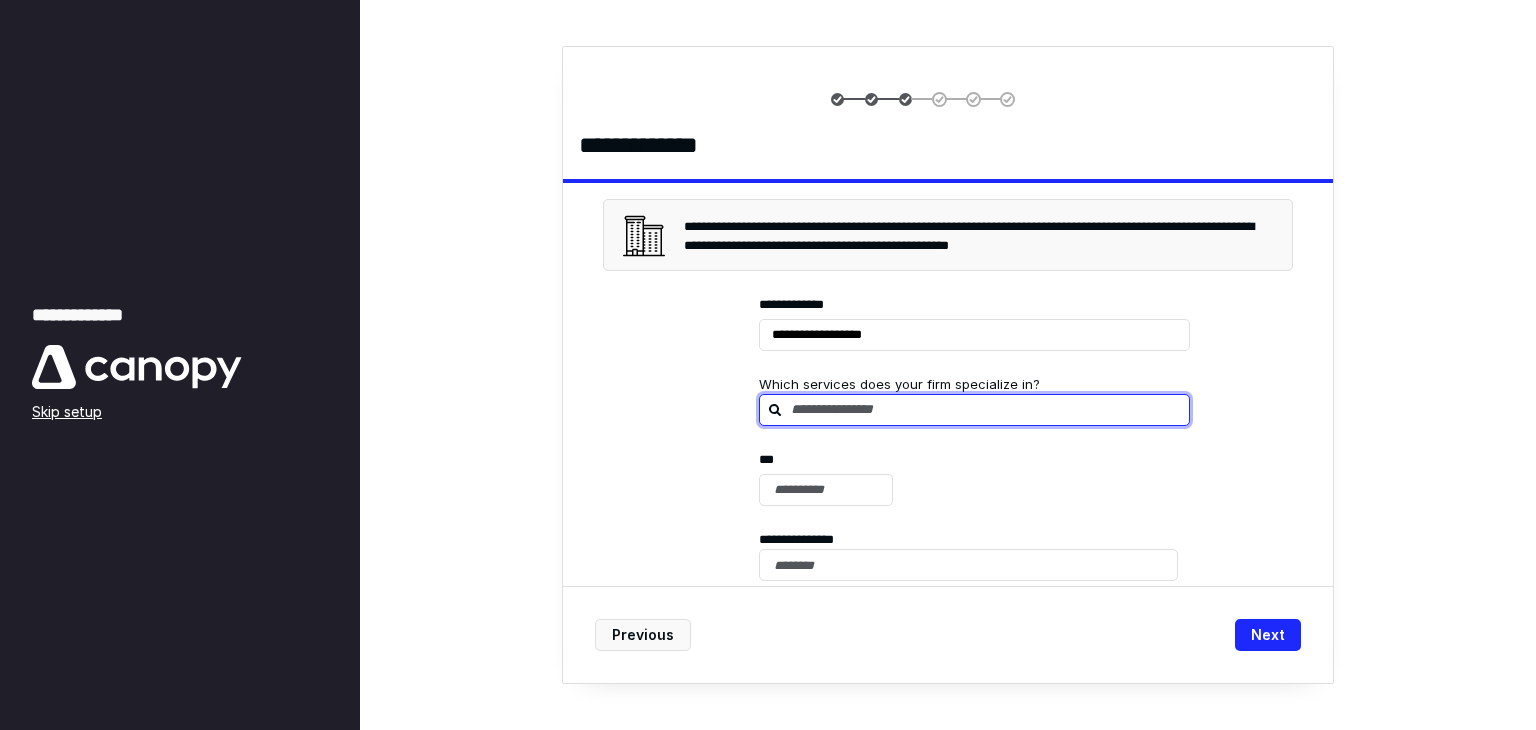 click at bounding box center (986, 409) 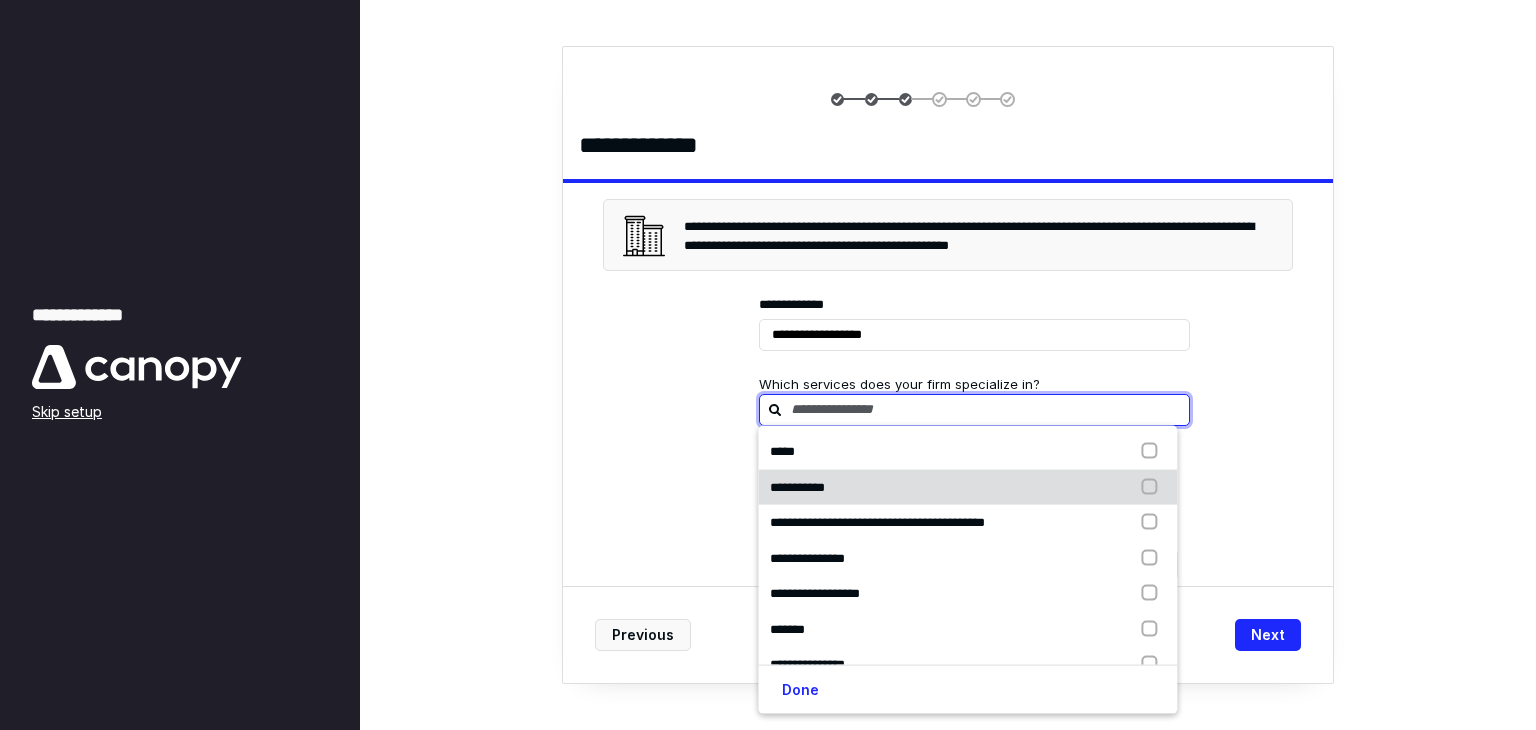 click at bounding box center (1154, 487) 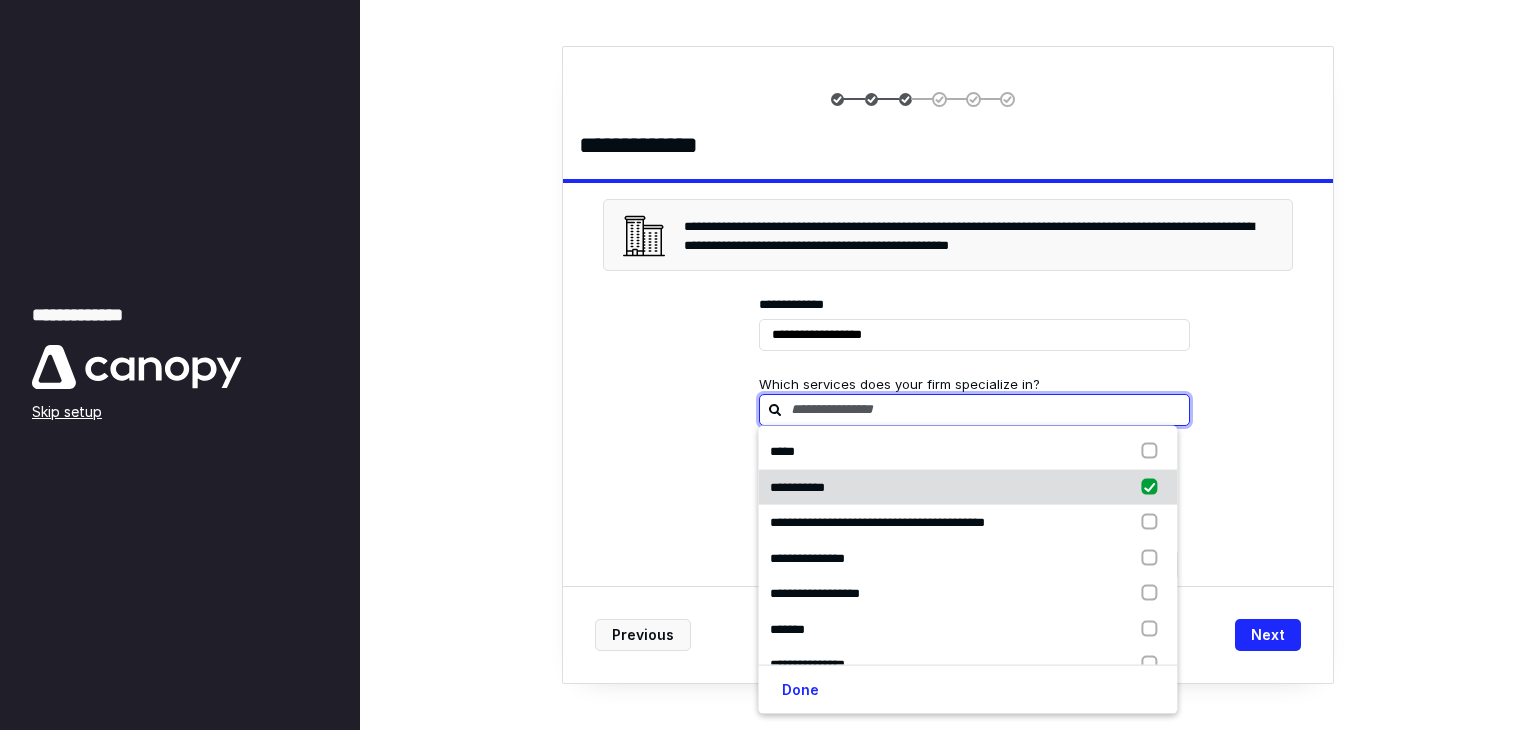 checkbox on "true" 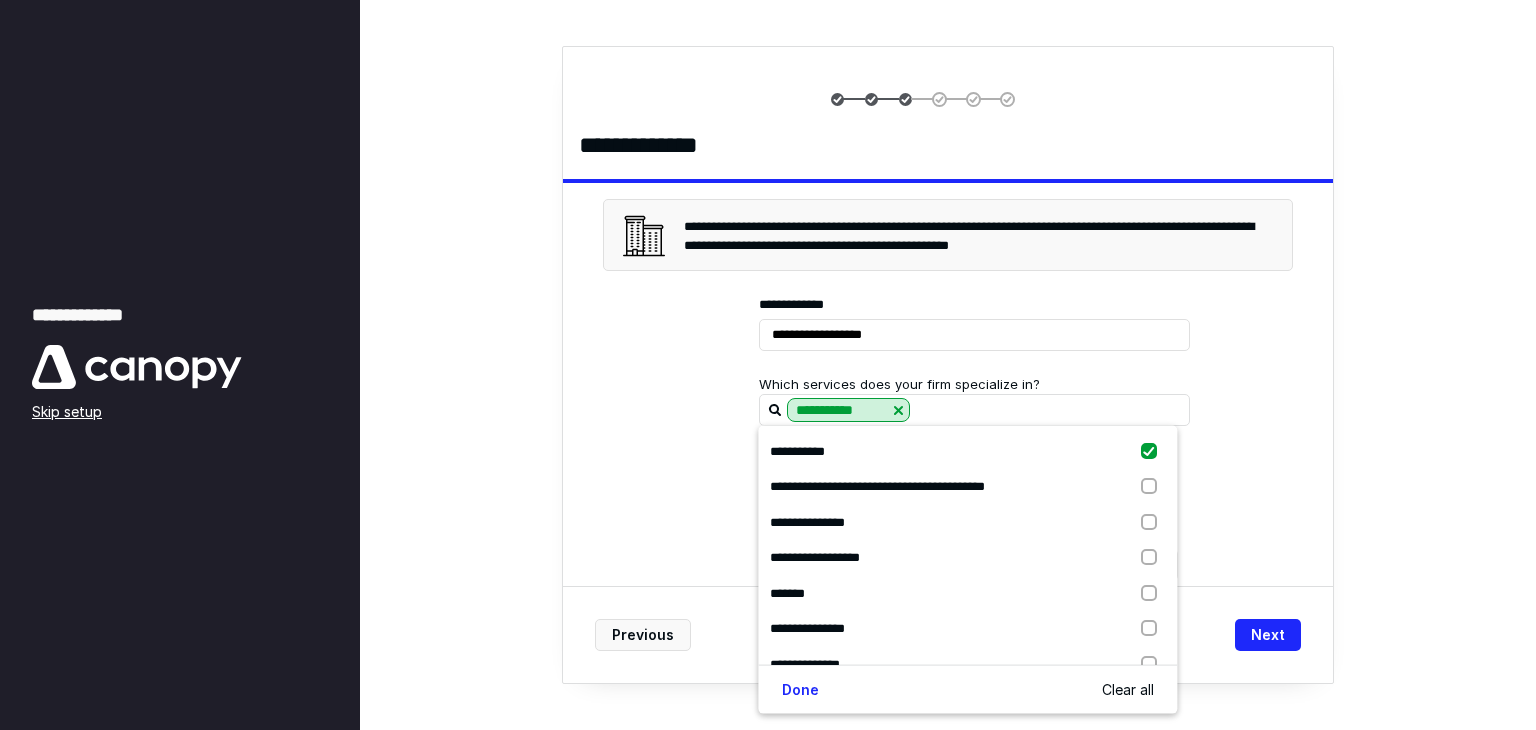 scroll, scrollTop: 36, scrollLeft: 0, axis: vertical 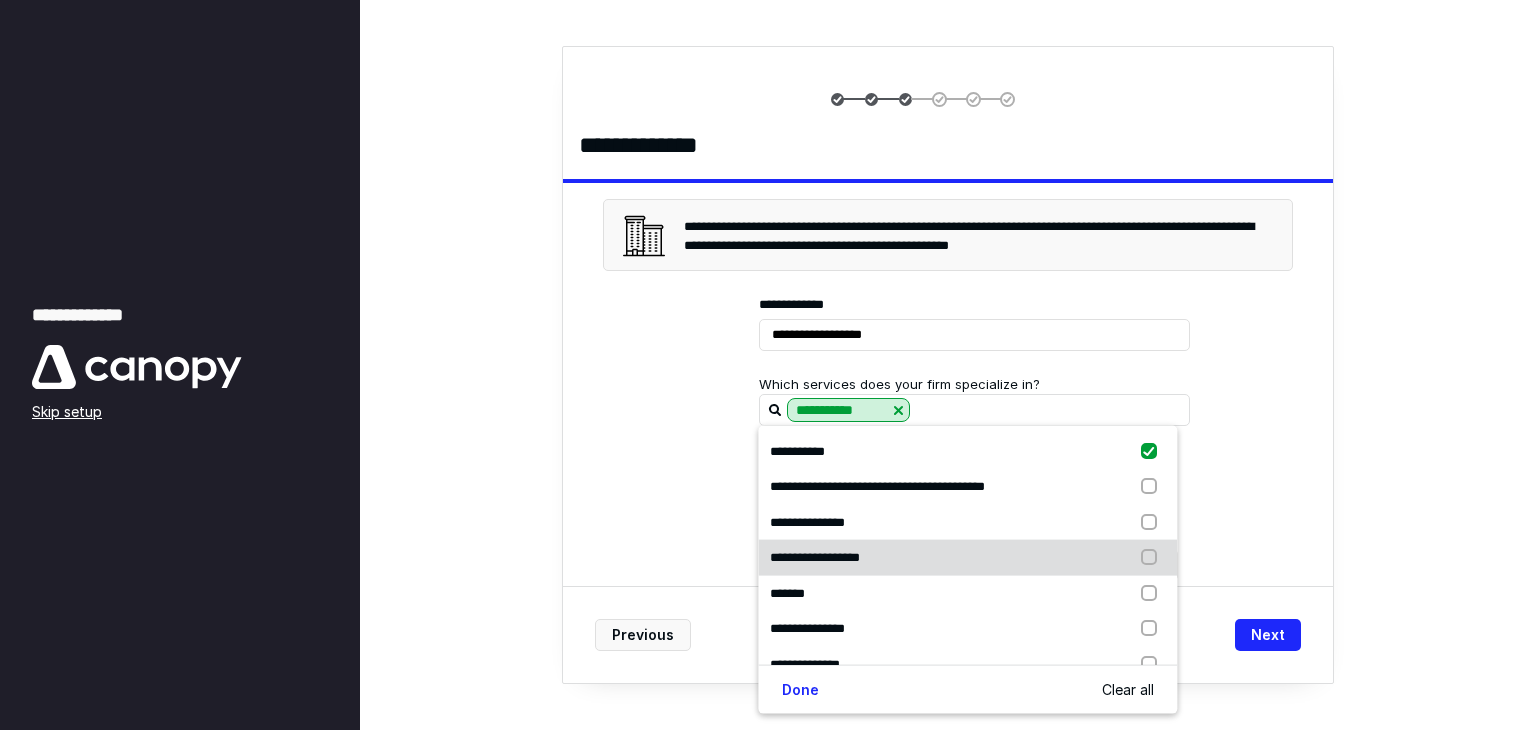 click at bounding box center [1154, 558] 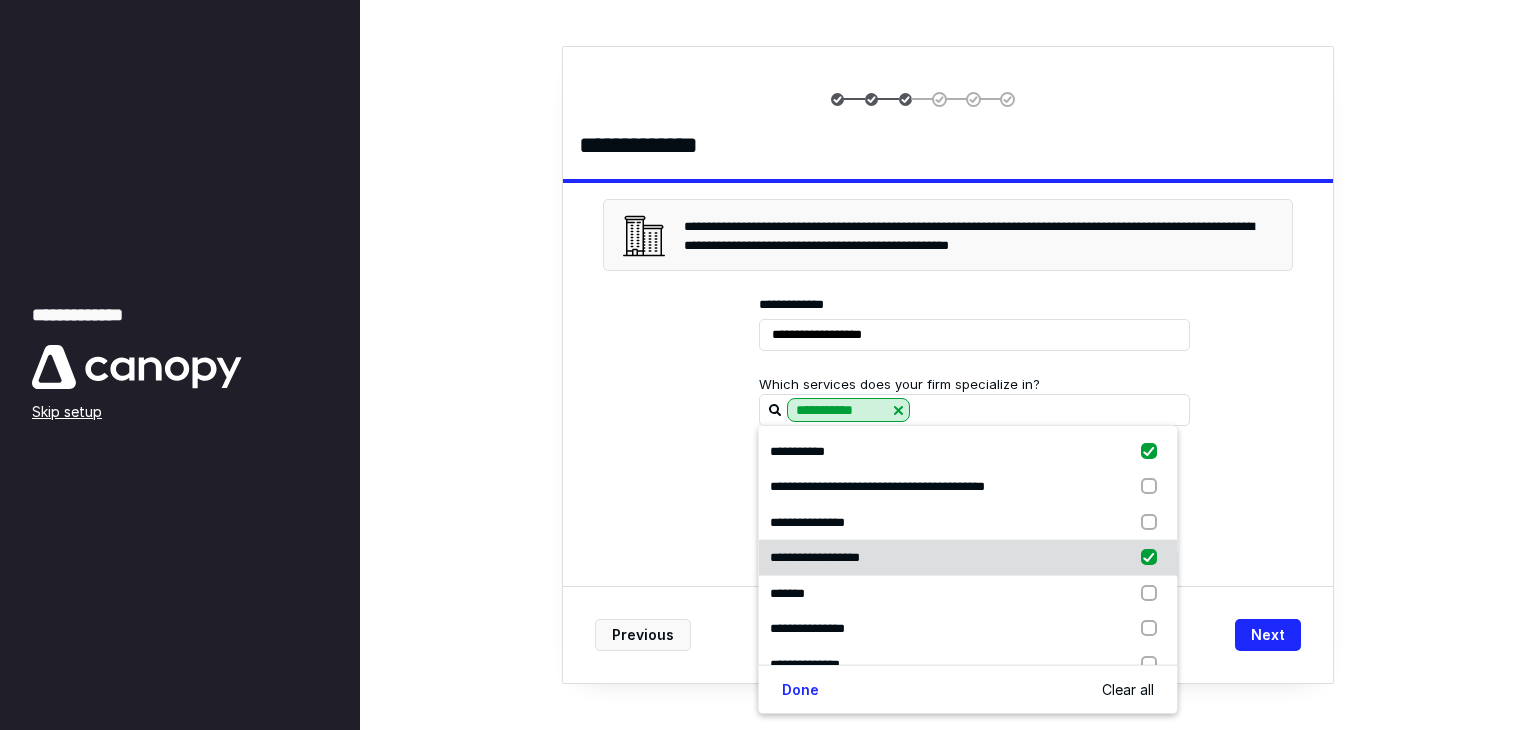 checkbox on "true" 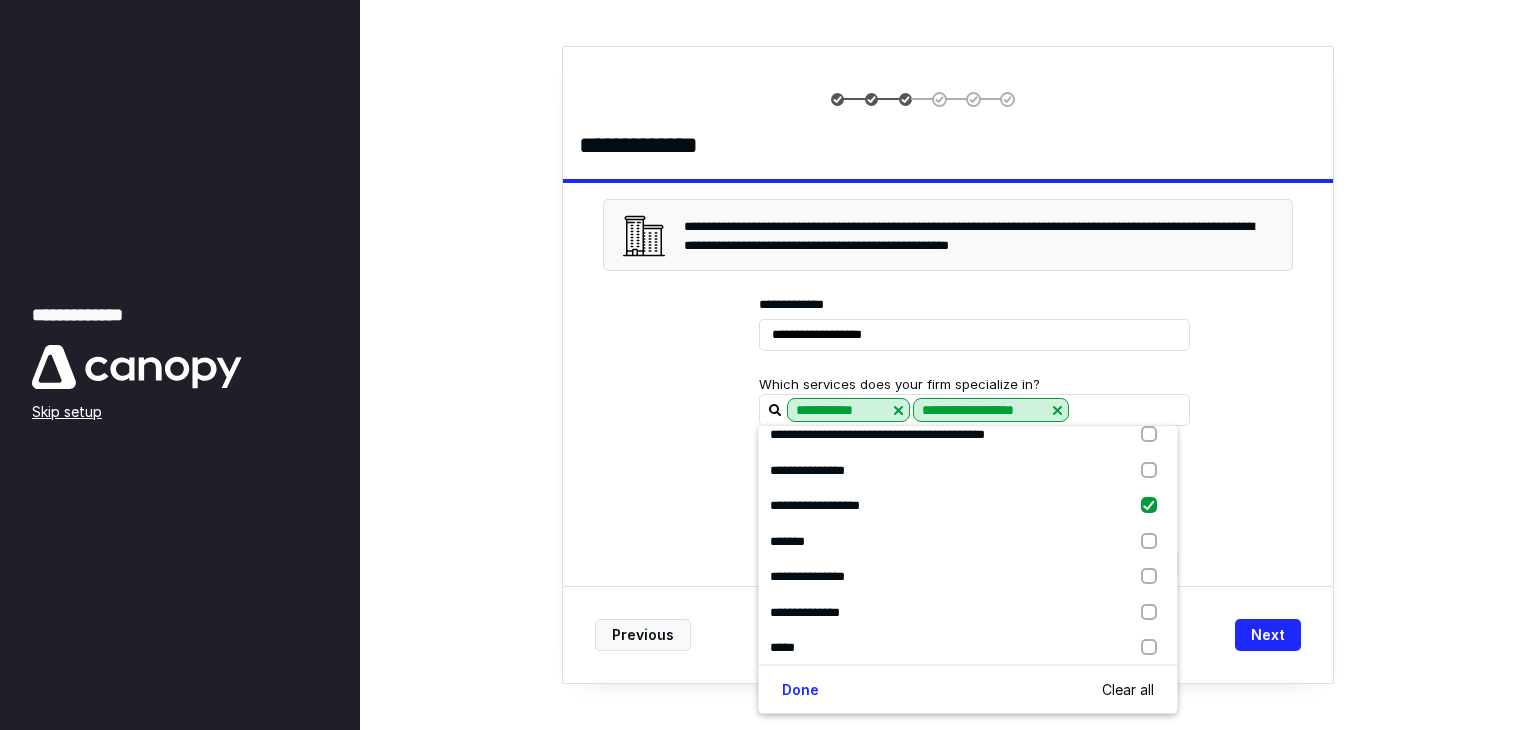 scroll, scrollTop: 97, scrollLeft: 0, axis: vertical 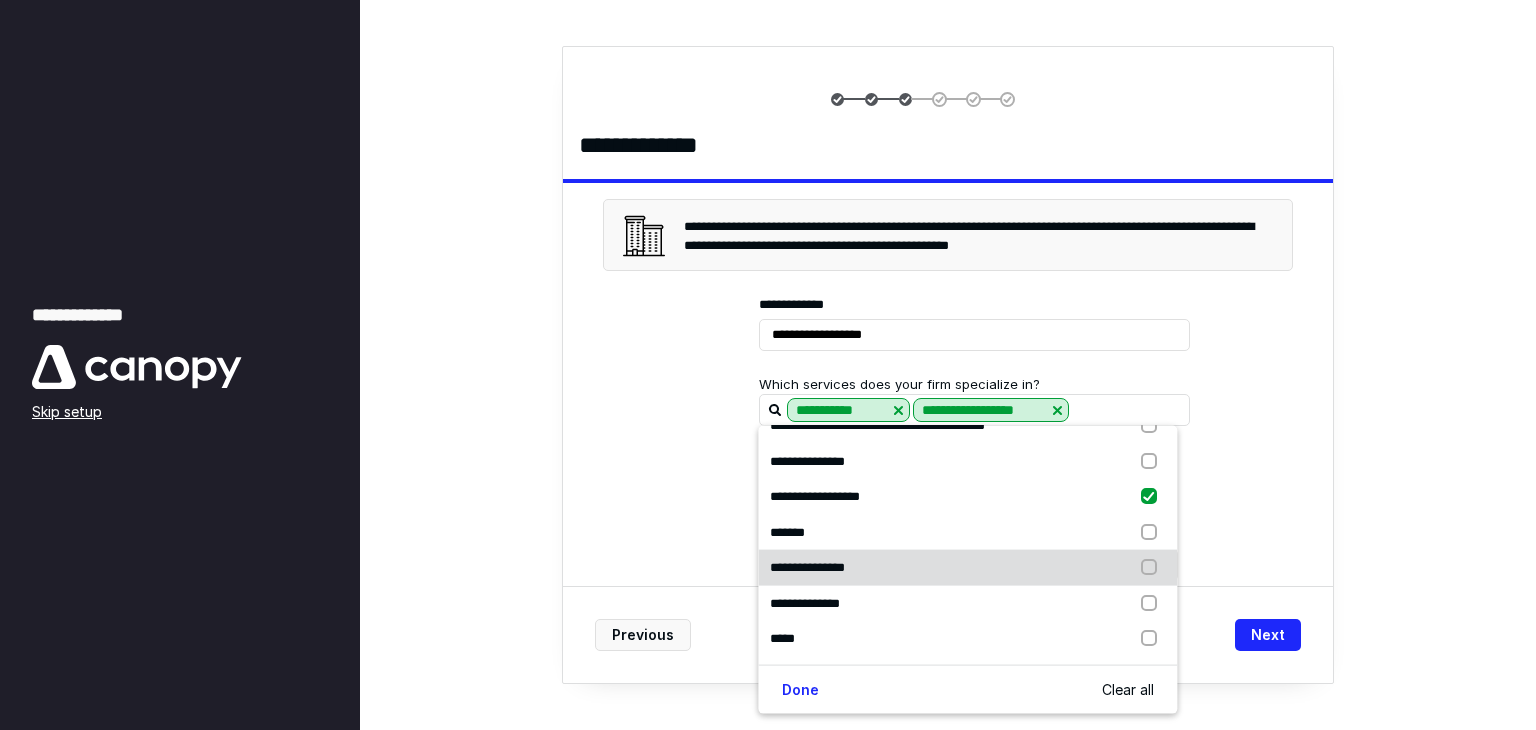 click at bounding box center [1154, 568] 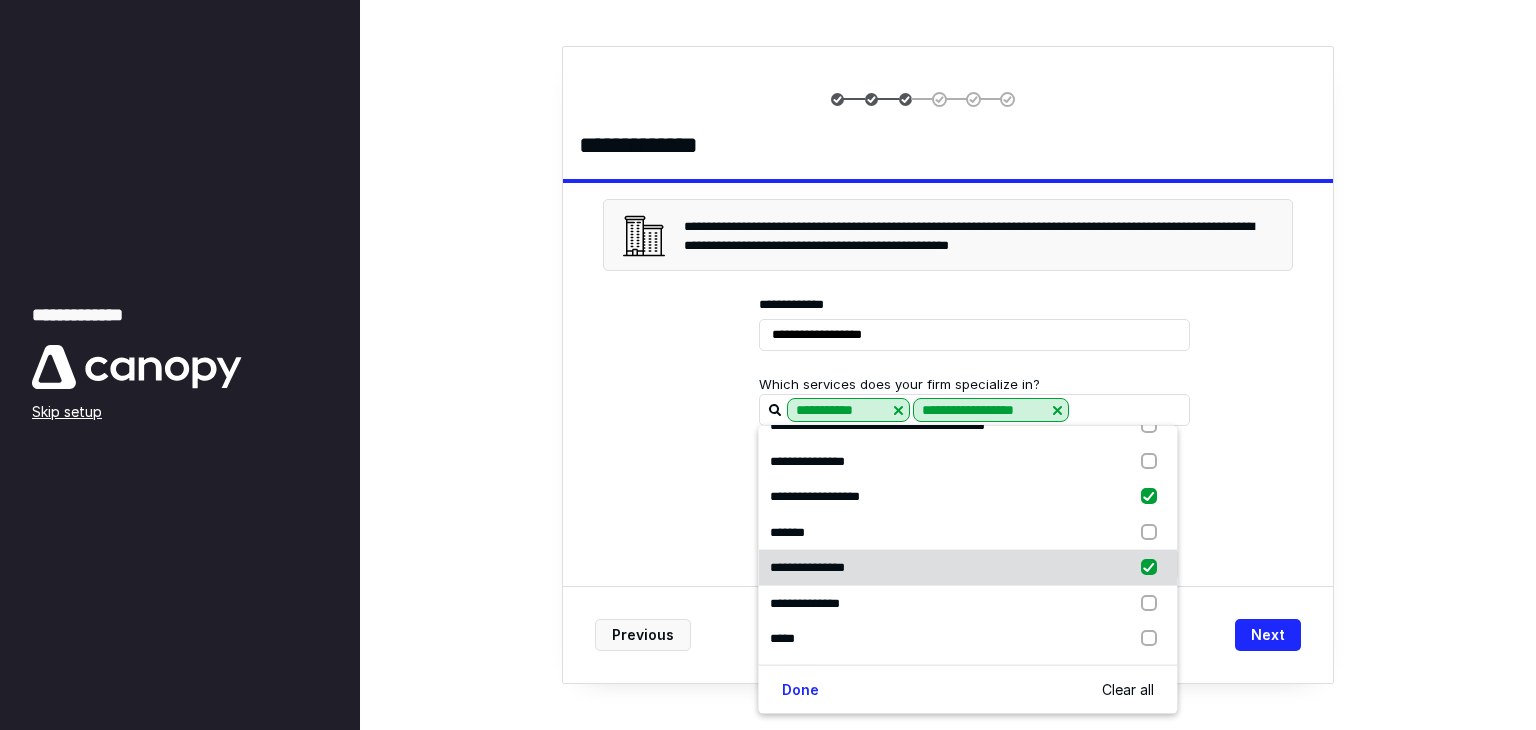 checkbox on "true" 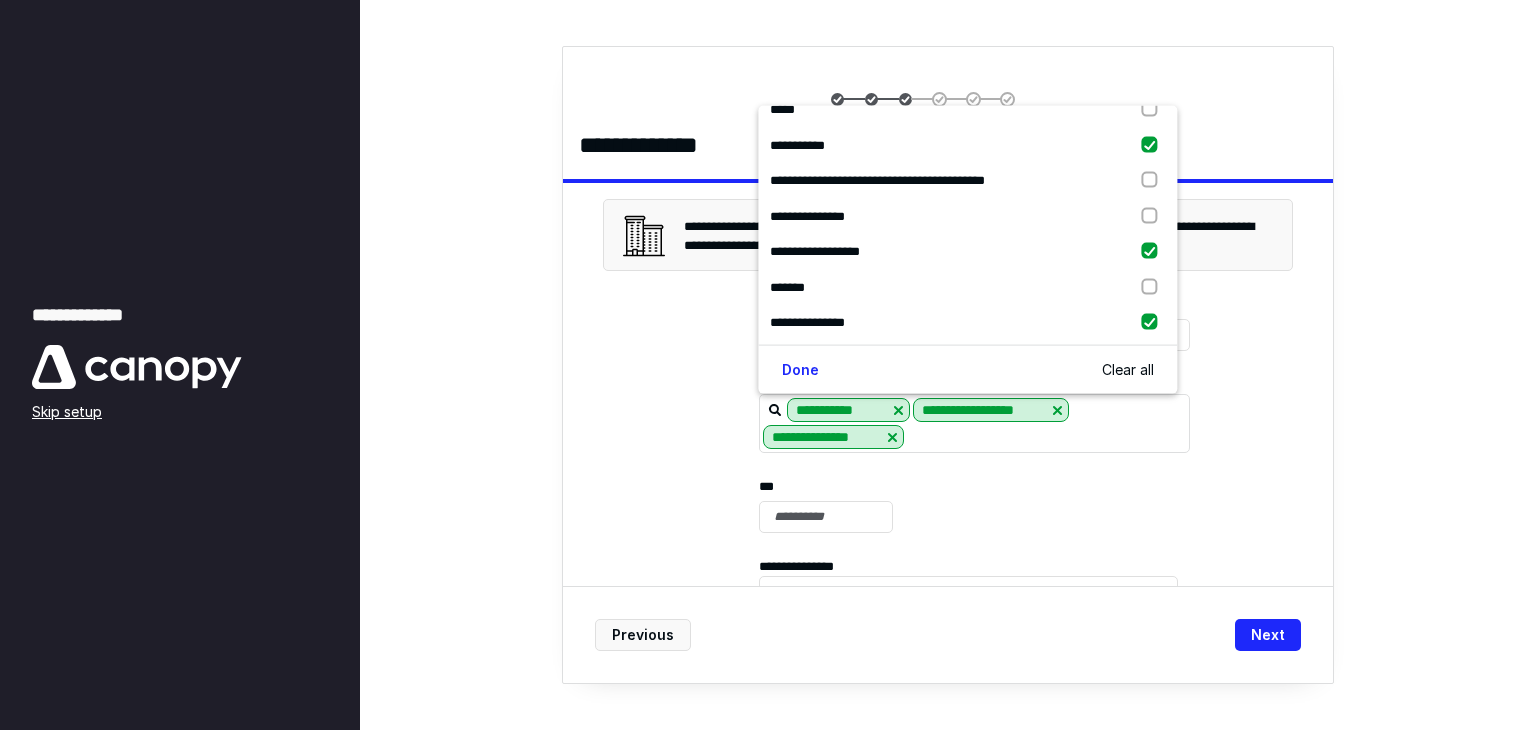 scroll, scrollTop: 20, scrollLeft: 0, axis: vertical 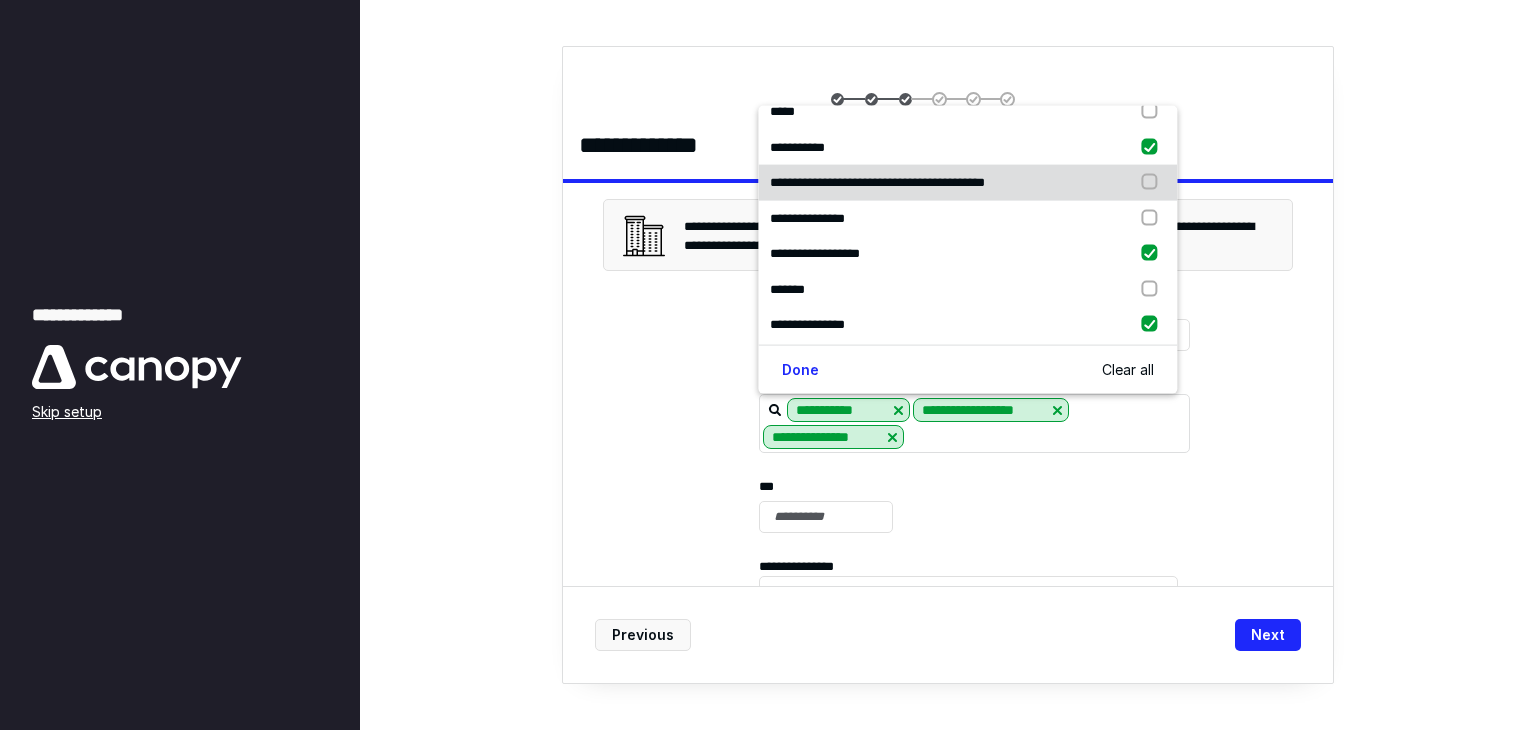 click at bounding box center [1154, 183] 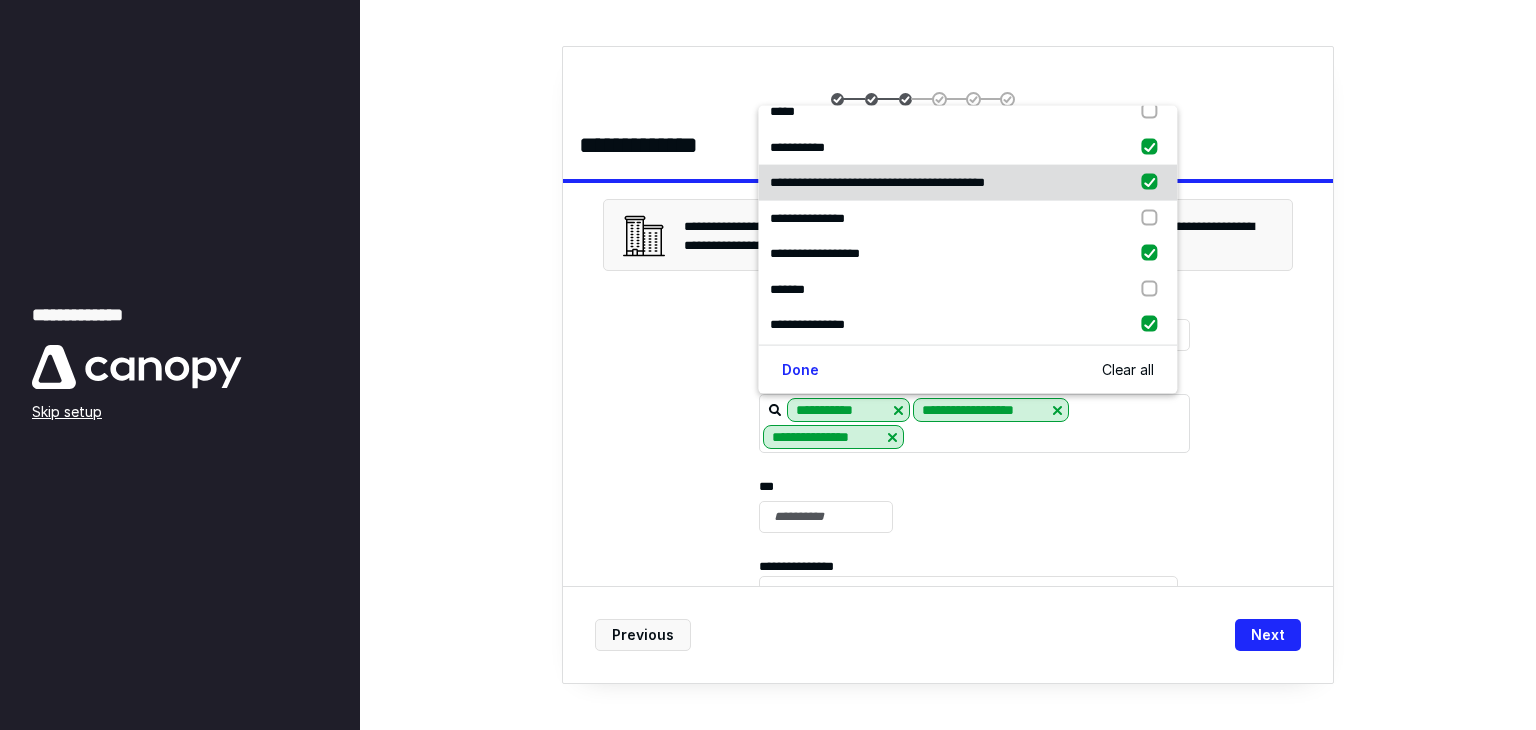 checkbox on "true" 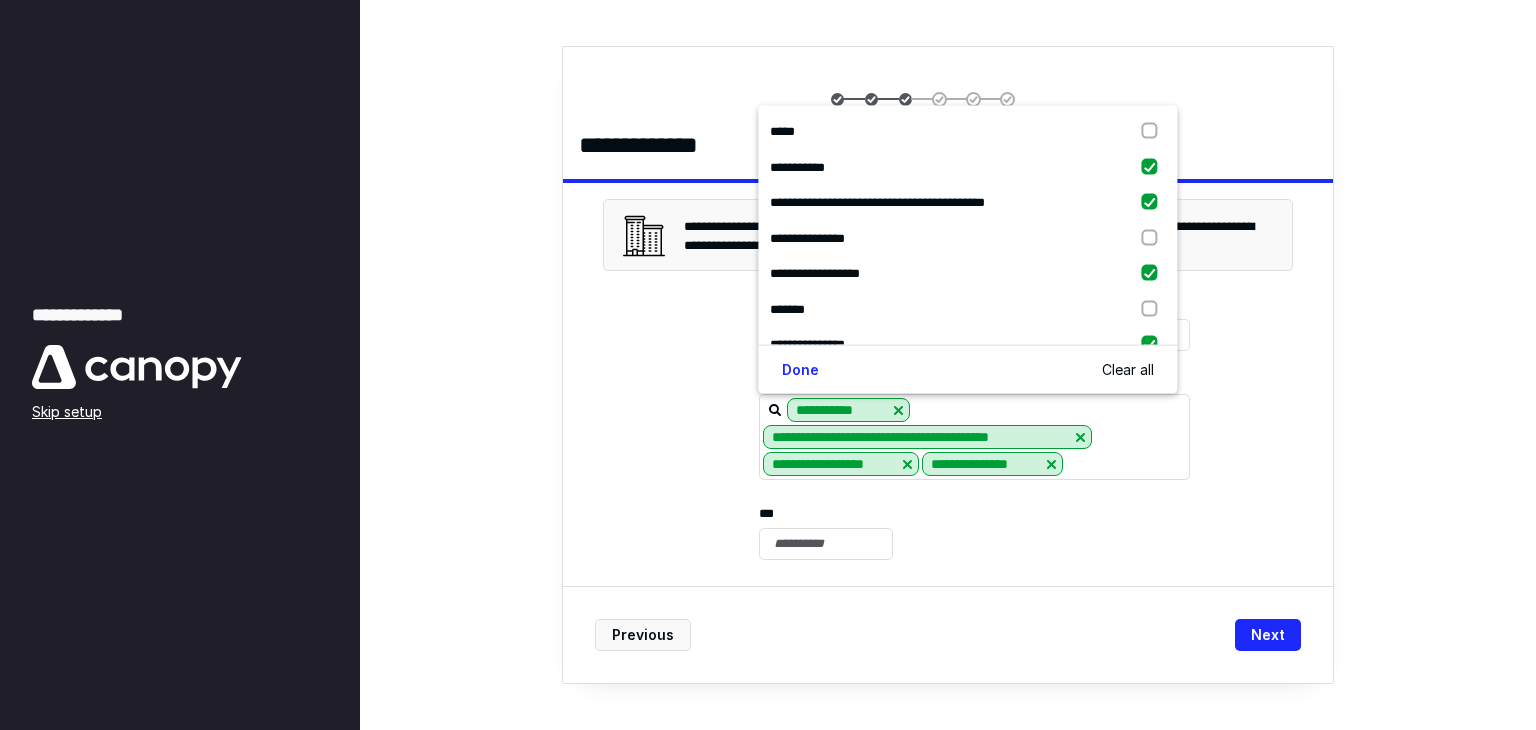 scroll, scrollTop: 97, scrollLeft: 0, axis: vertical 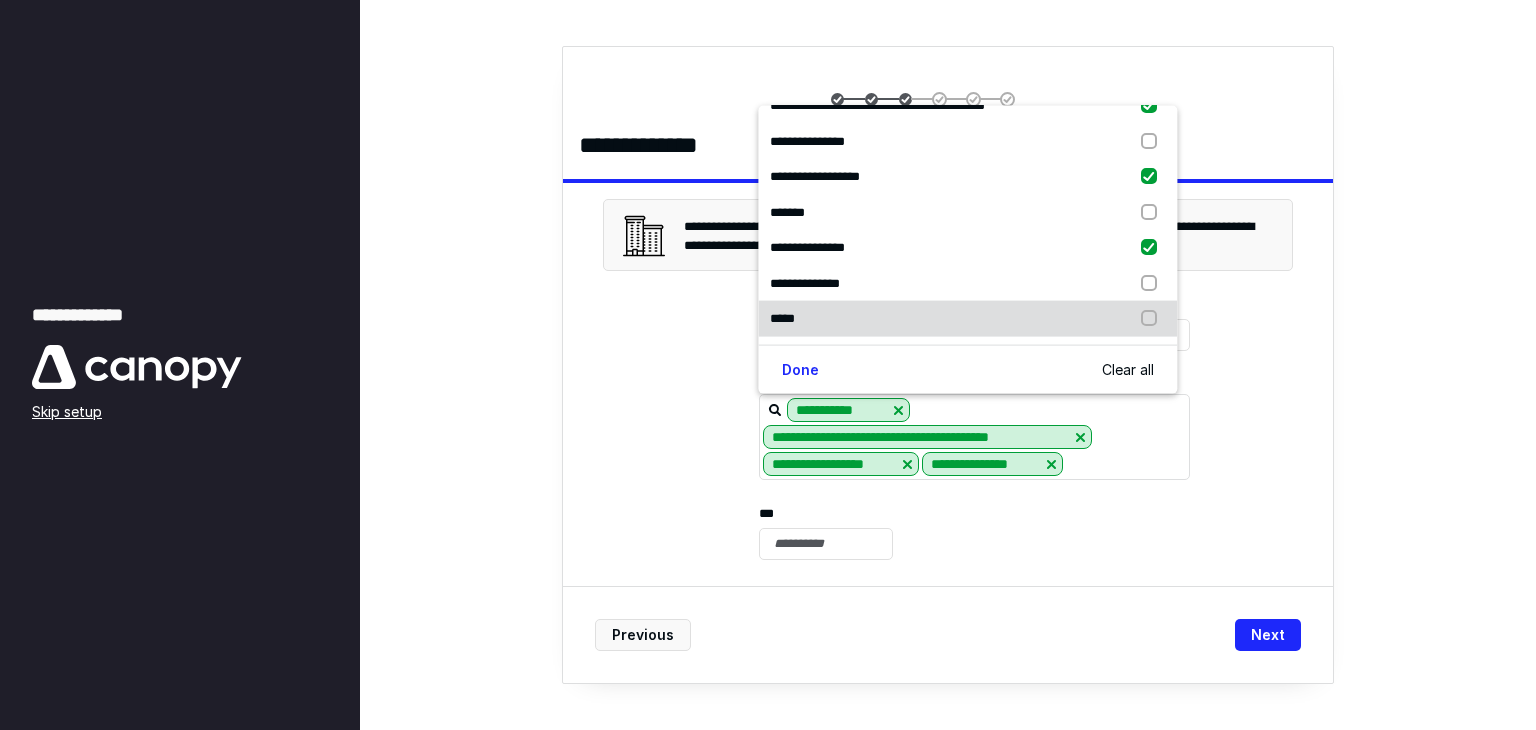 click at bounding box center (1154, 319) 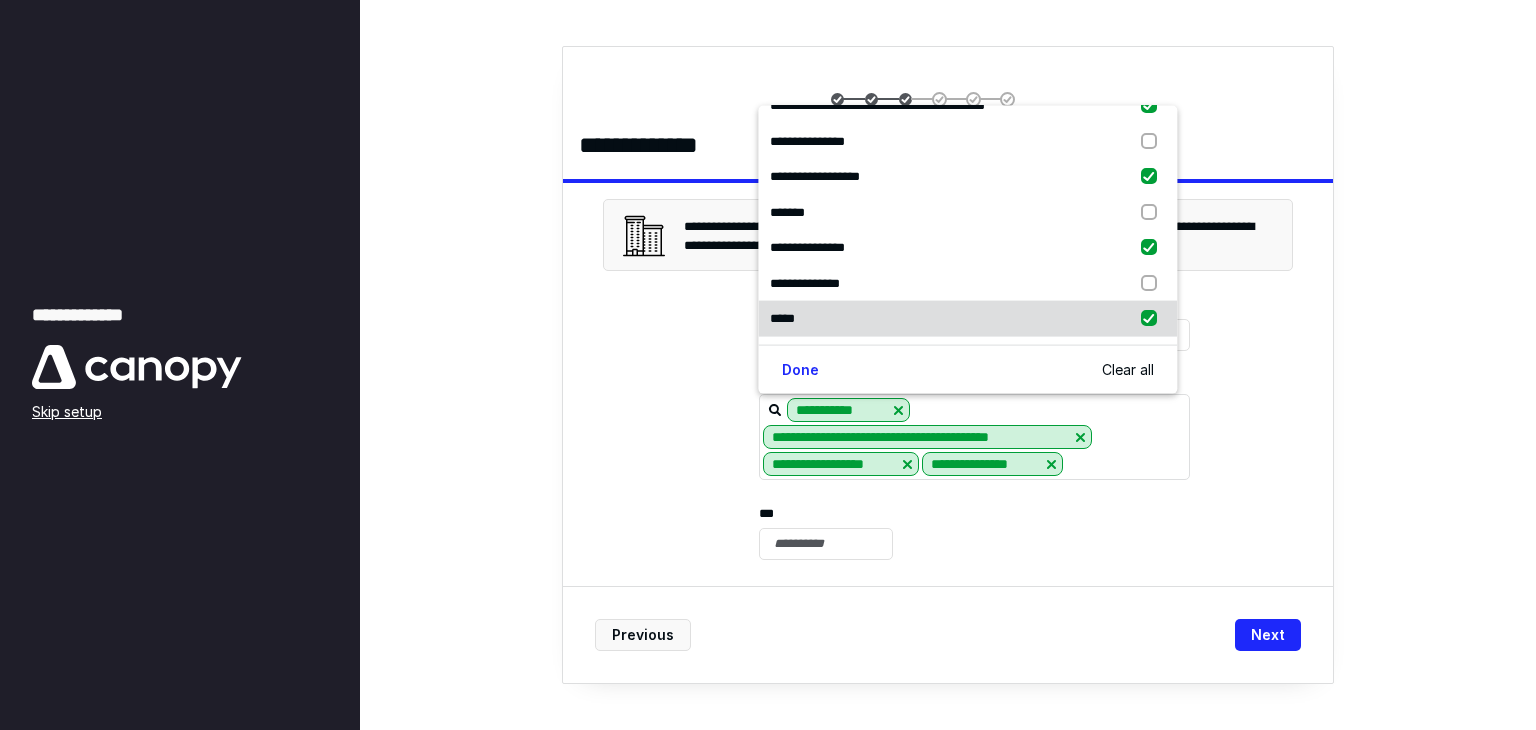 checkbox on "true" 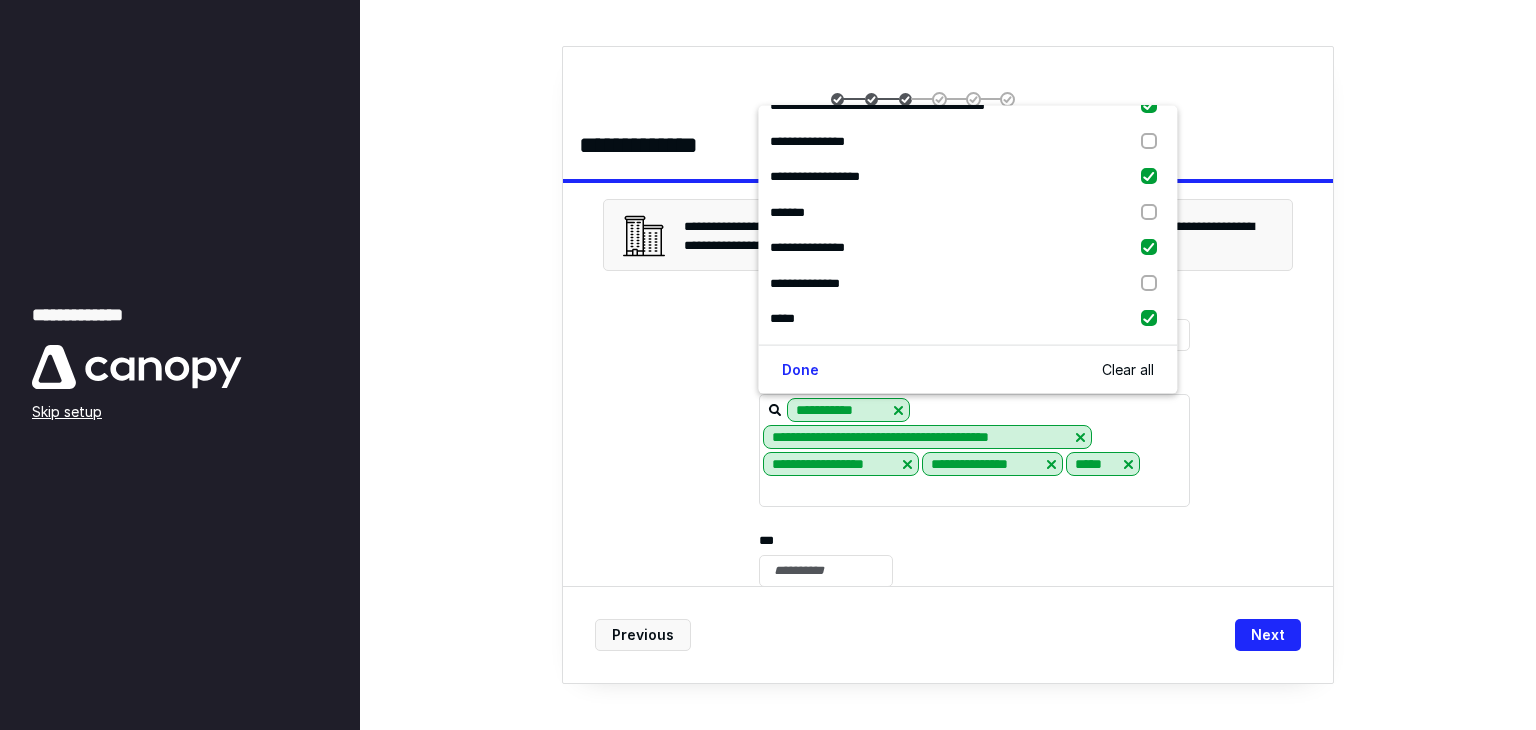 click on "**********" at bounding box center (948, 695) 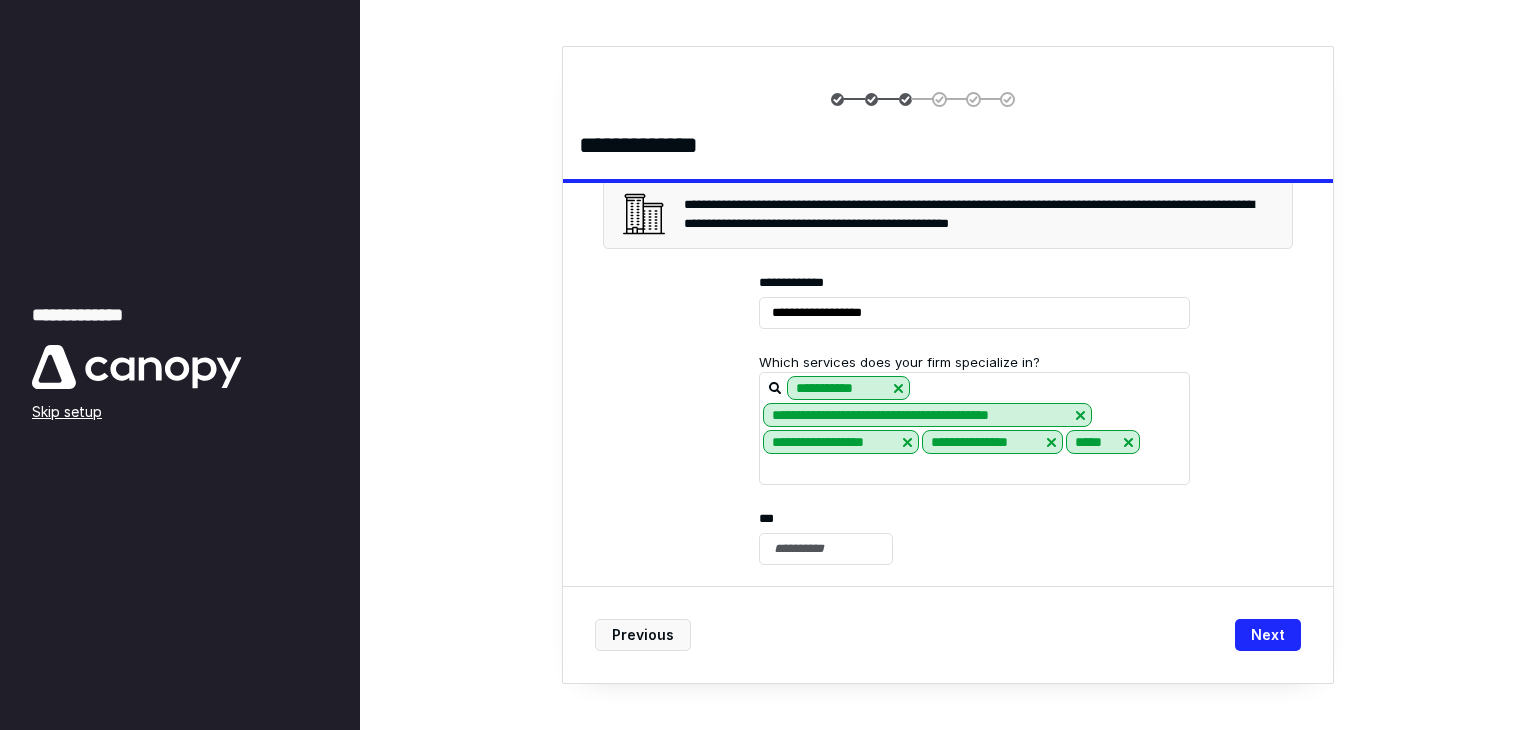 scroll, scrollTop: 5, scrollLeft: 0, axis: vertical 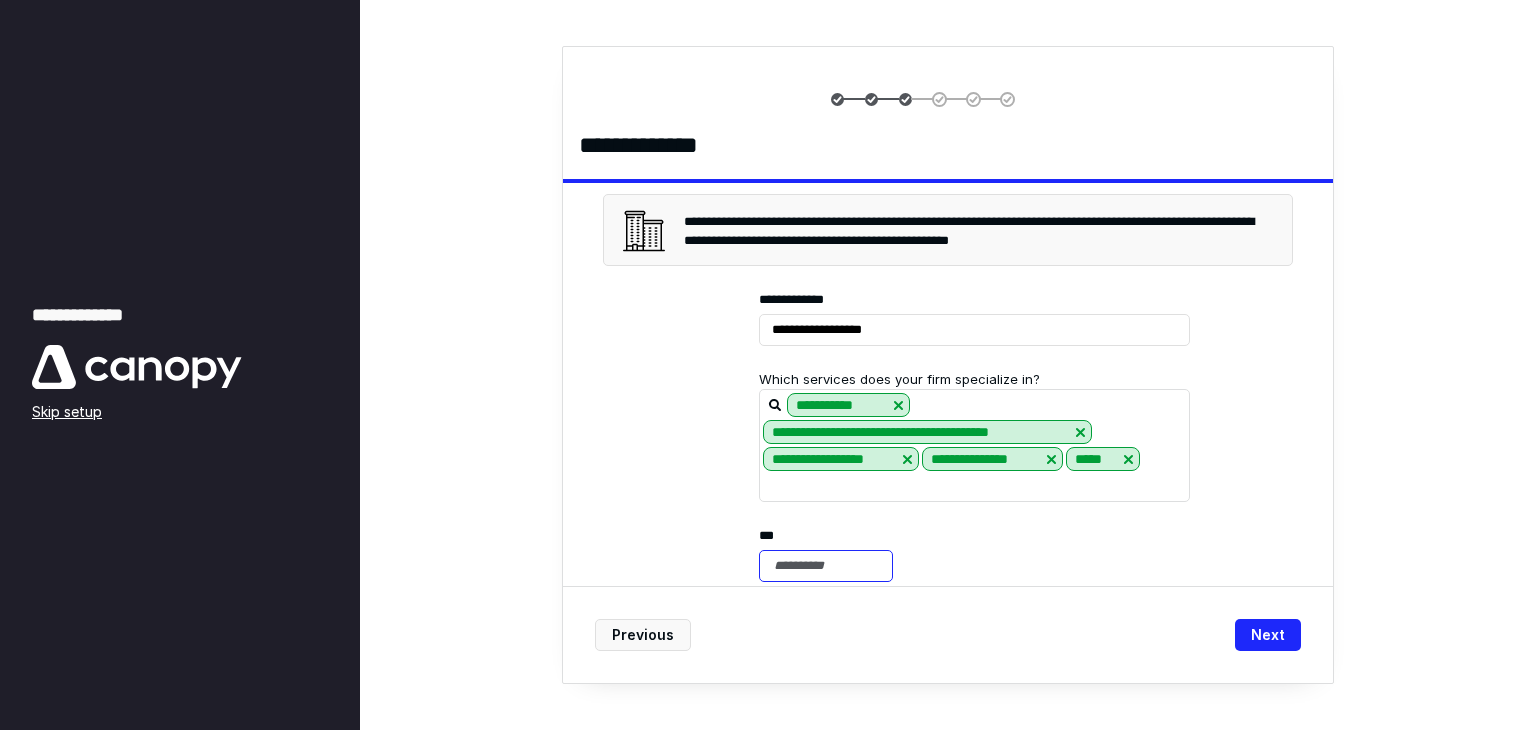 click at bounding box center (826, 566) 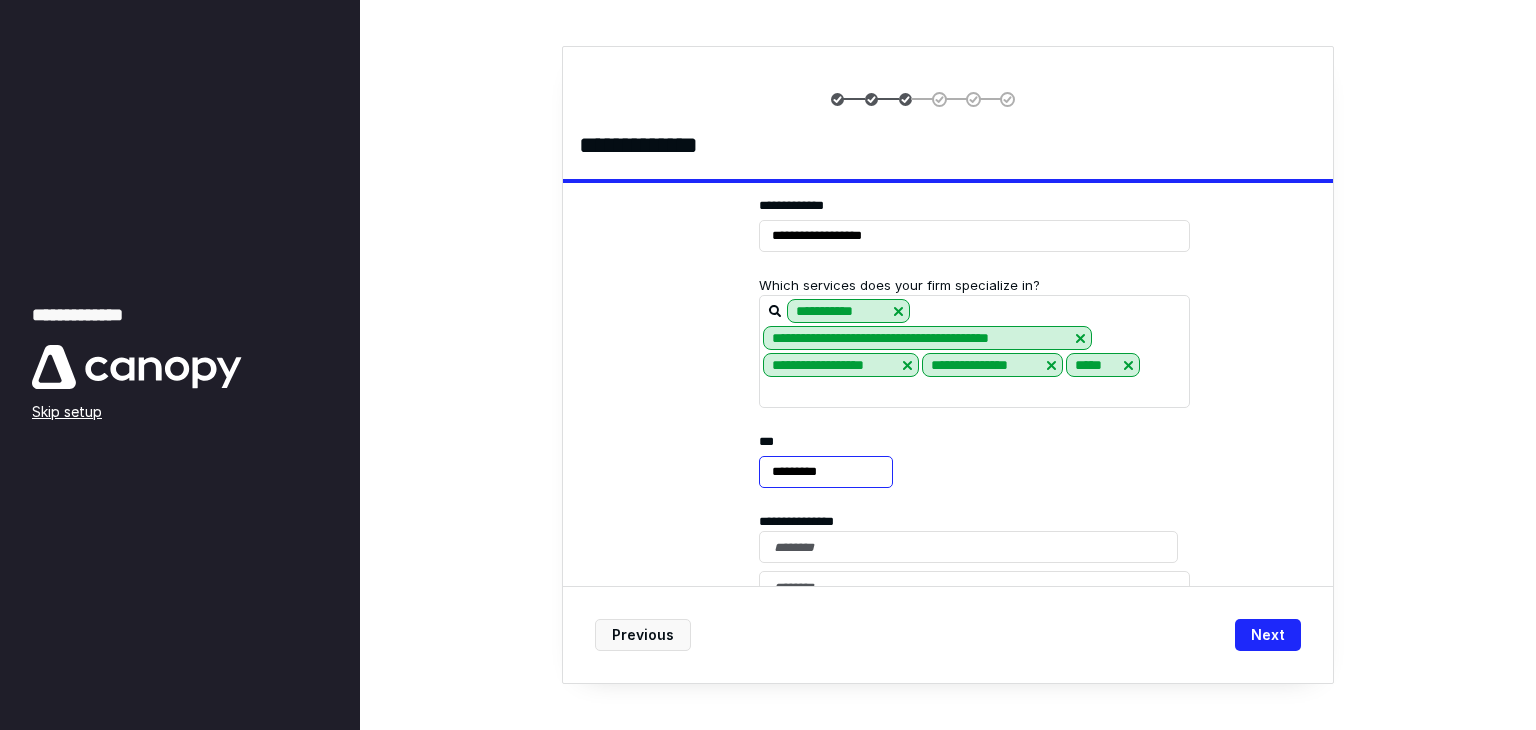 scroll, scrollTop: 116, scrollLeft: 0, axis: vertical 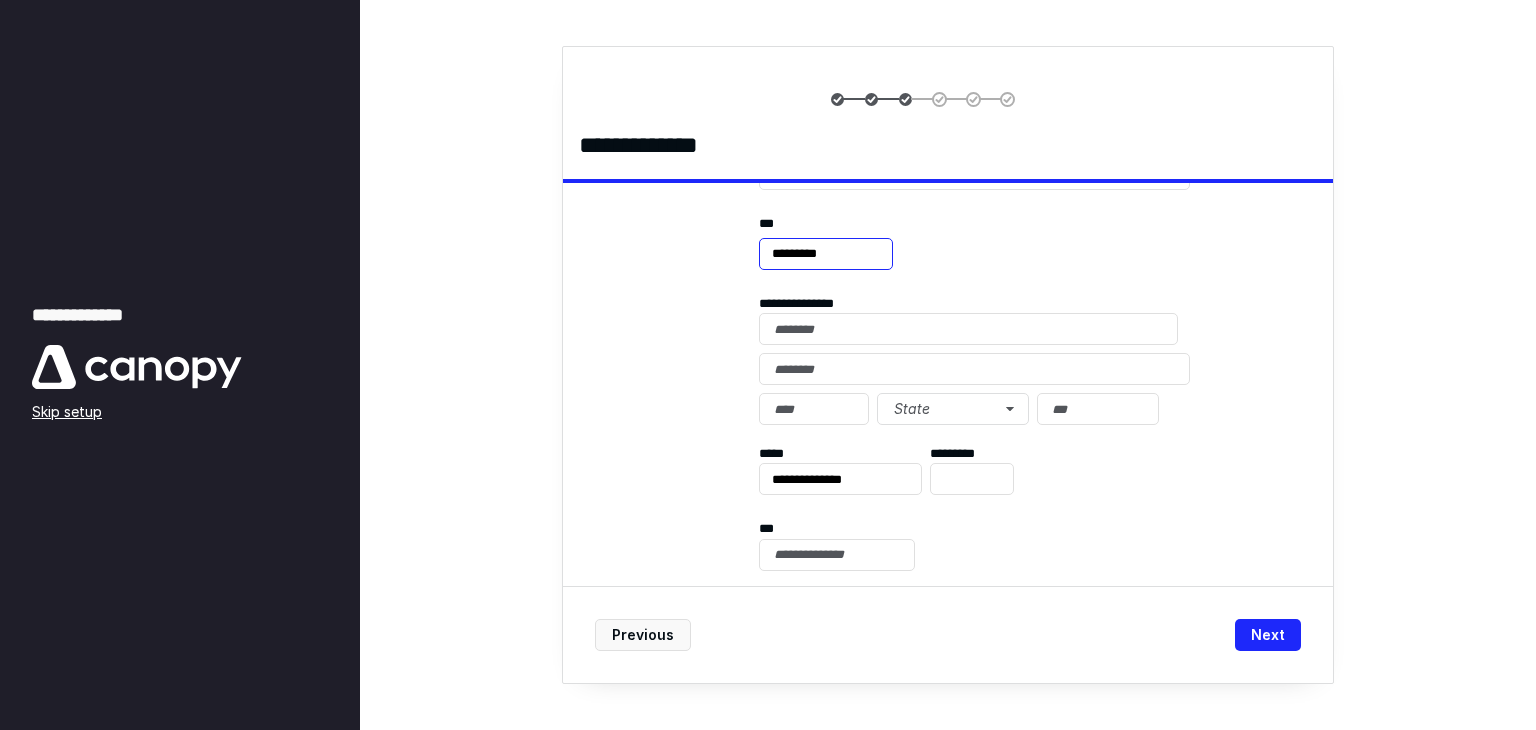 type on "*********" 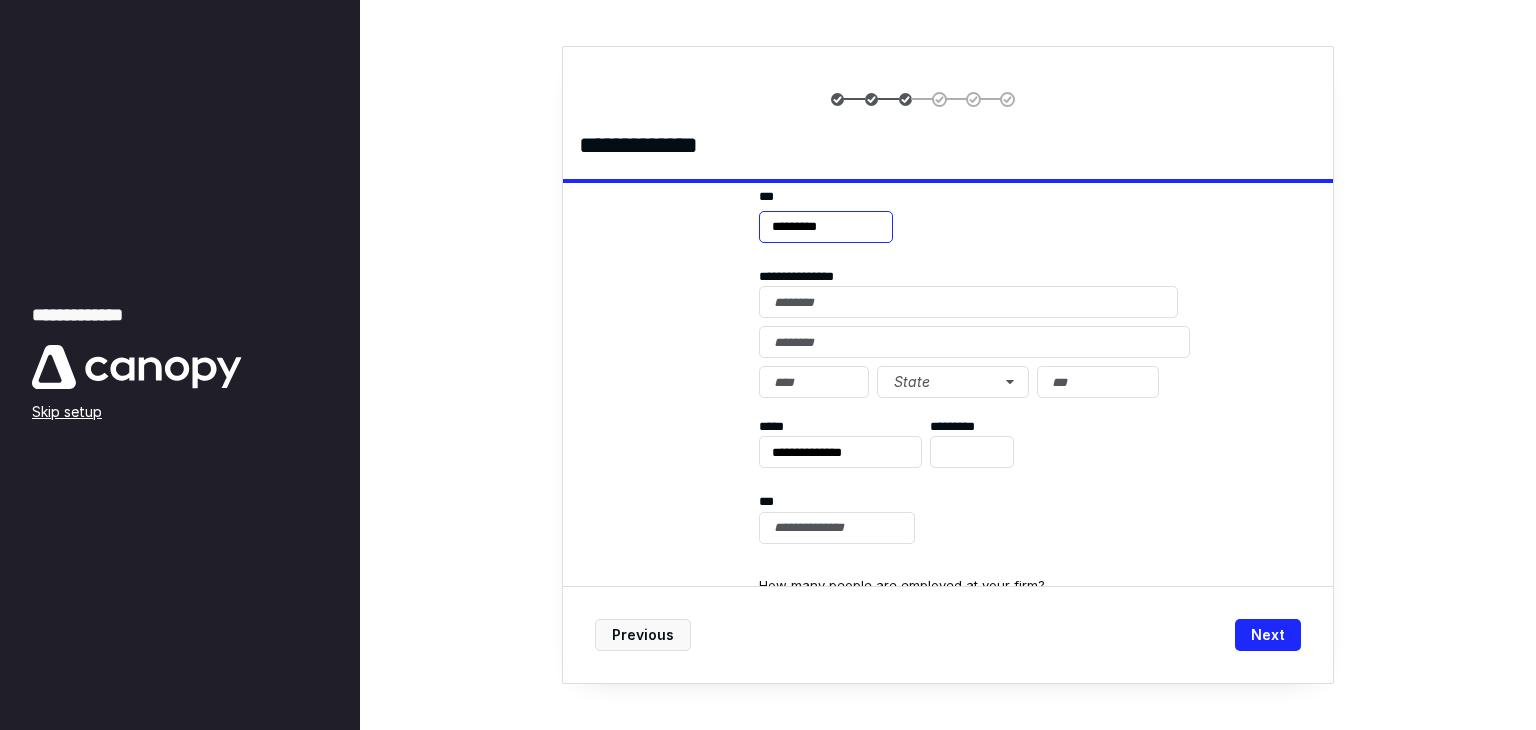 scroll, scrollTop: 337, scrollLeft: 0, axis: vertical 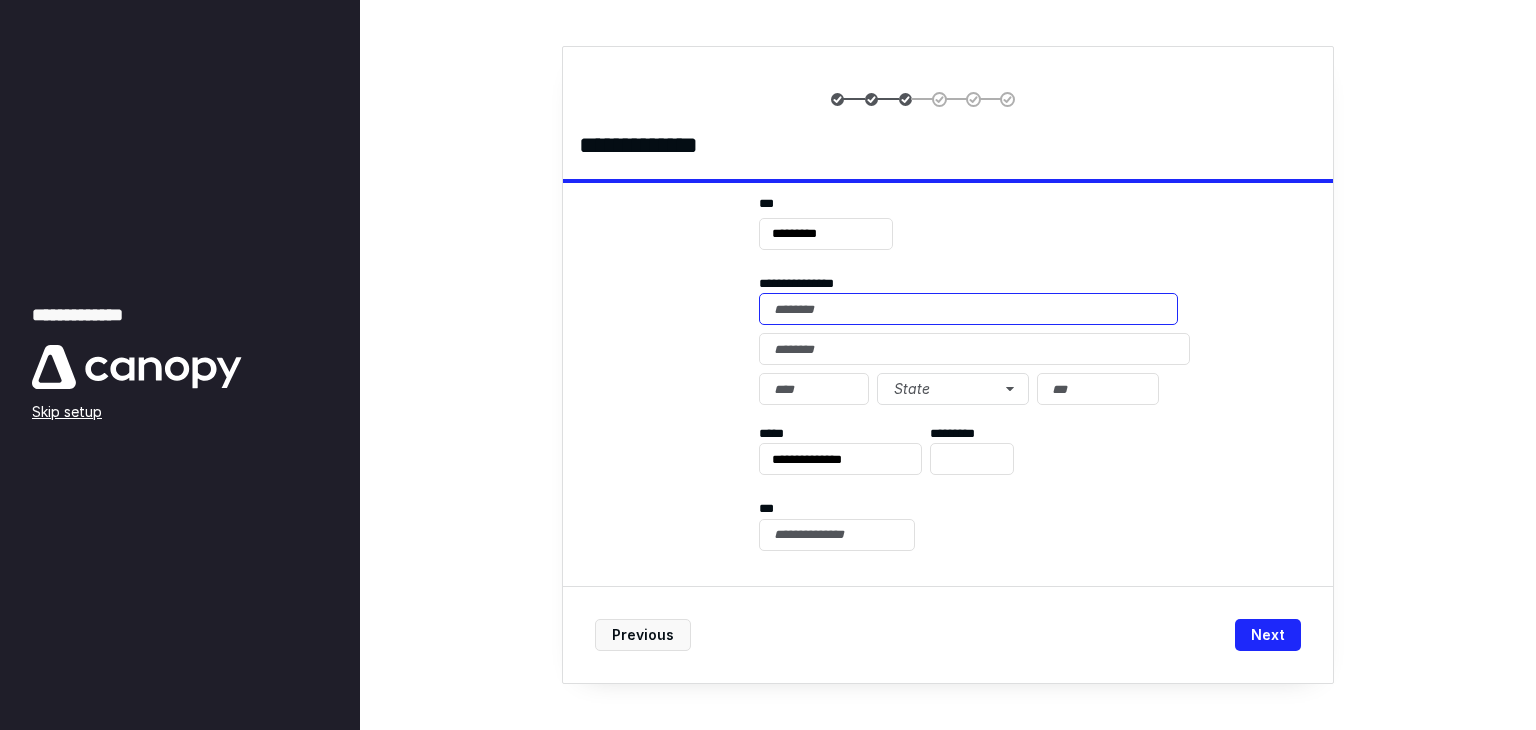 click at bounding box center [968, 309] 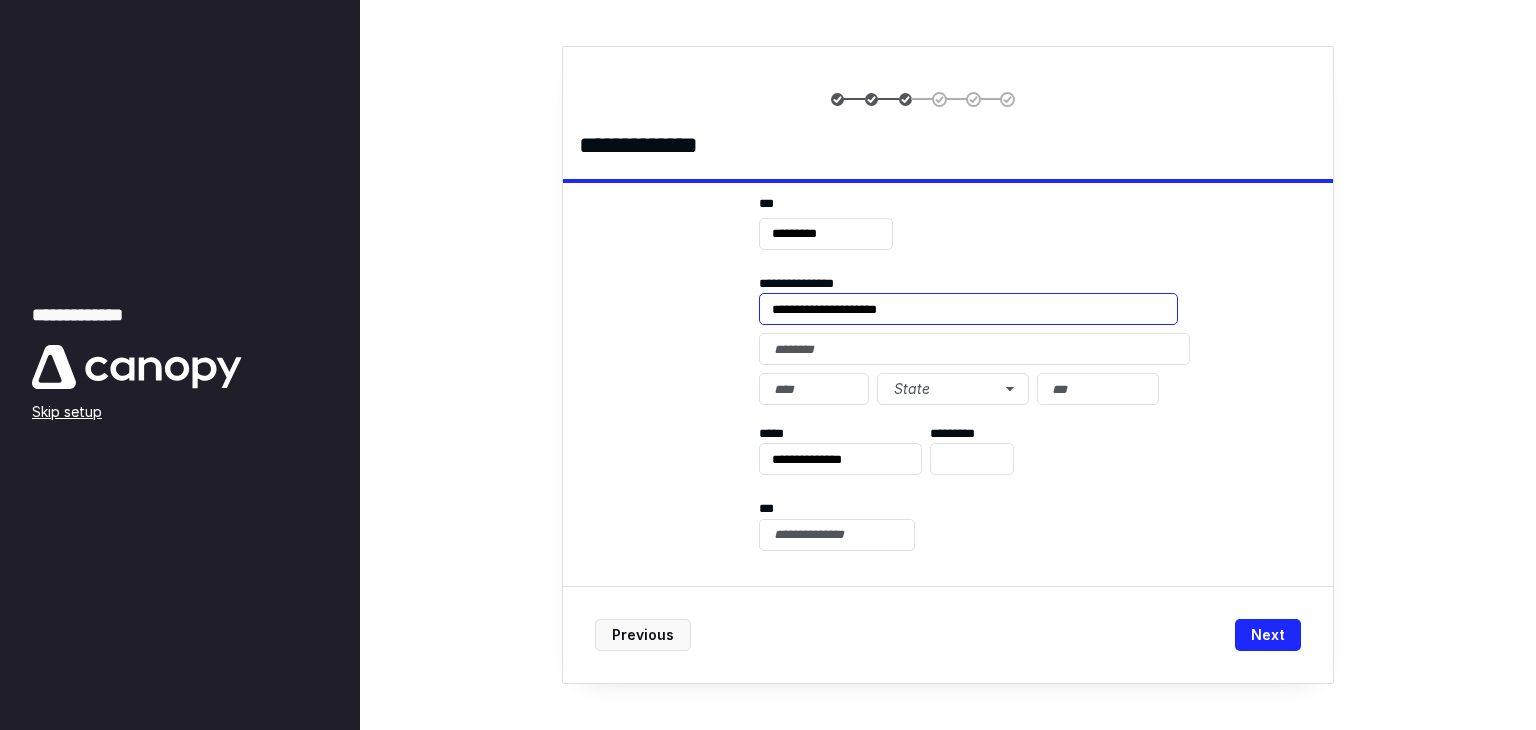 type on "**********" 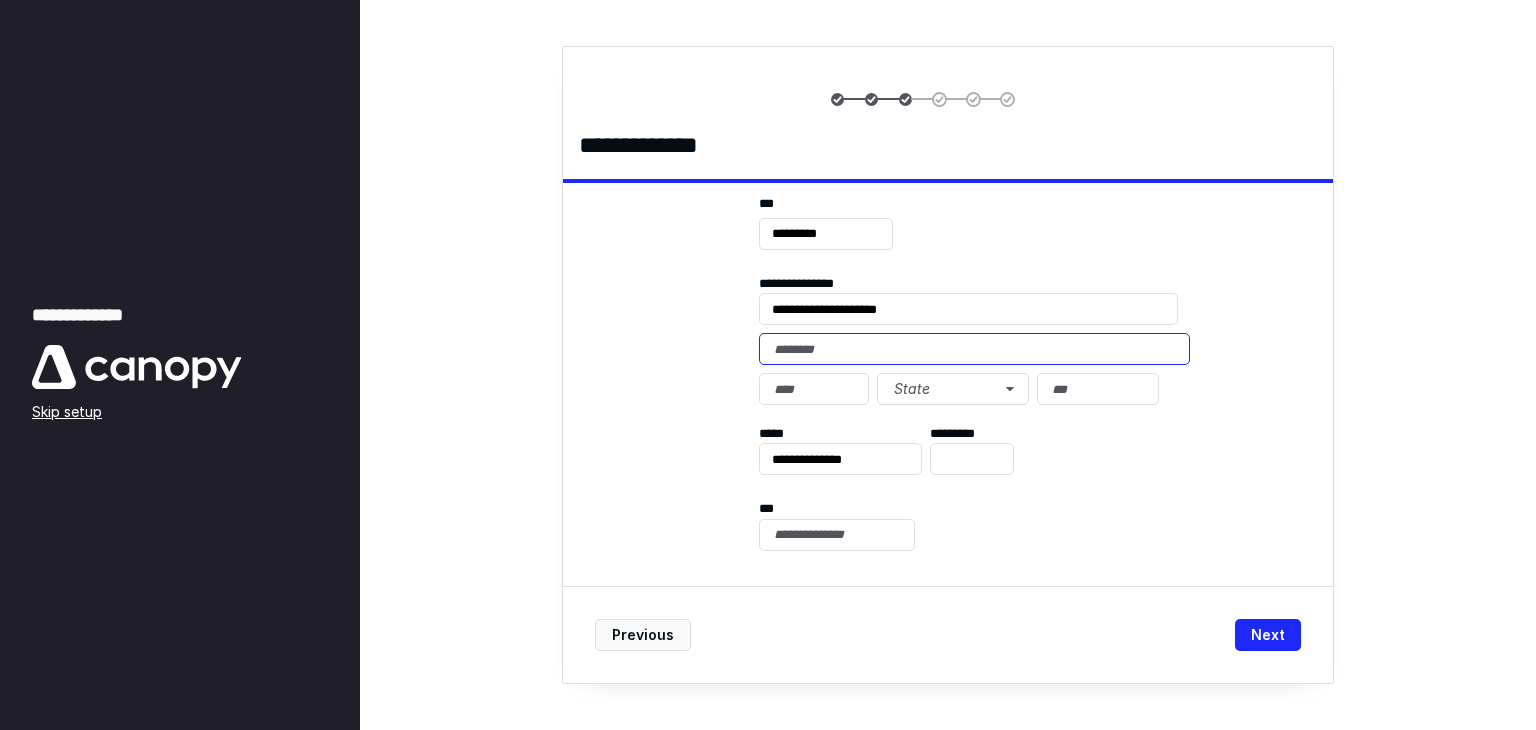 paste on "**********" 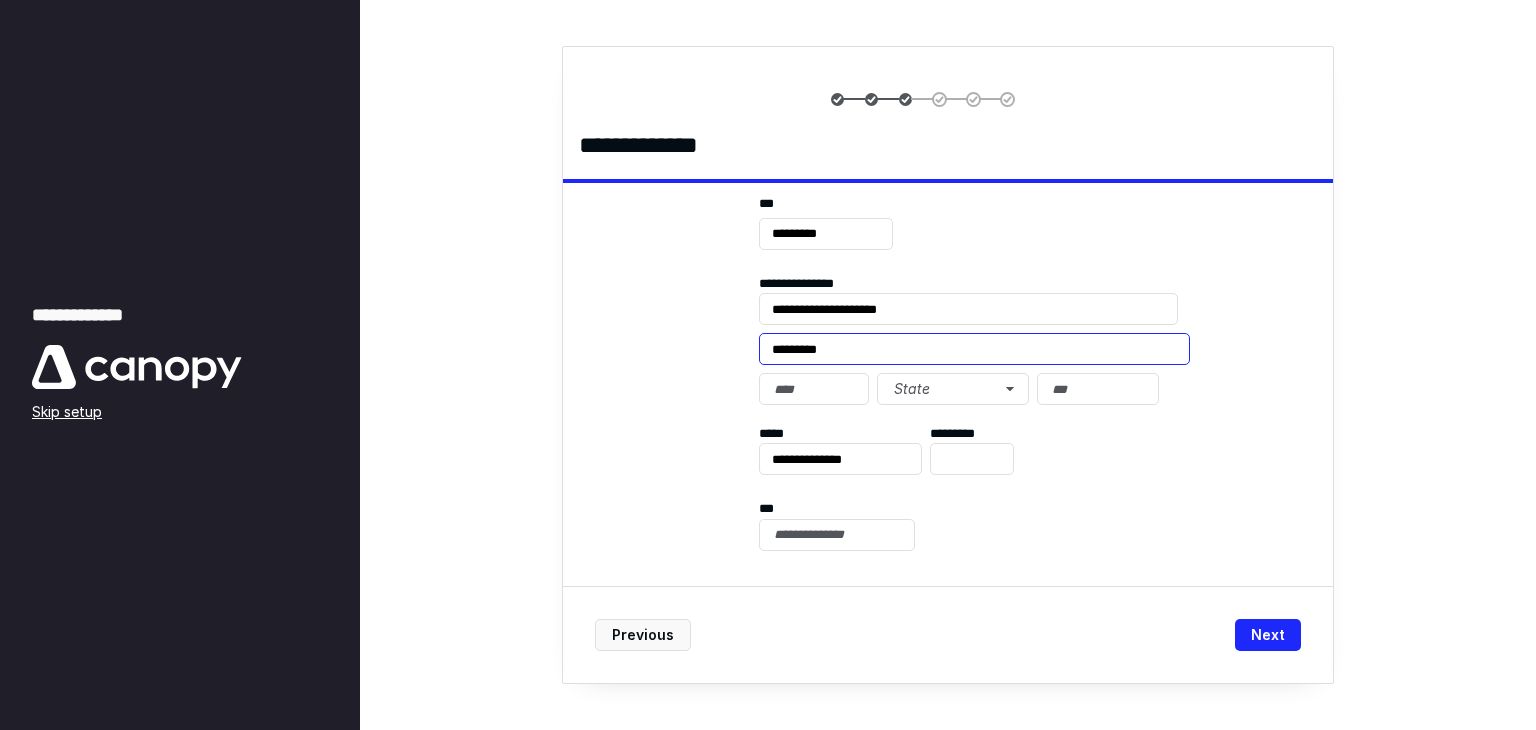 type on "*********" 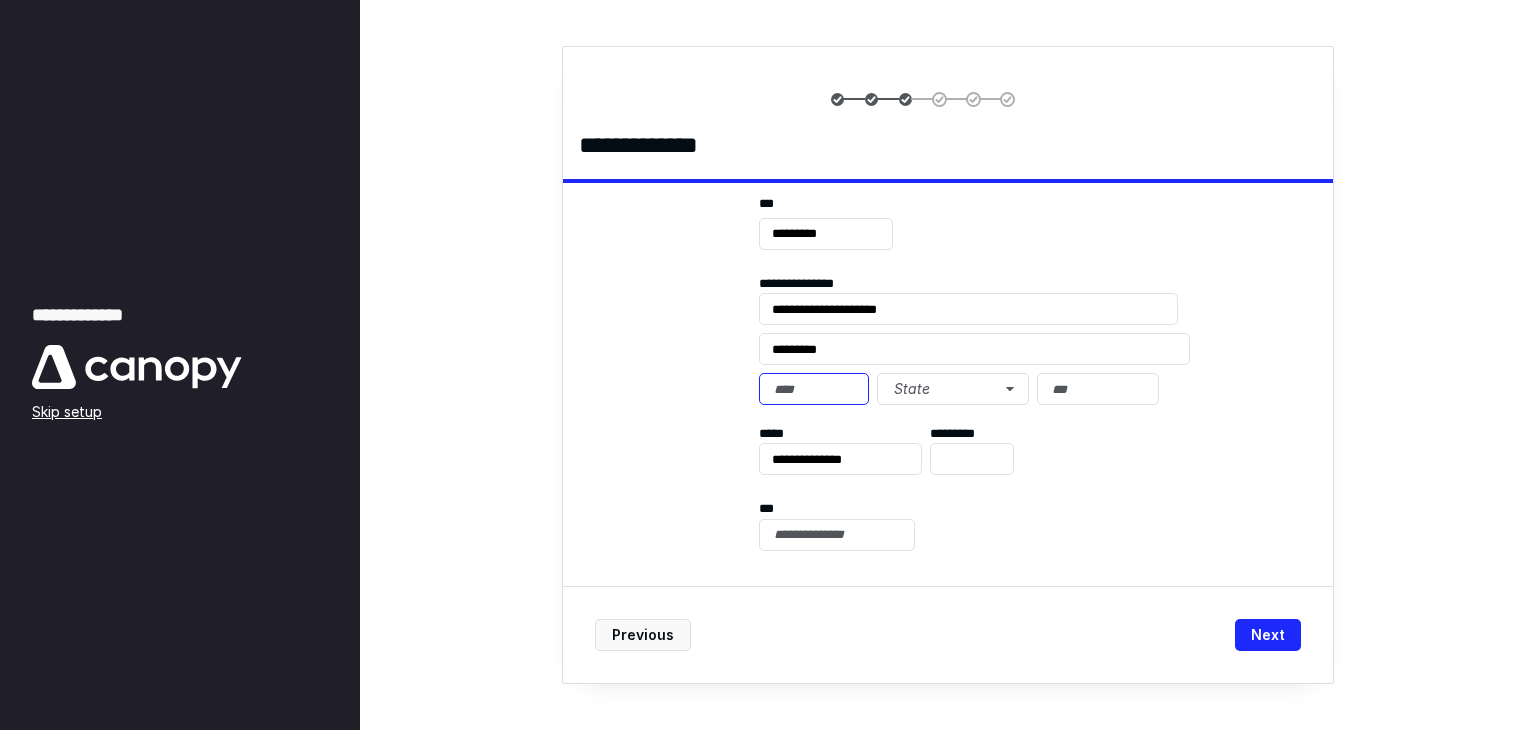 paste on "**********" 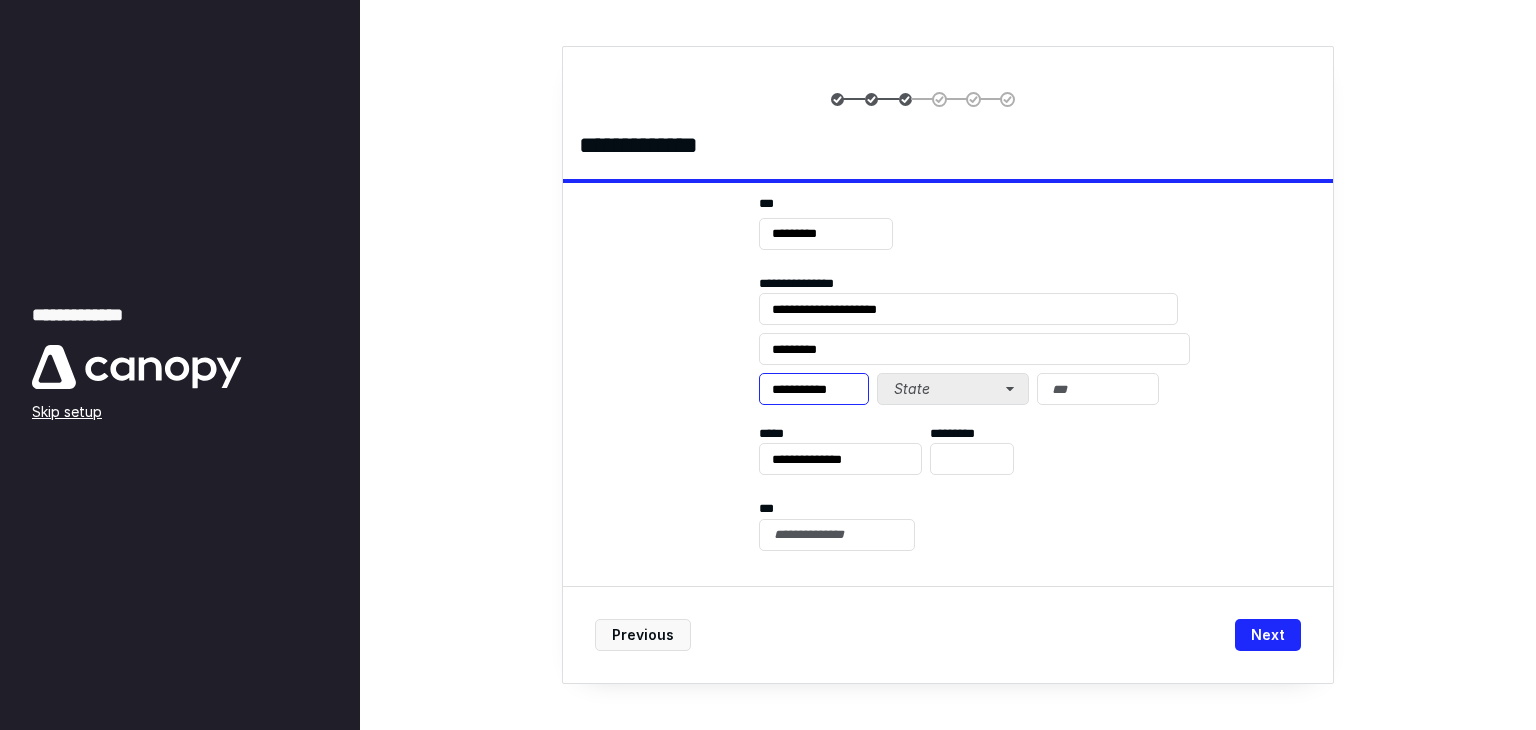 type on "**********" 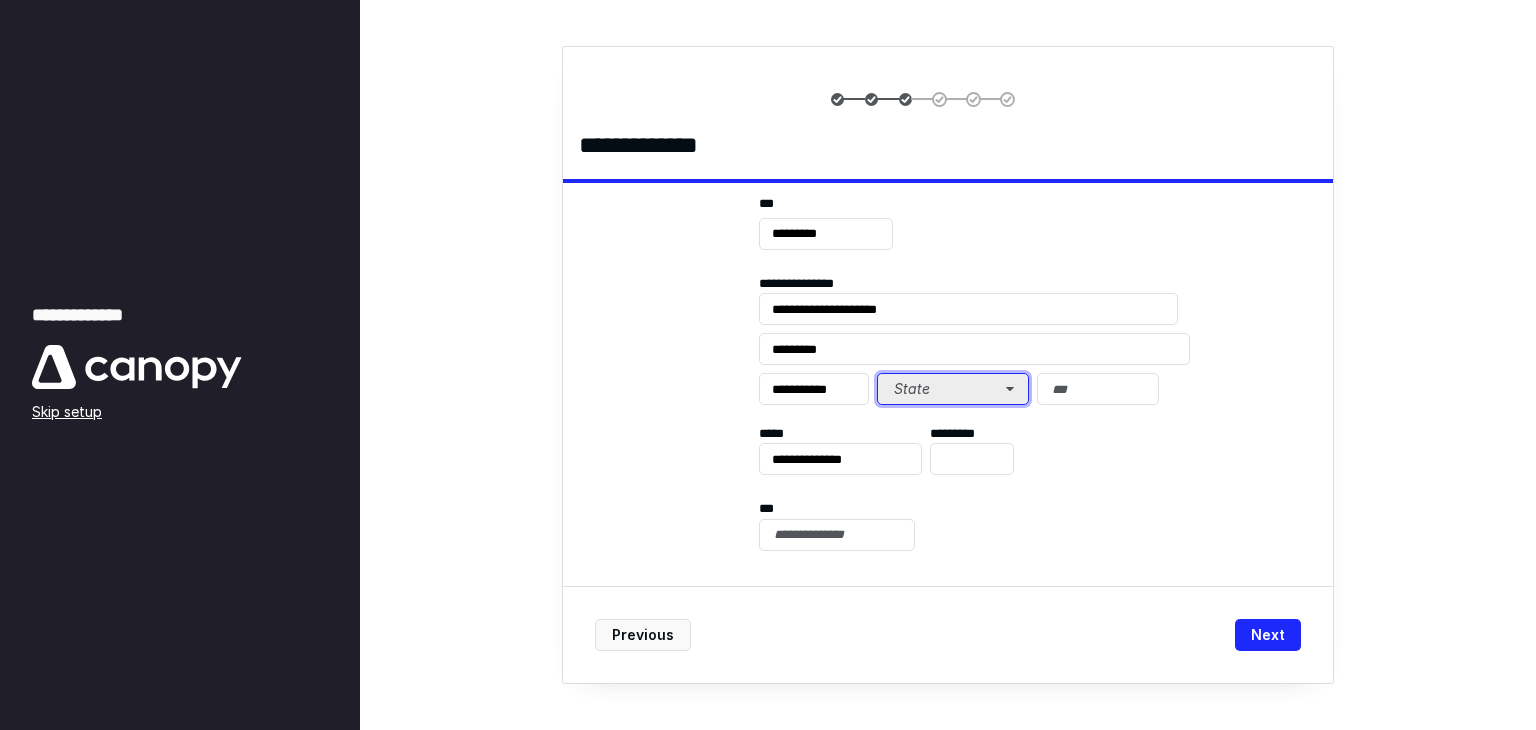 click on "State" at bounding box center [953, 389] 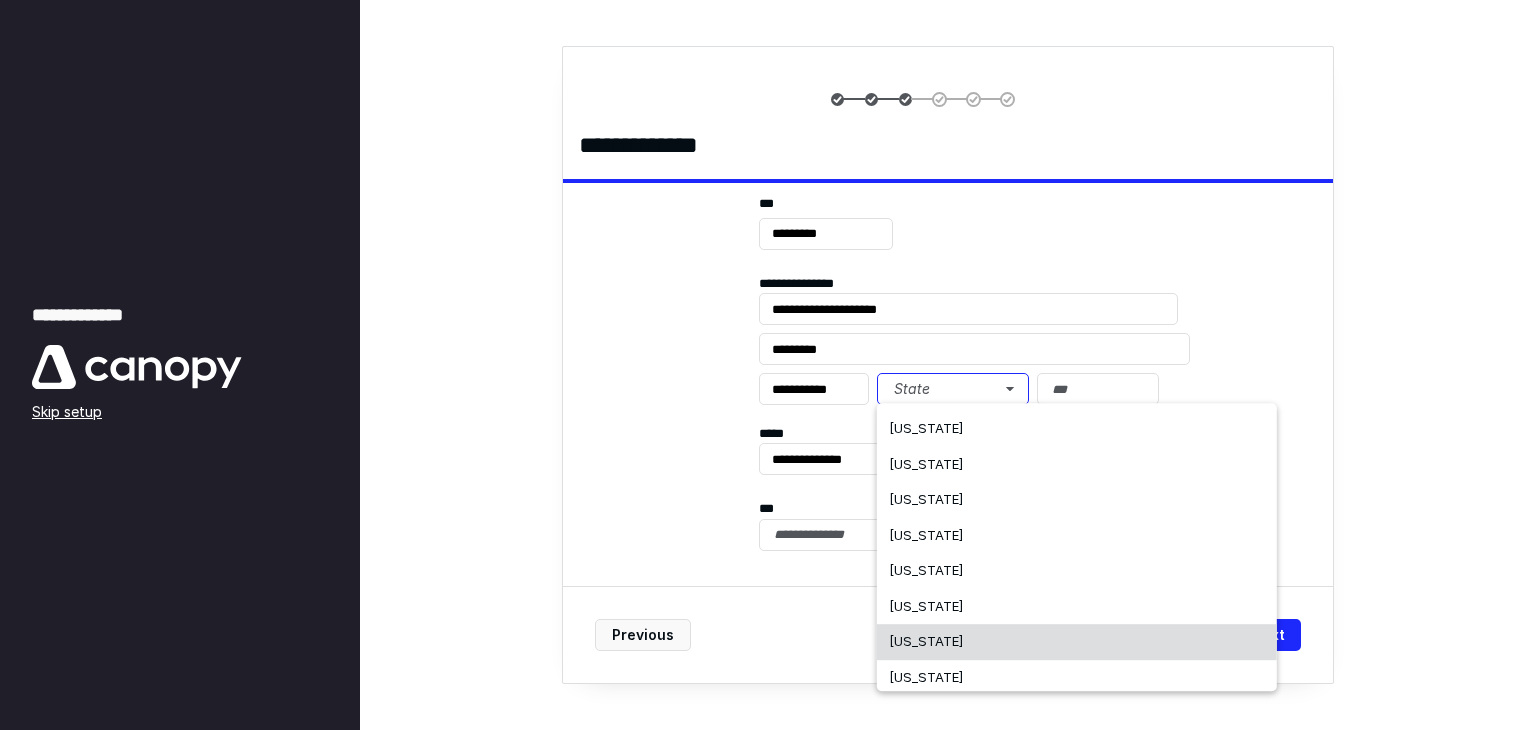 click on "Connecticut" at bounding box center (926, 641) 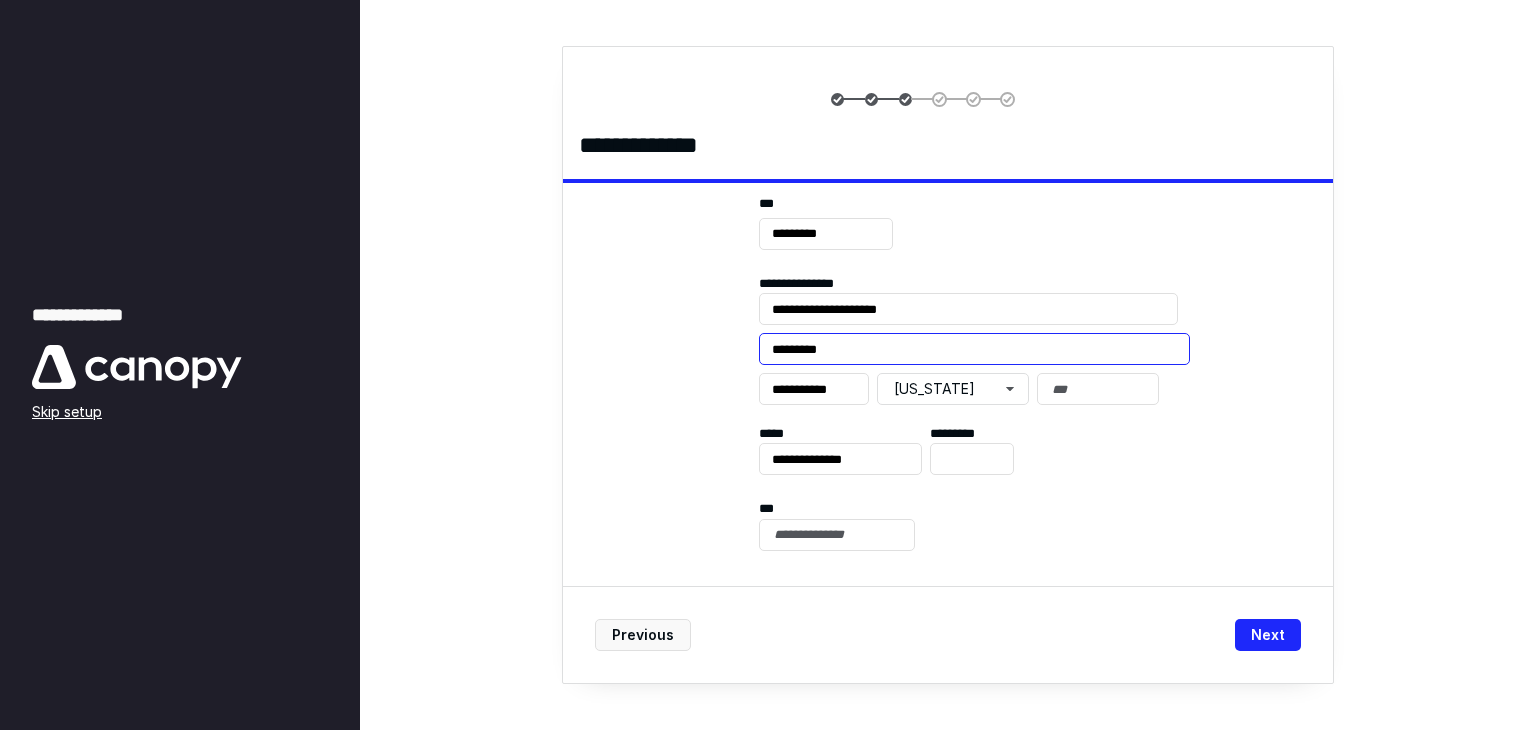 click on "*********" at bounding box center [974, 349] 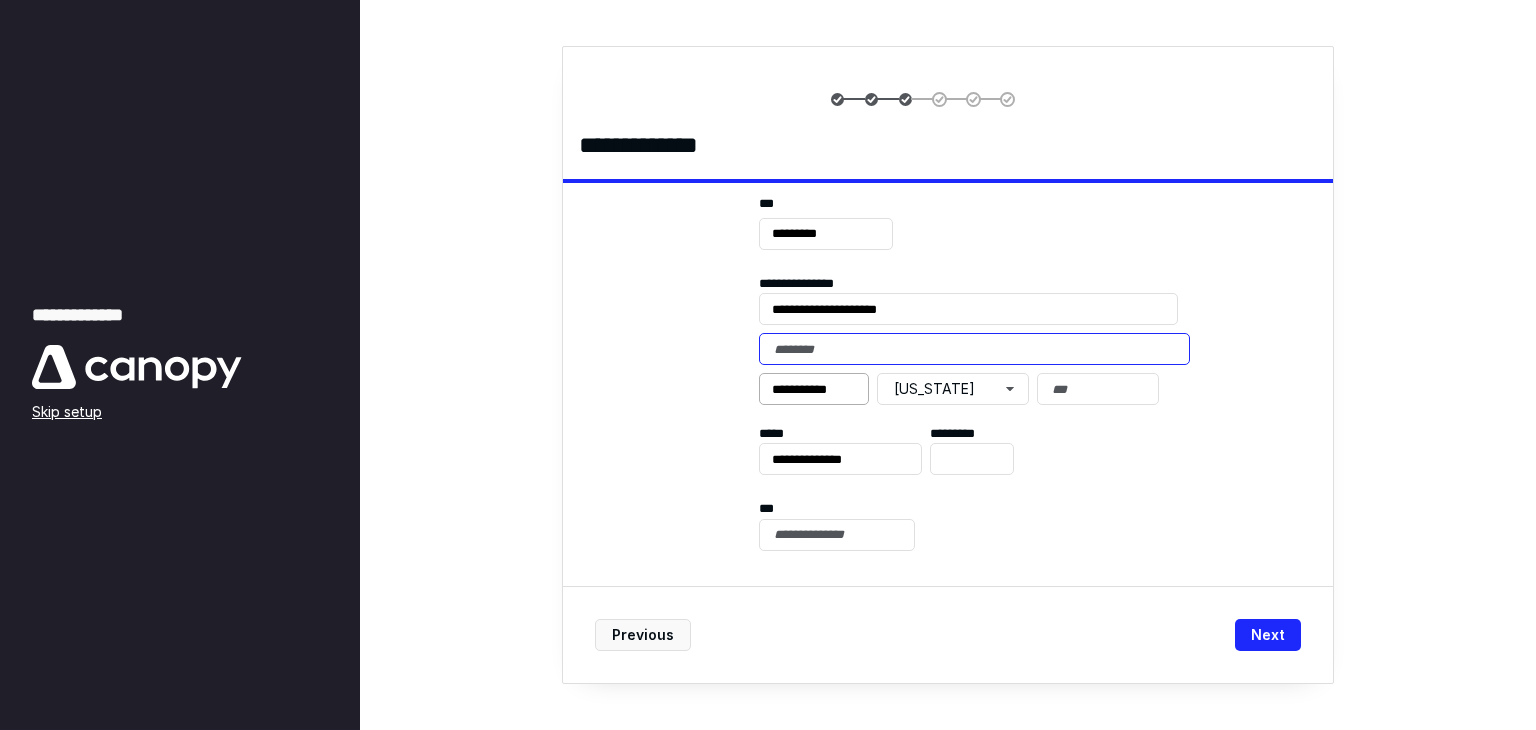 type 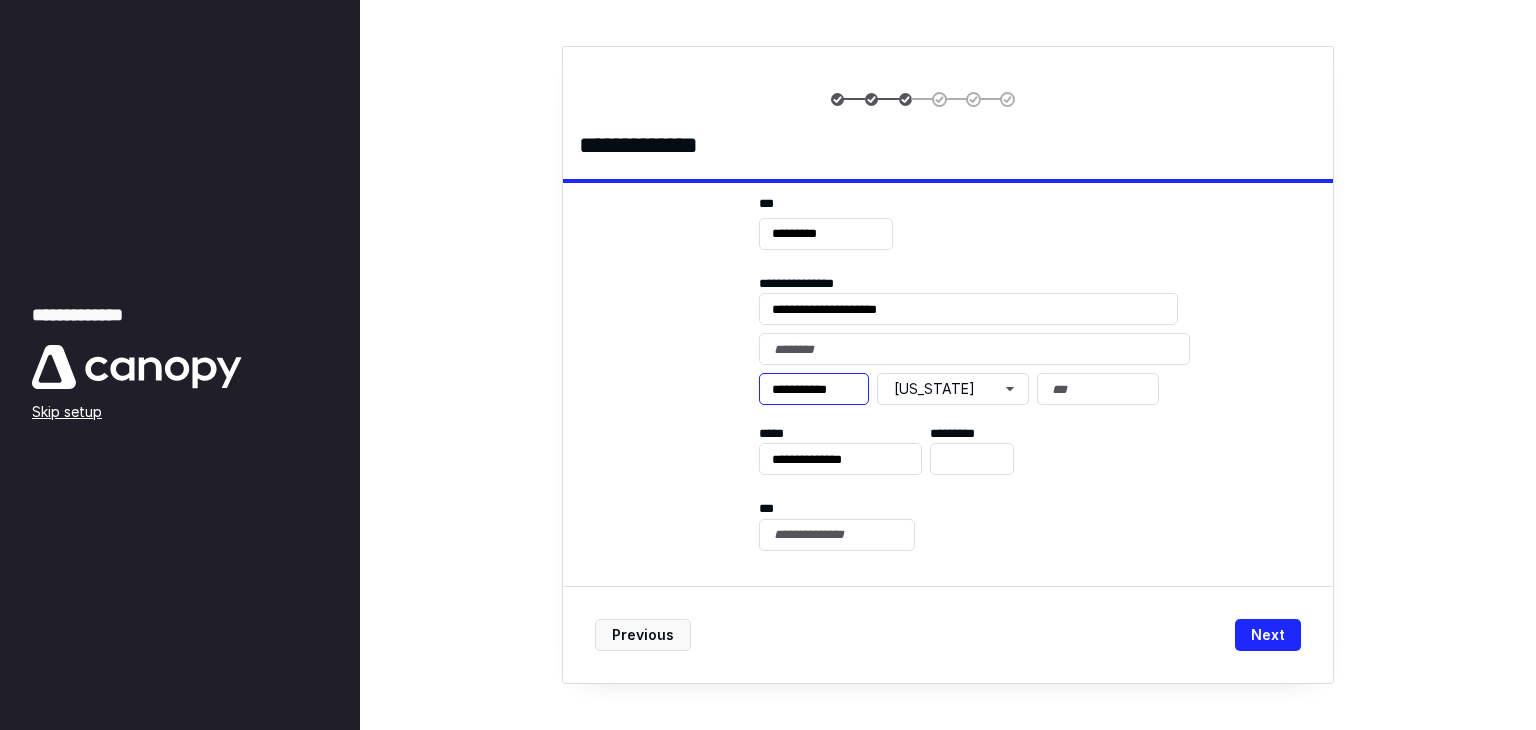 click on "**********" at bounding box center (814, 389) 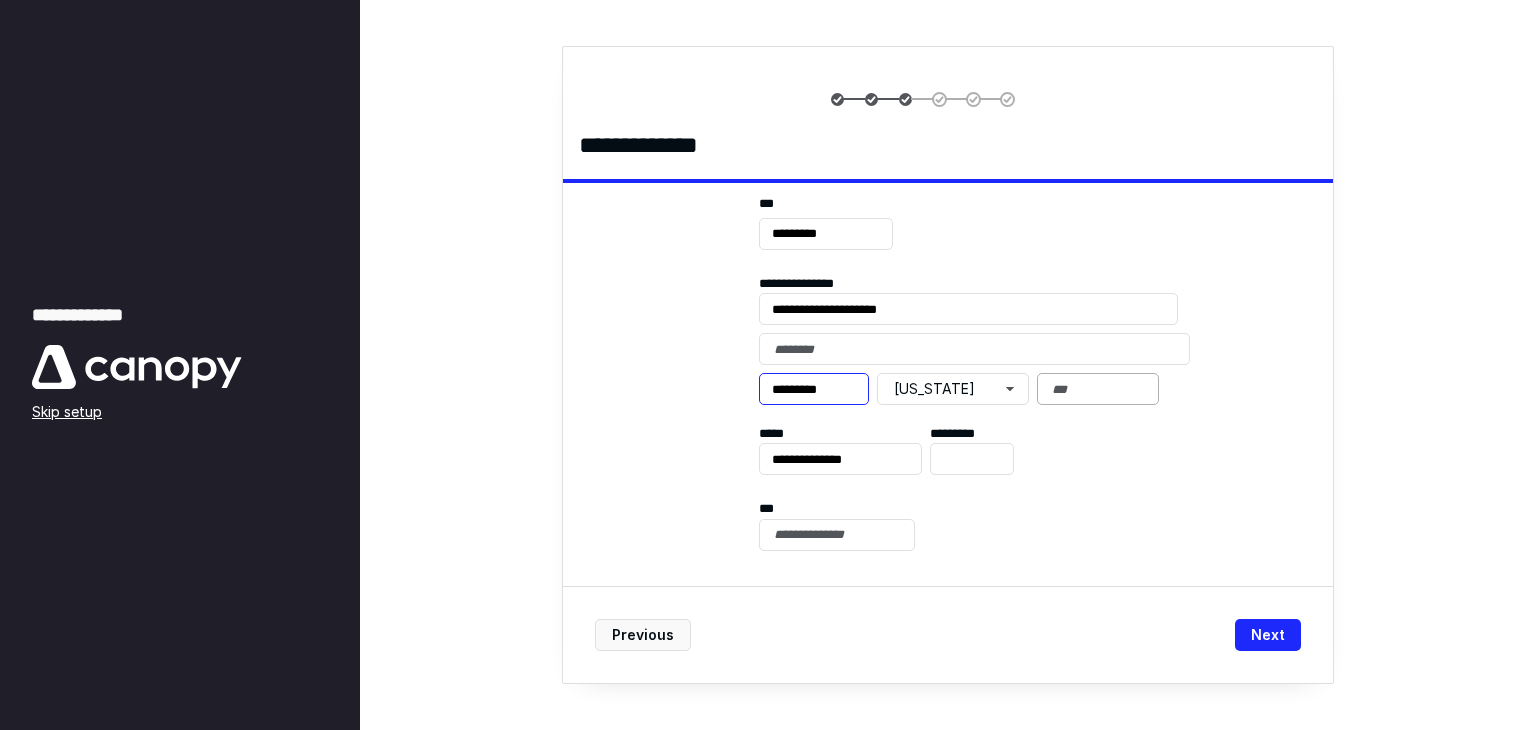 type on "*********" 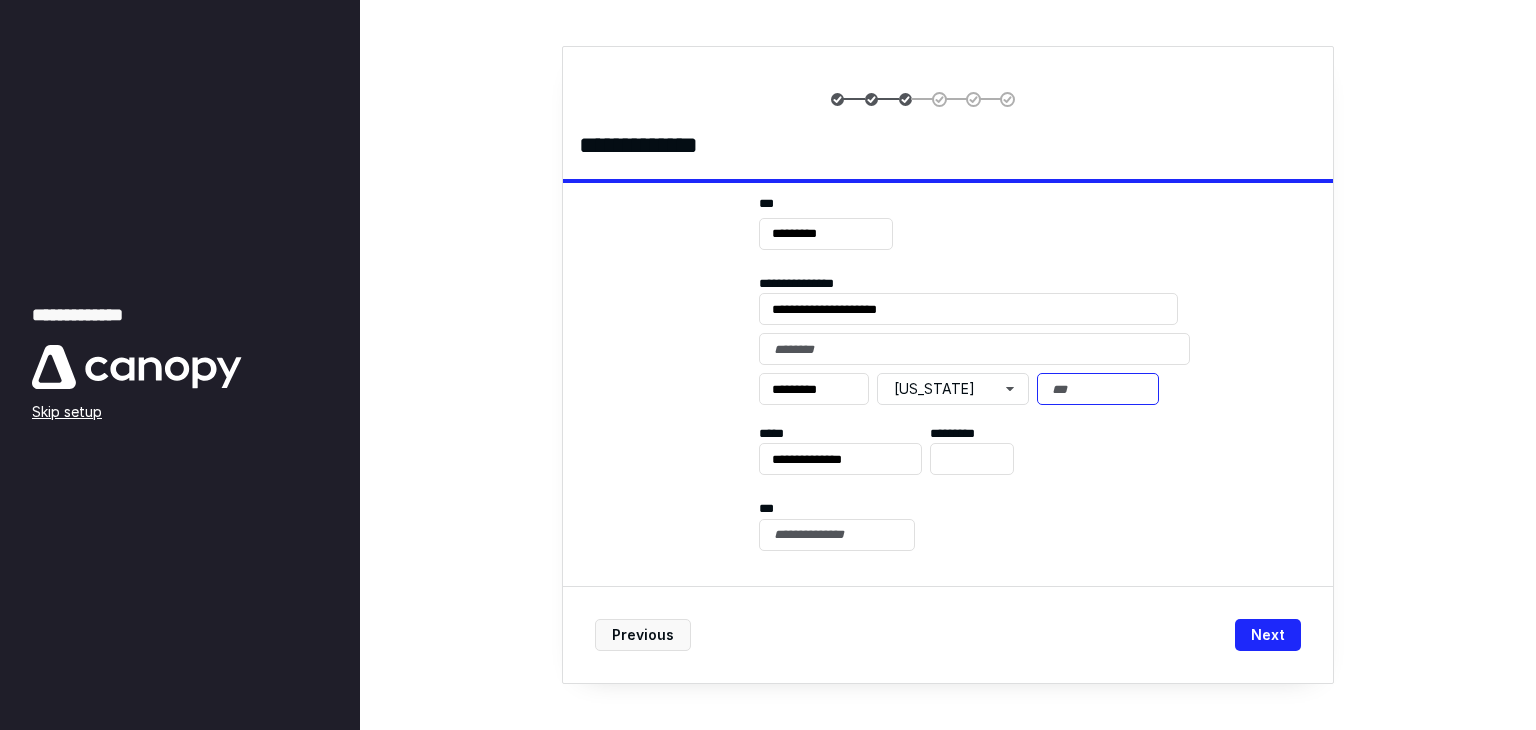 click at bounding box center [1098, 389] 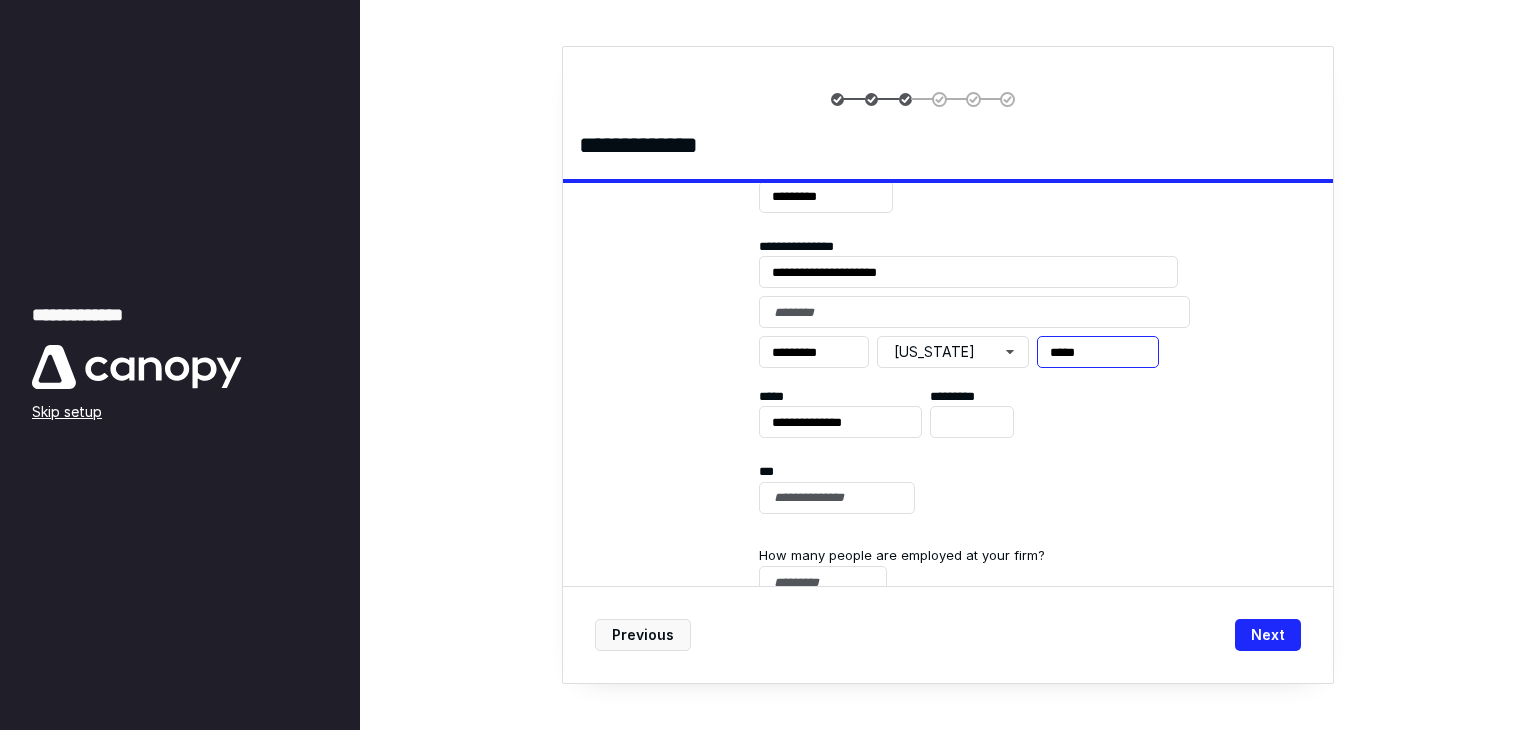 scroll, scrollTop: 378, scrollLeft: 0, axis: vertical 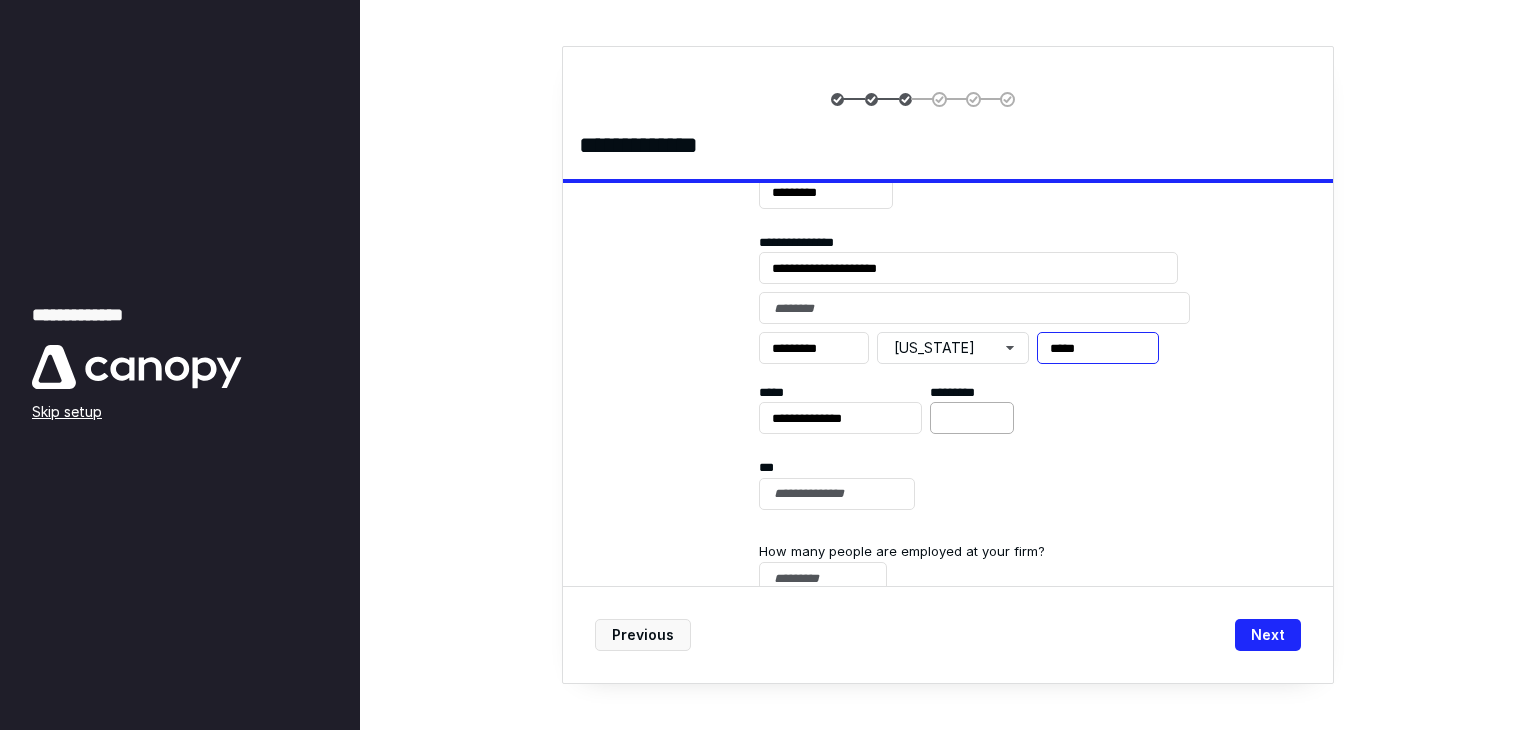 type on "*****" 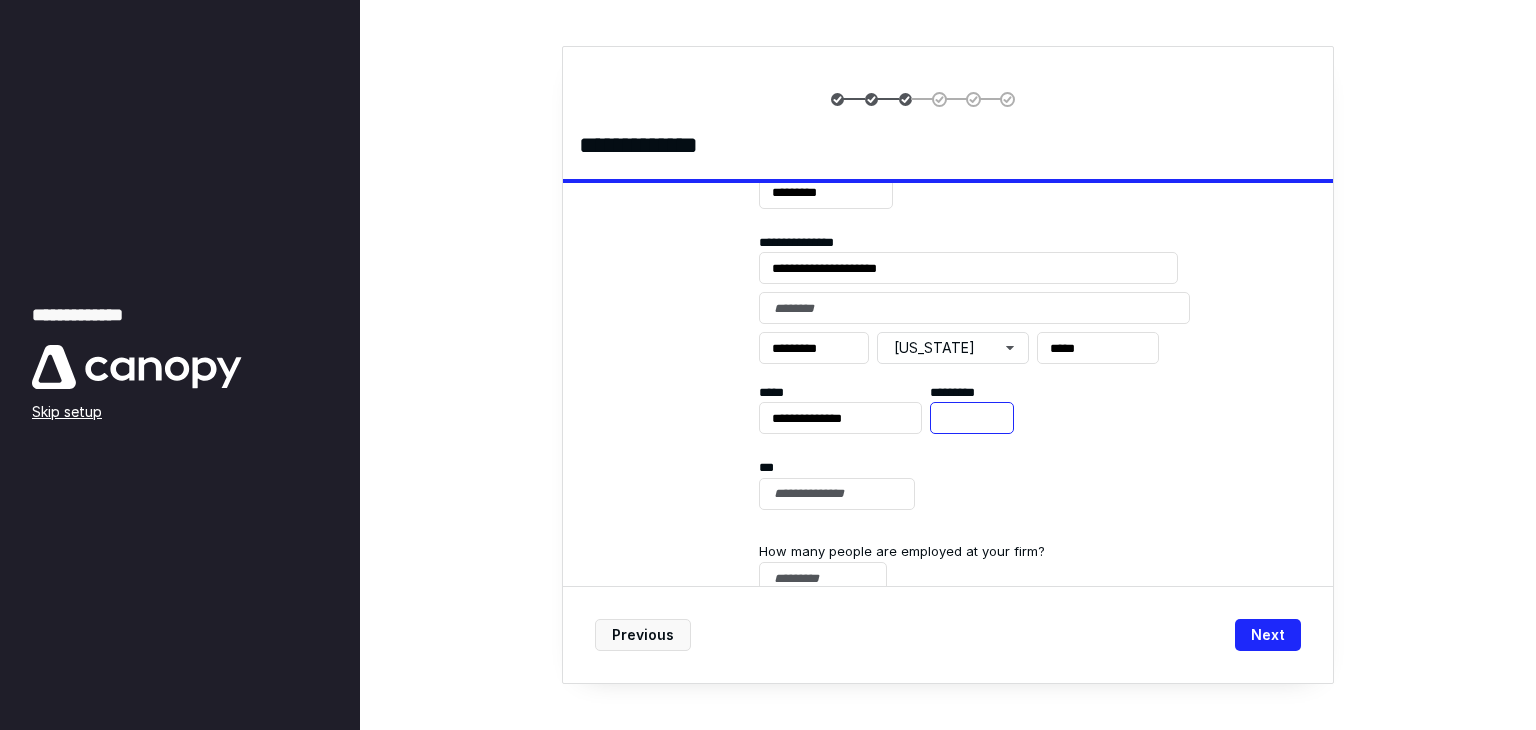 click at bounding box center [972, 418] 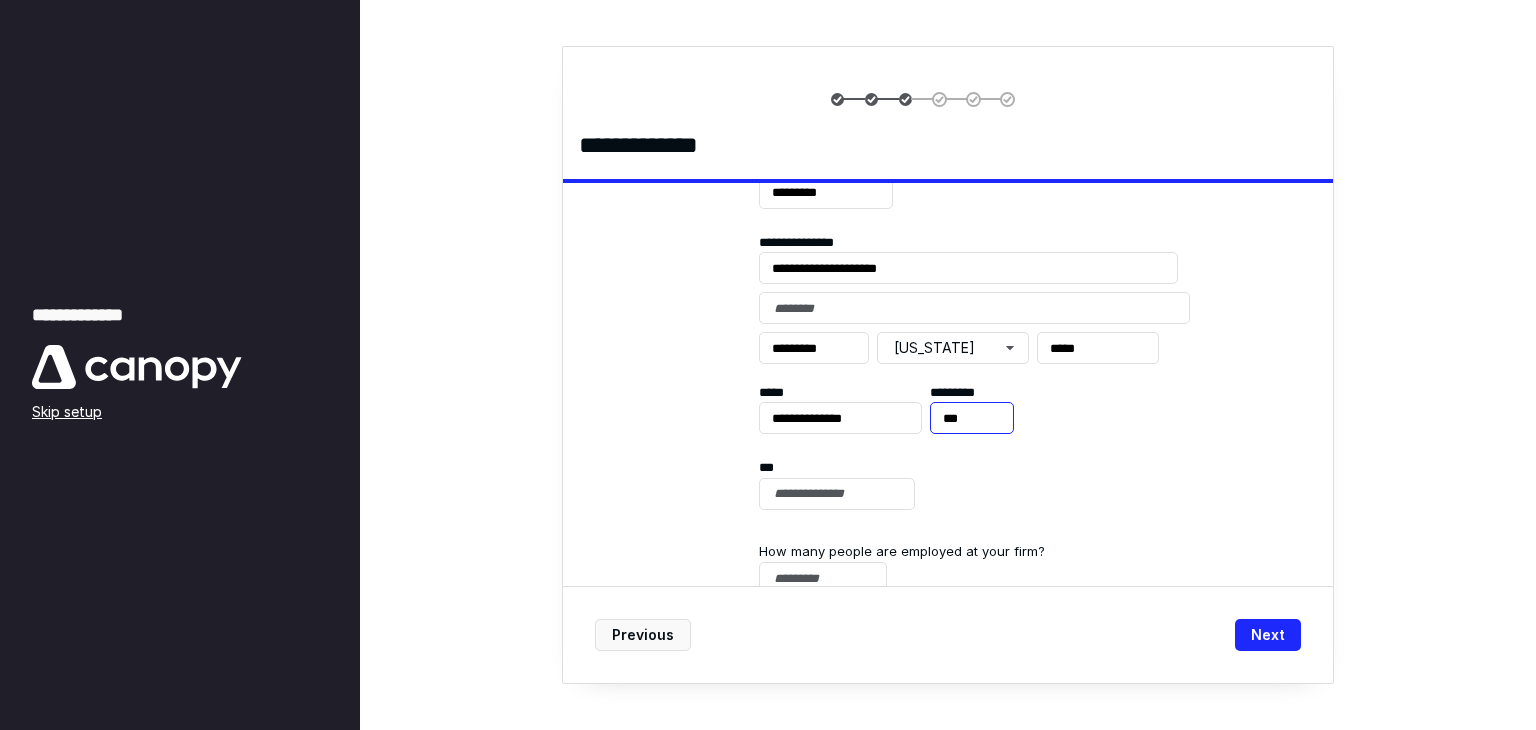 type on "***" 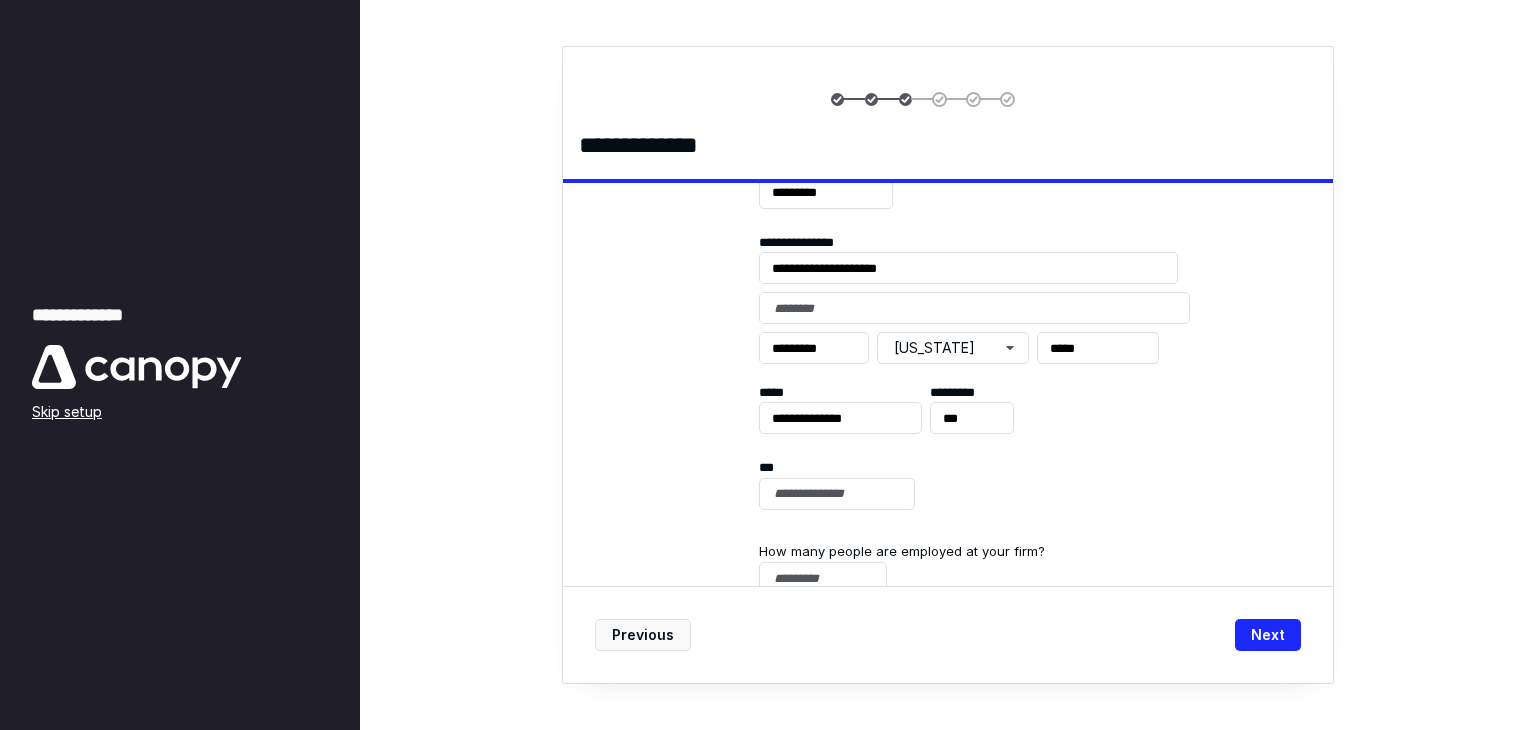 click on "***" at bounding box center [974, 484] 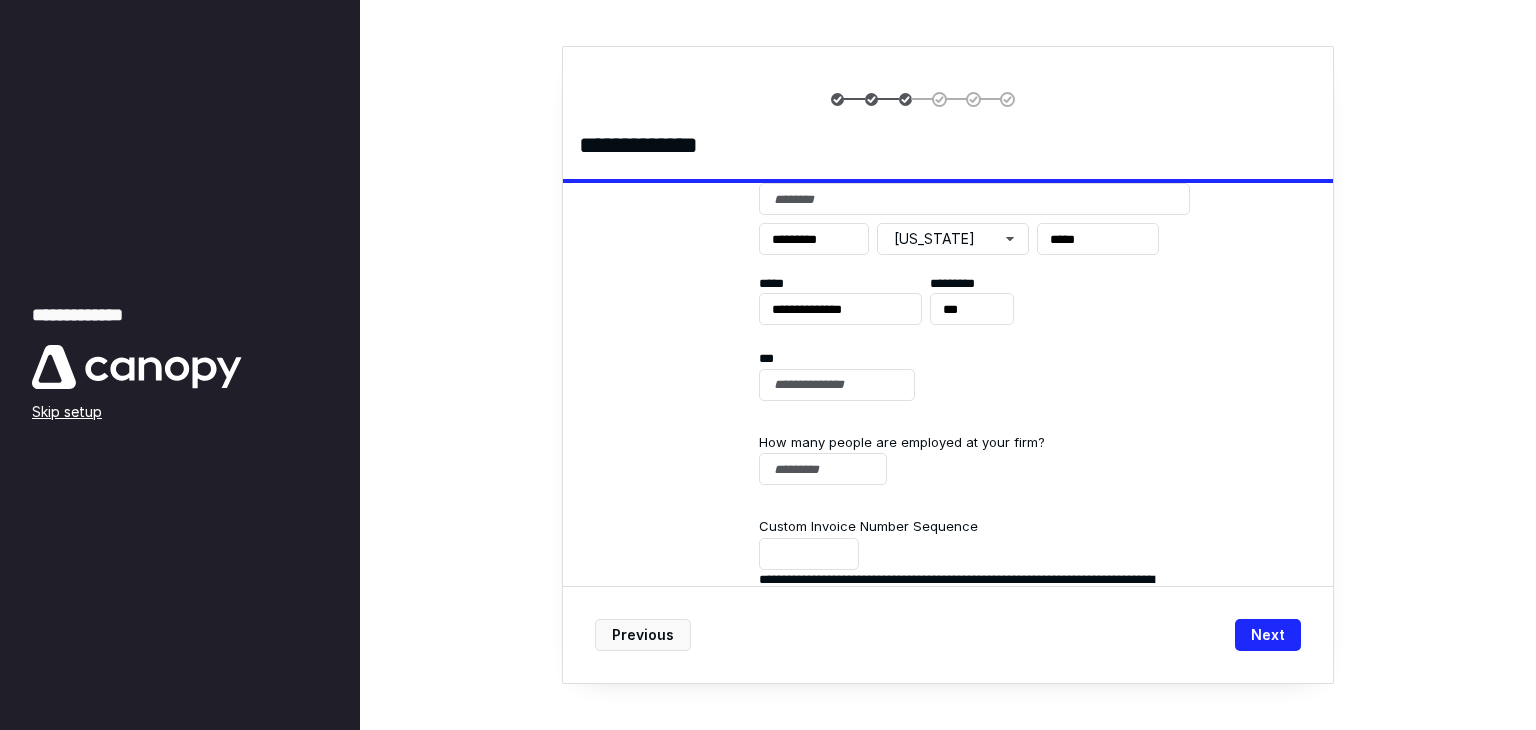 scroll, scrollTop: 538, scrollLeft: 0, axis: vertical 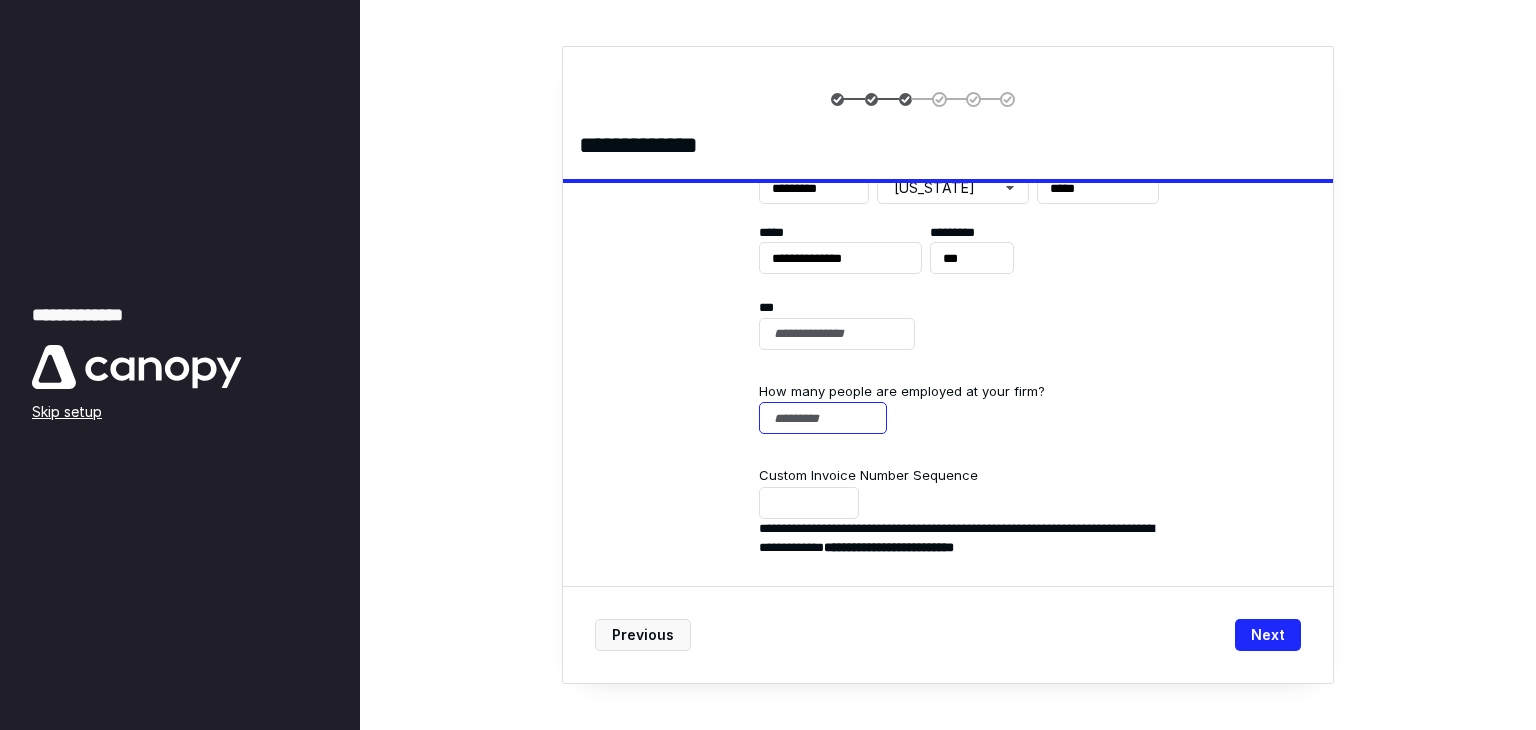 click at bounding box center (823, 418) 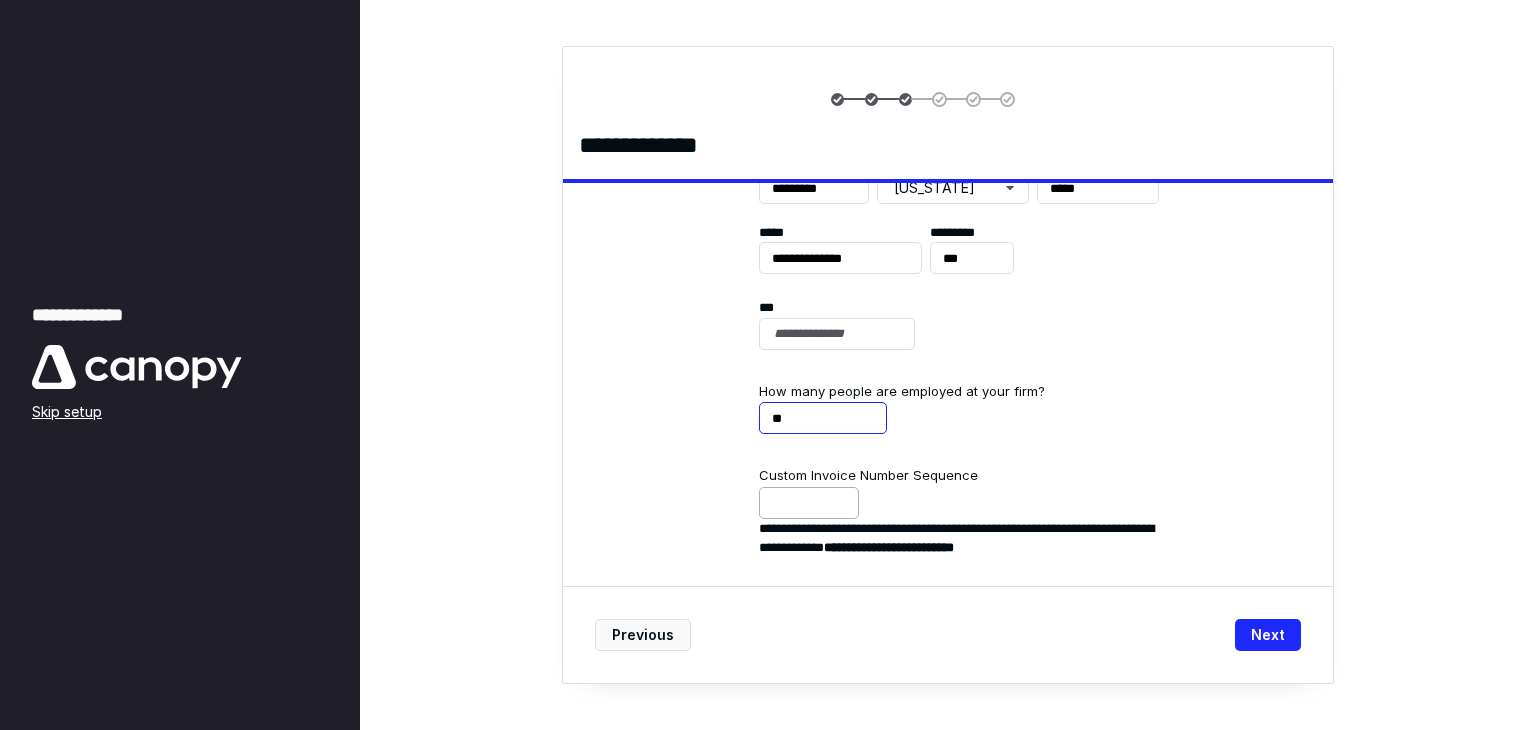 type on "**" 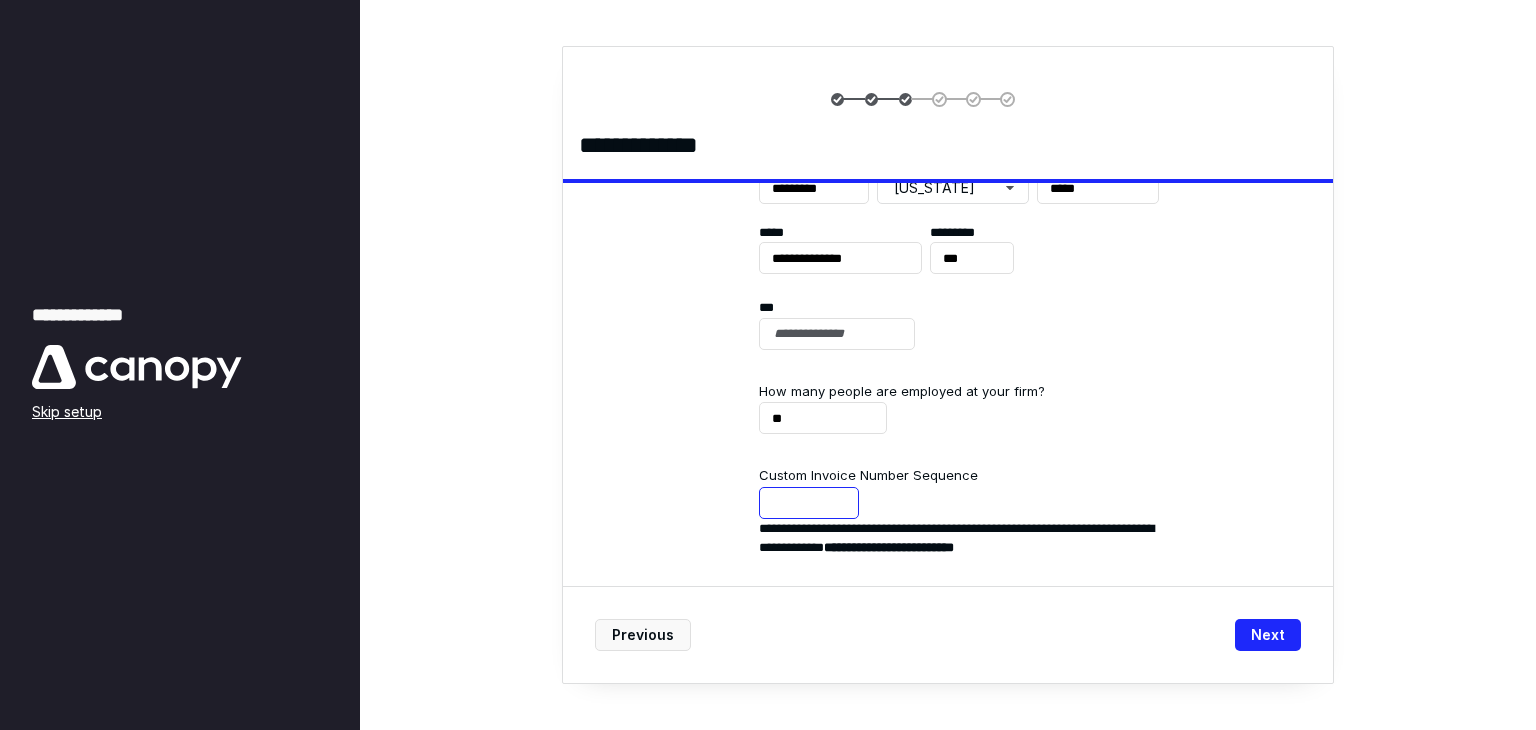 click at bounding box center (809, 503) 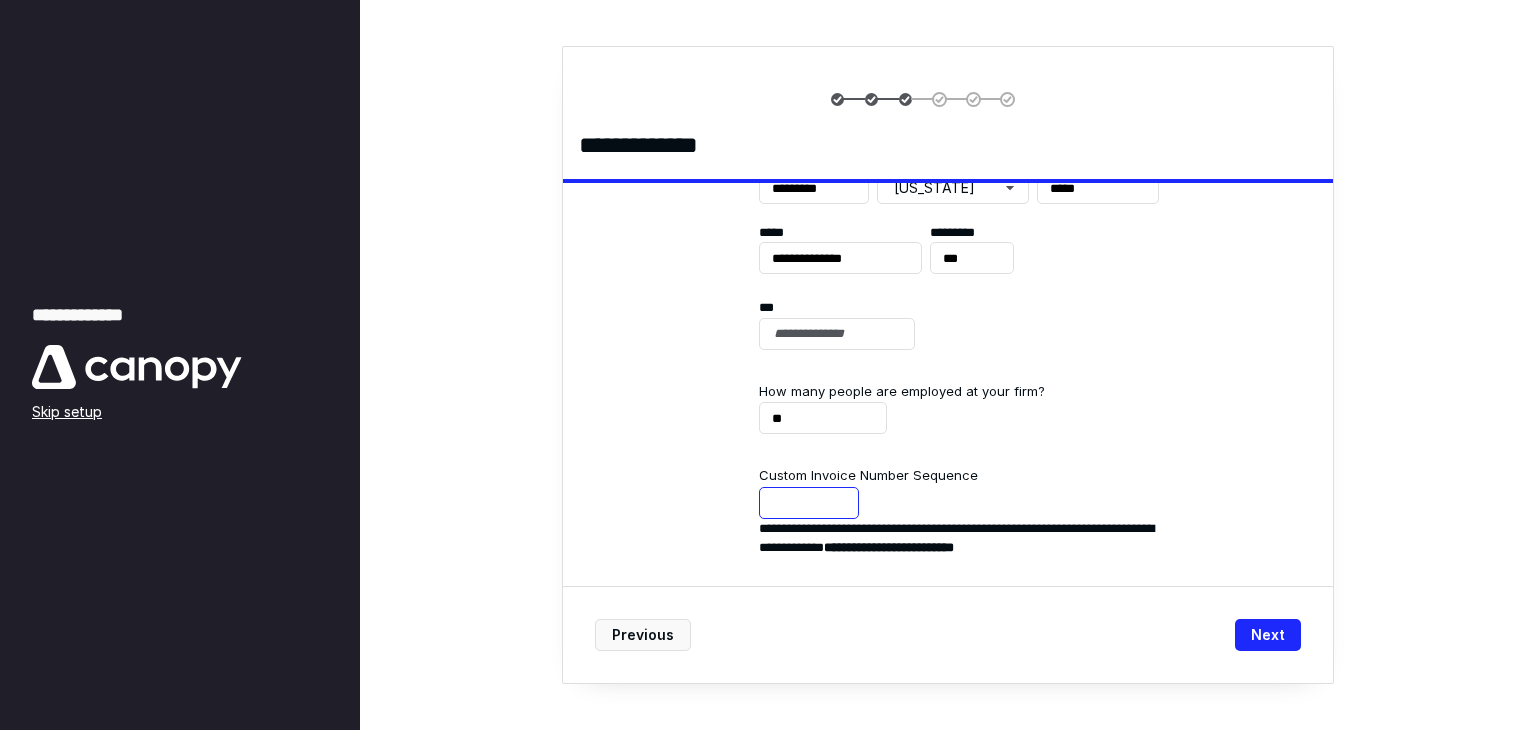 type on "*" 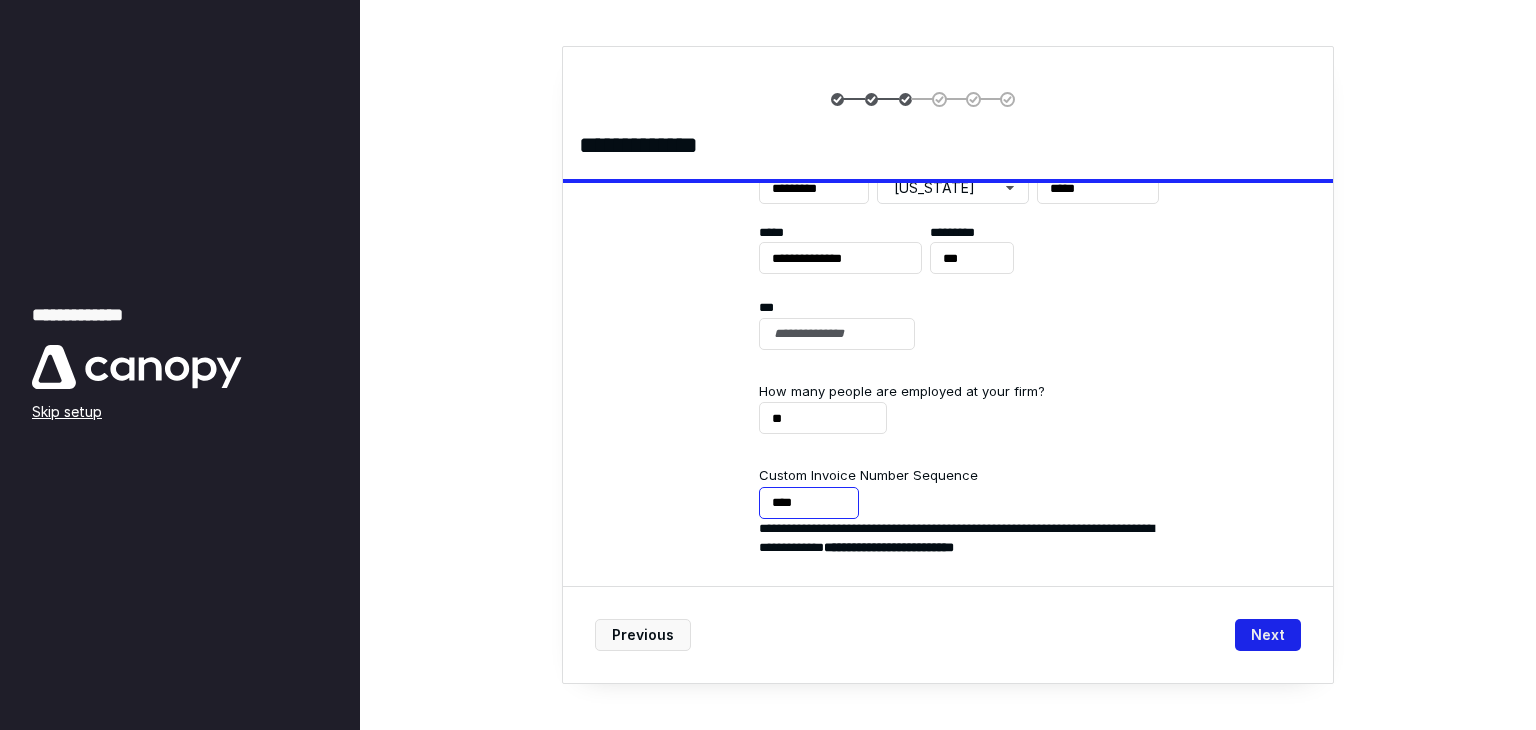 type on "****" 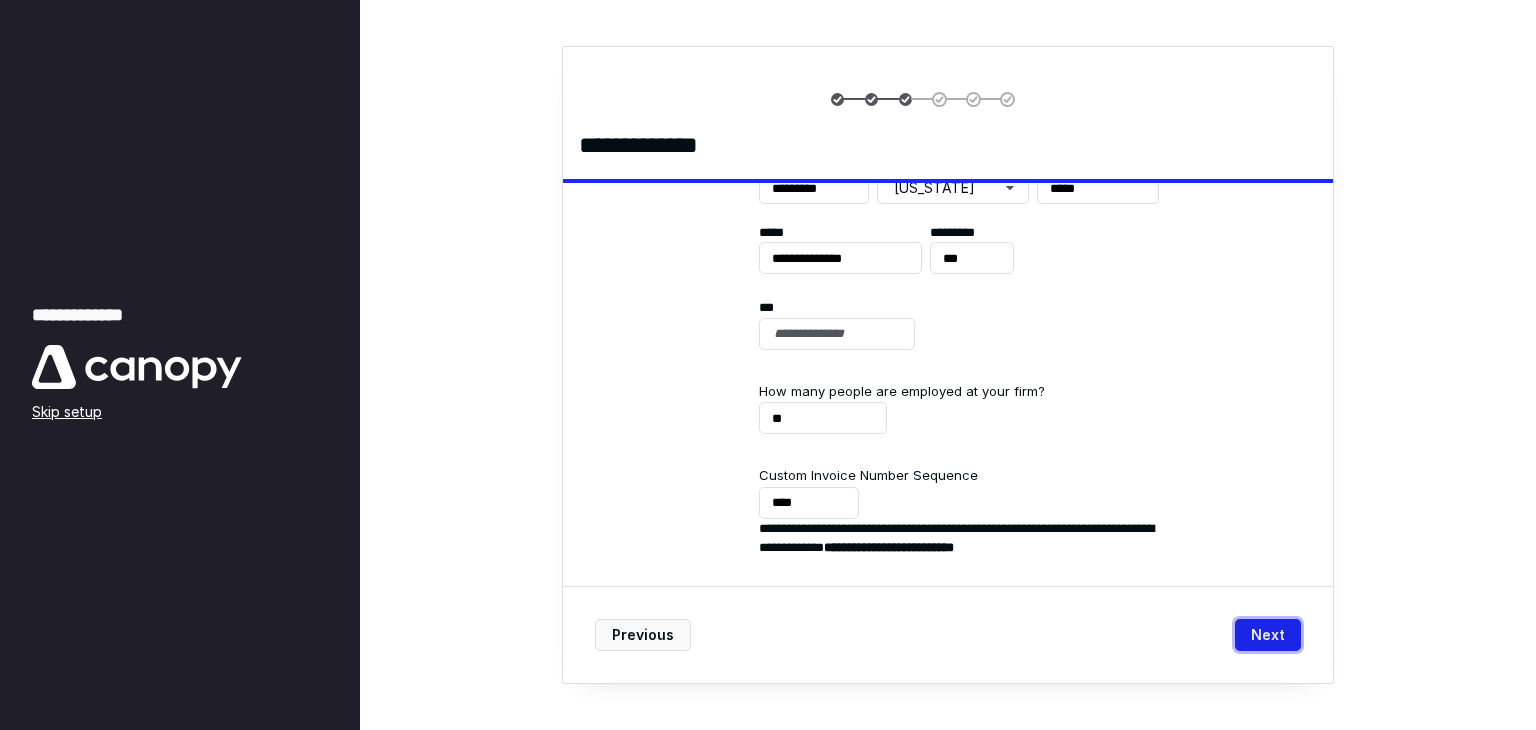 click on "Next" at bounding box center (1268, 635) 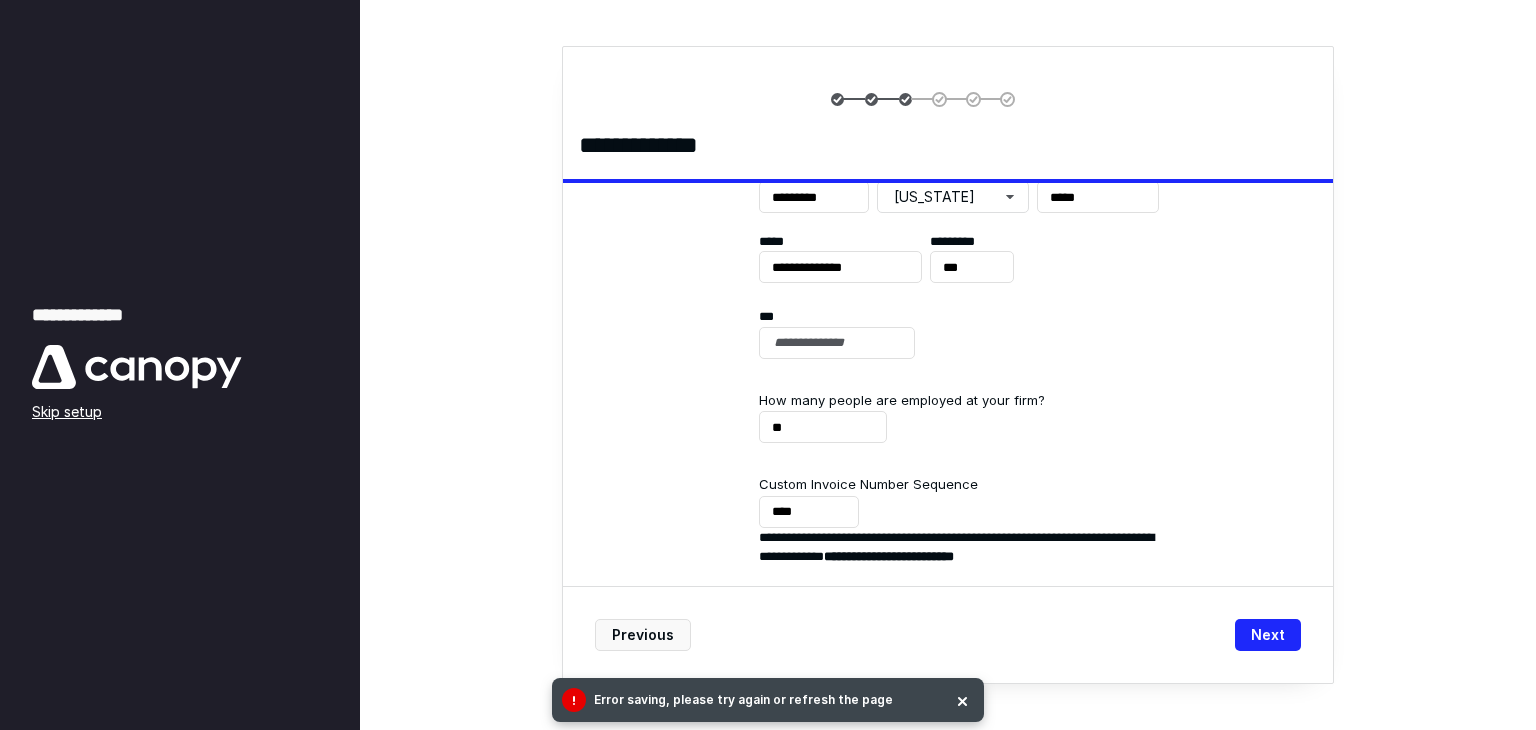 scroll, scrollTop: 538, scrollLeft: 0, axis: vertical 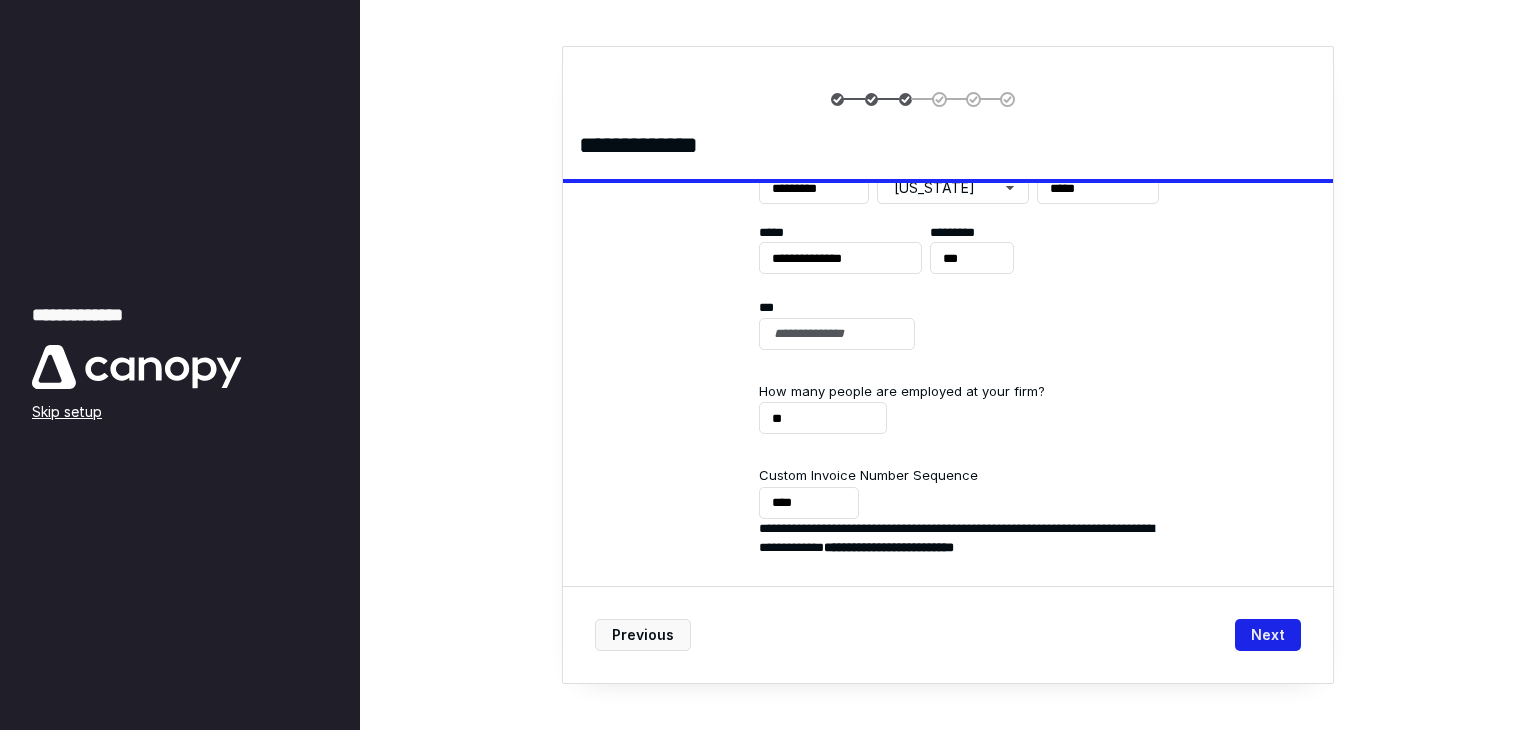 click on "Next" at bounding box center (1268, 635) 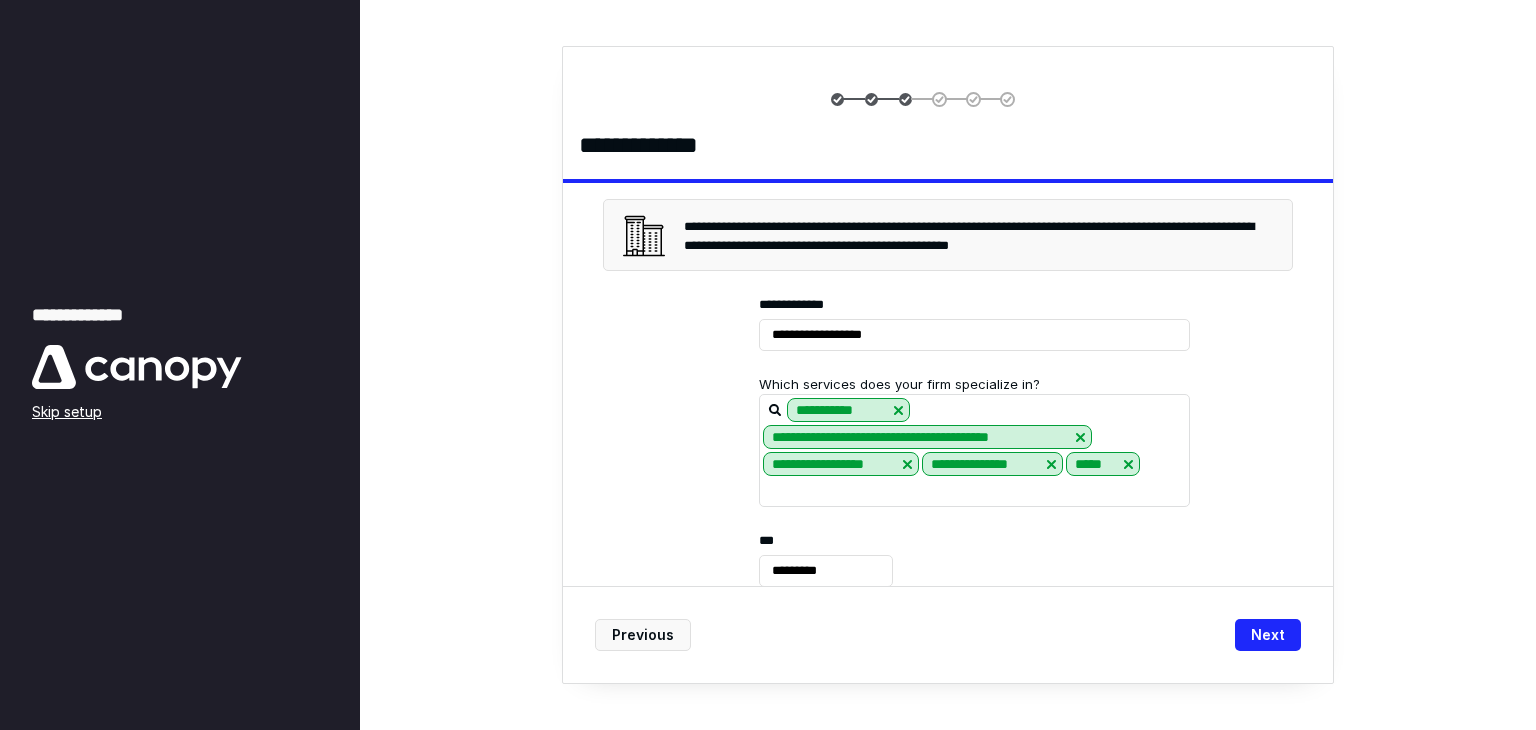 scroll, scrollTop: 538, scrollLeft: 0, axis: vertical 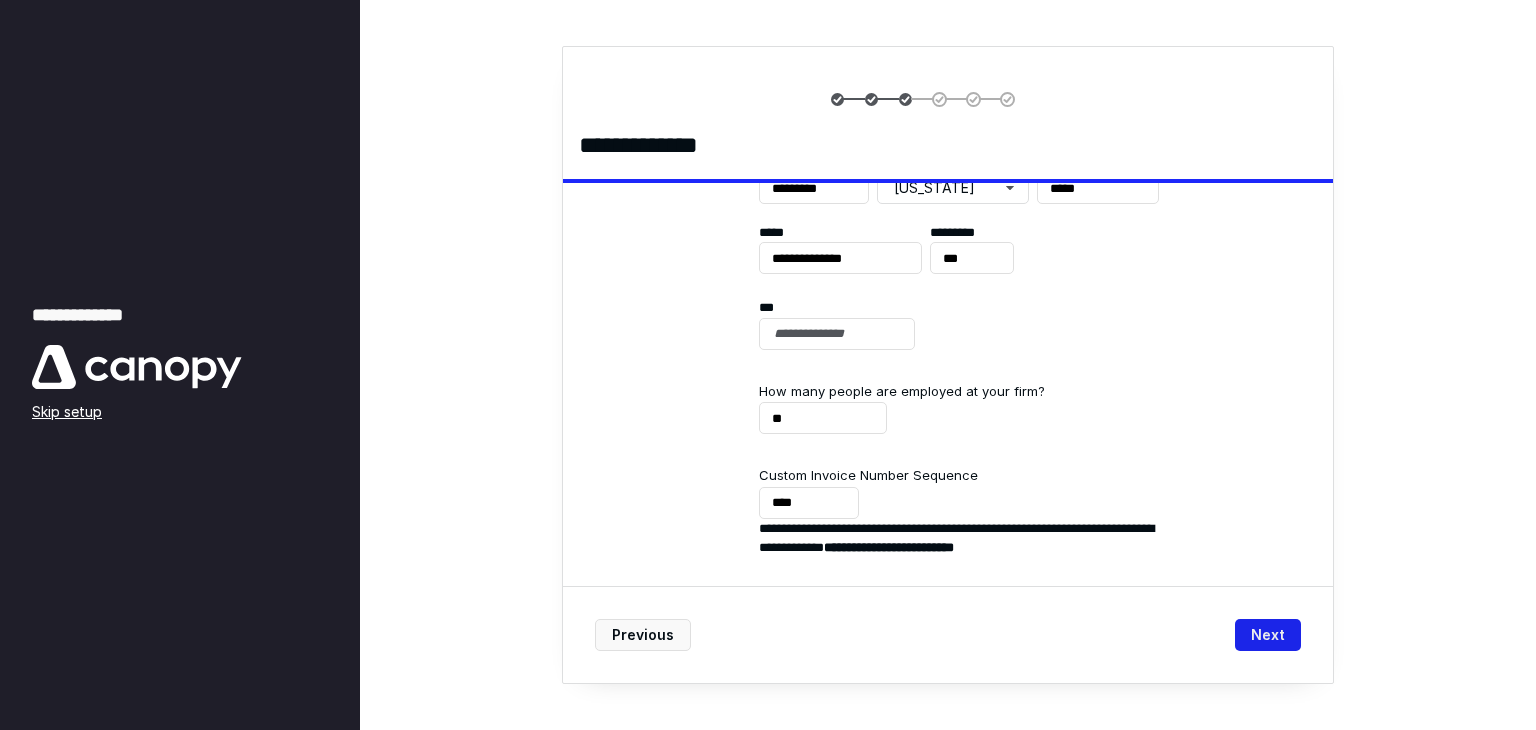 click on "Next" at bounding box center [1268, 635] 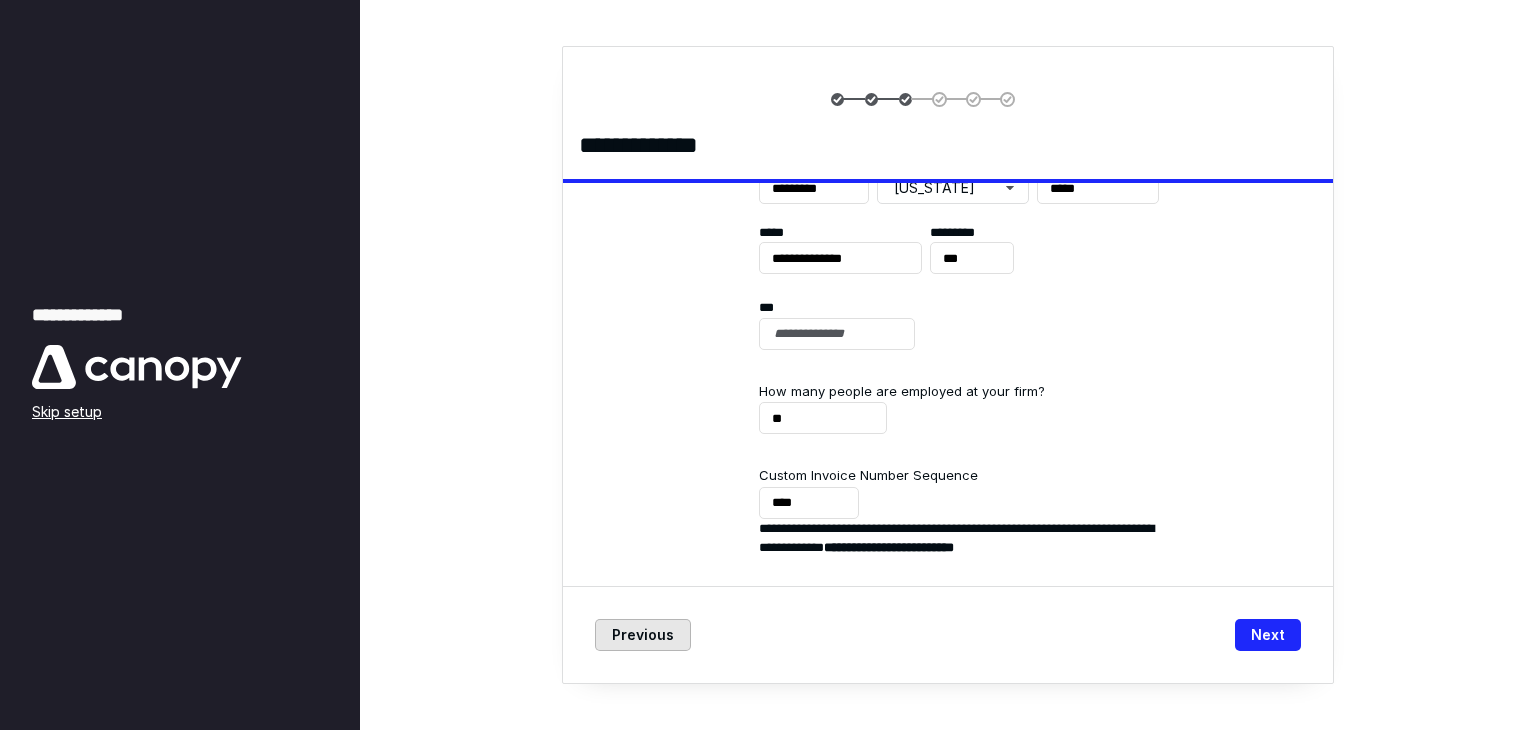 click on "Previous" at bounding box center [643, 635] 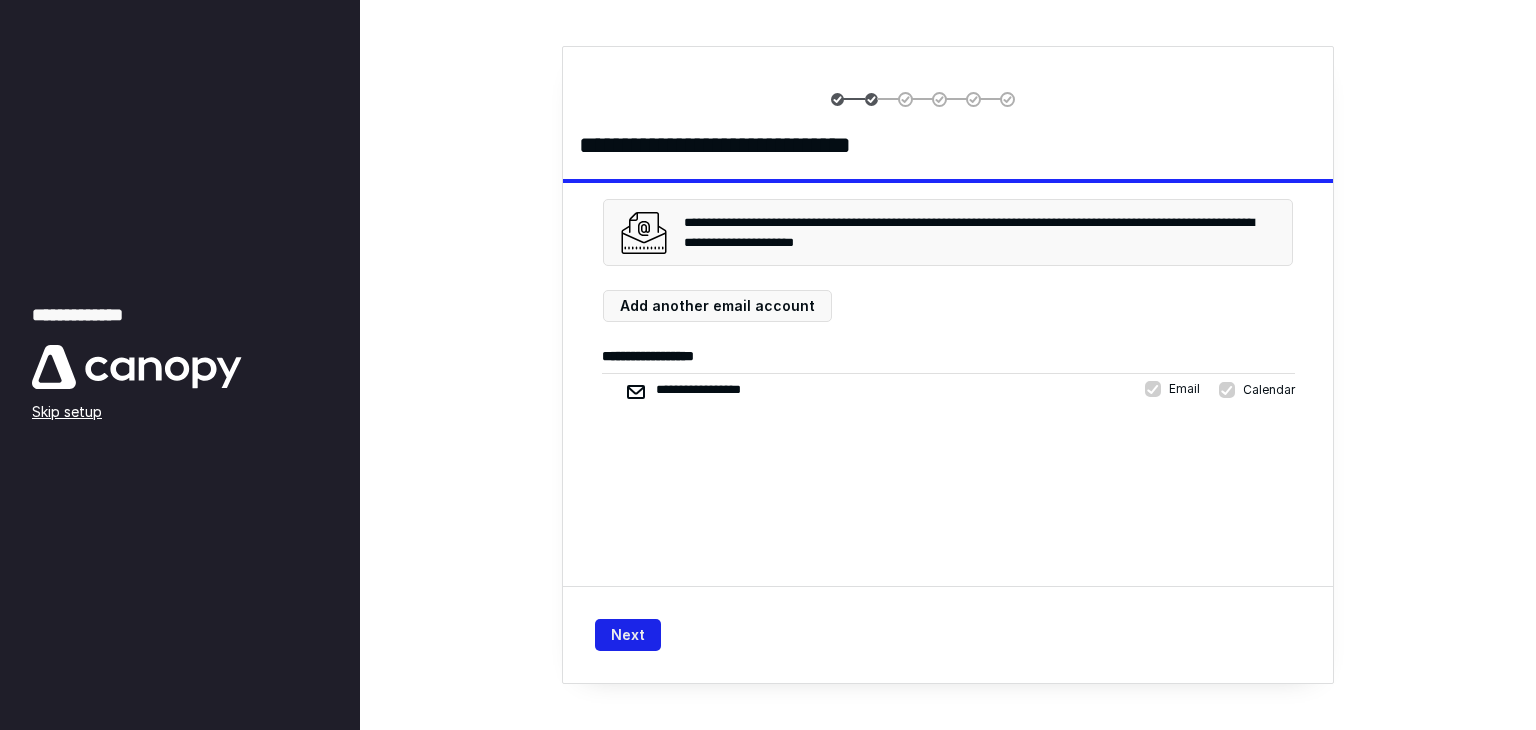 click on "Next" at bounding box center [628, 635] 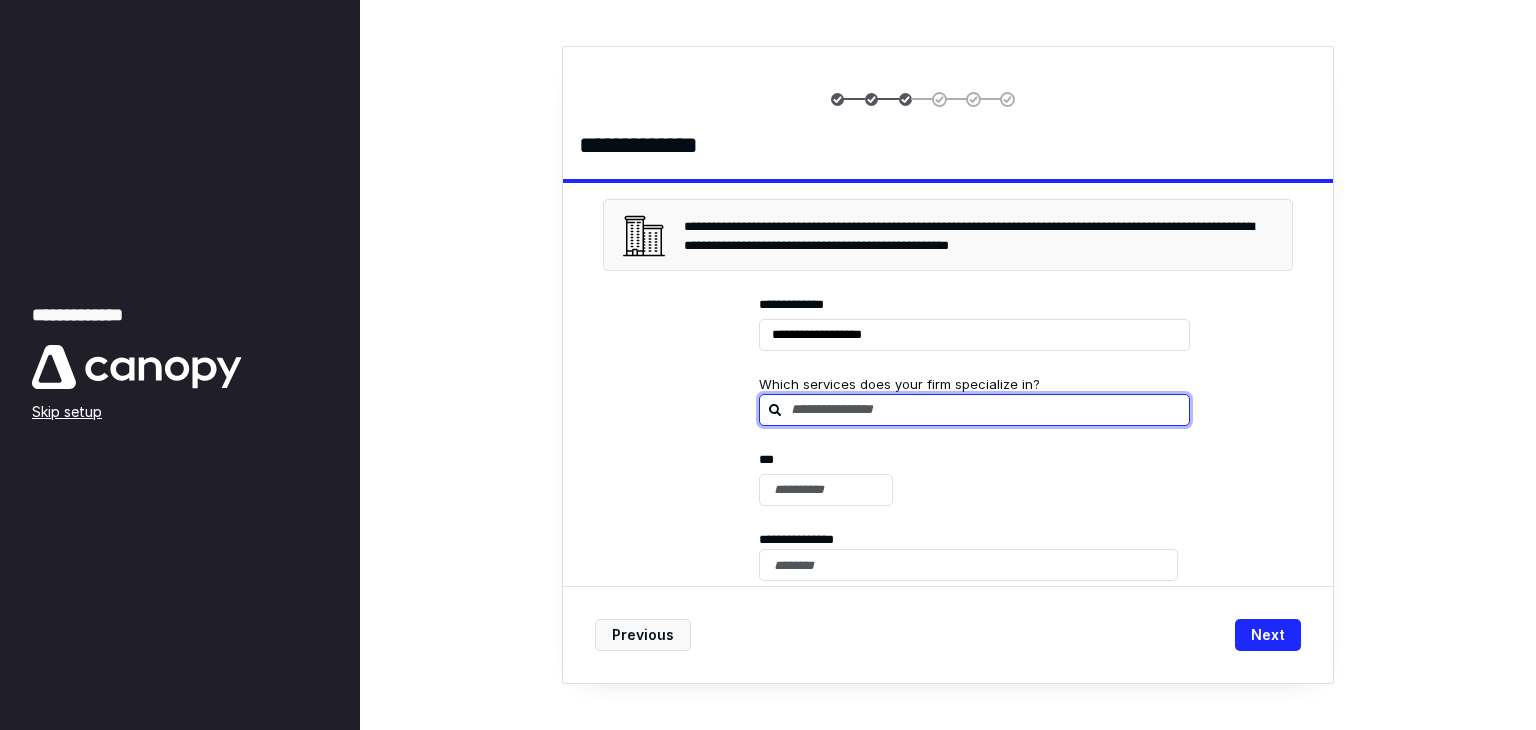 click at bounding box center (986, 409) 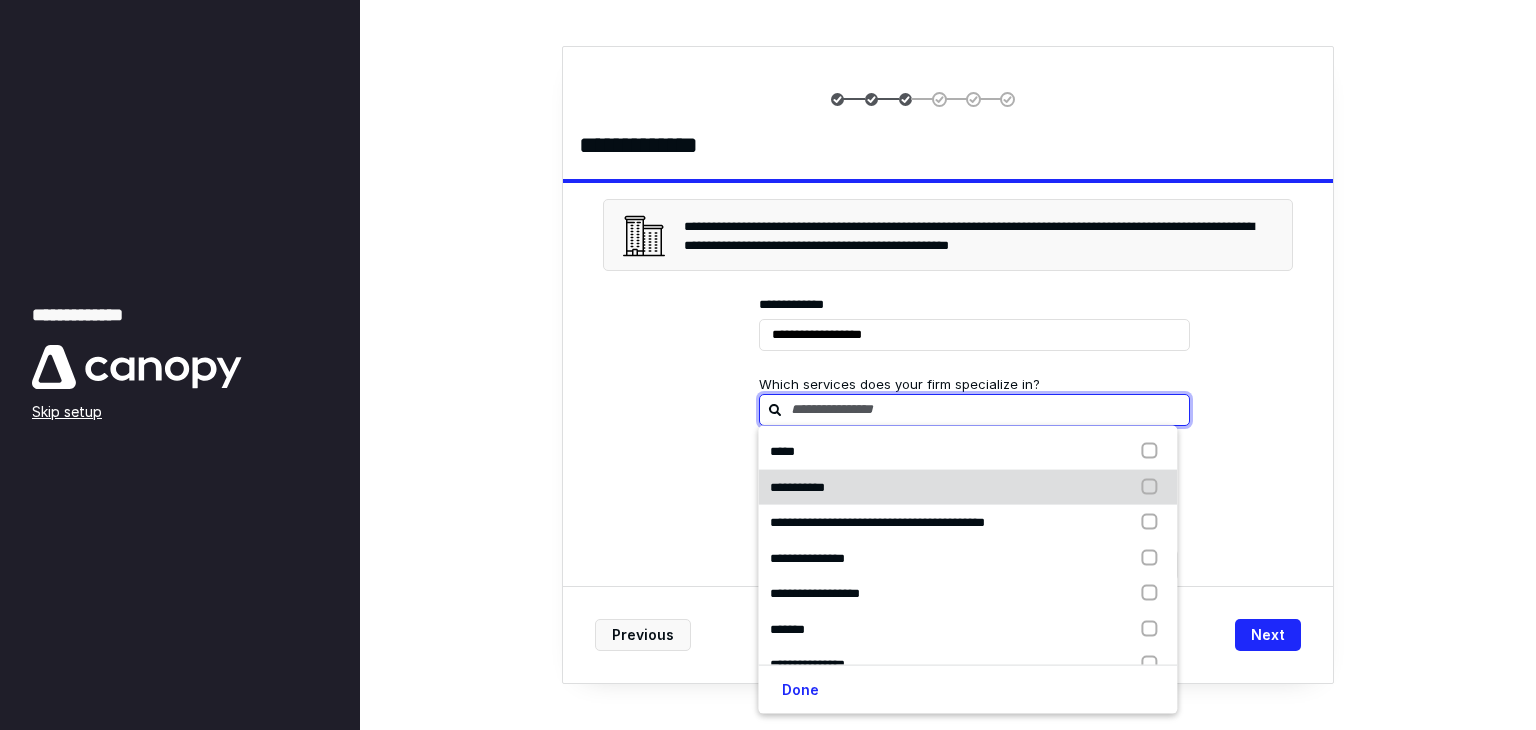 click at bounding box center [1154, 487] 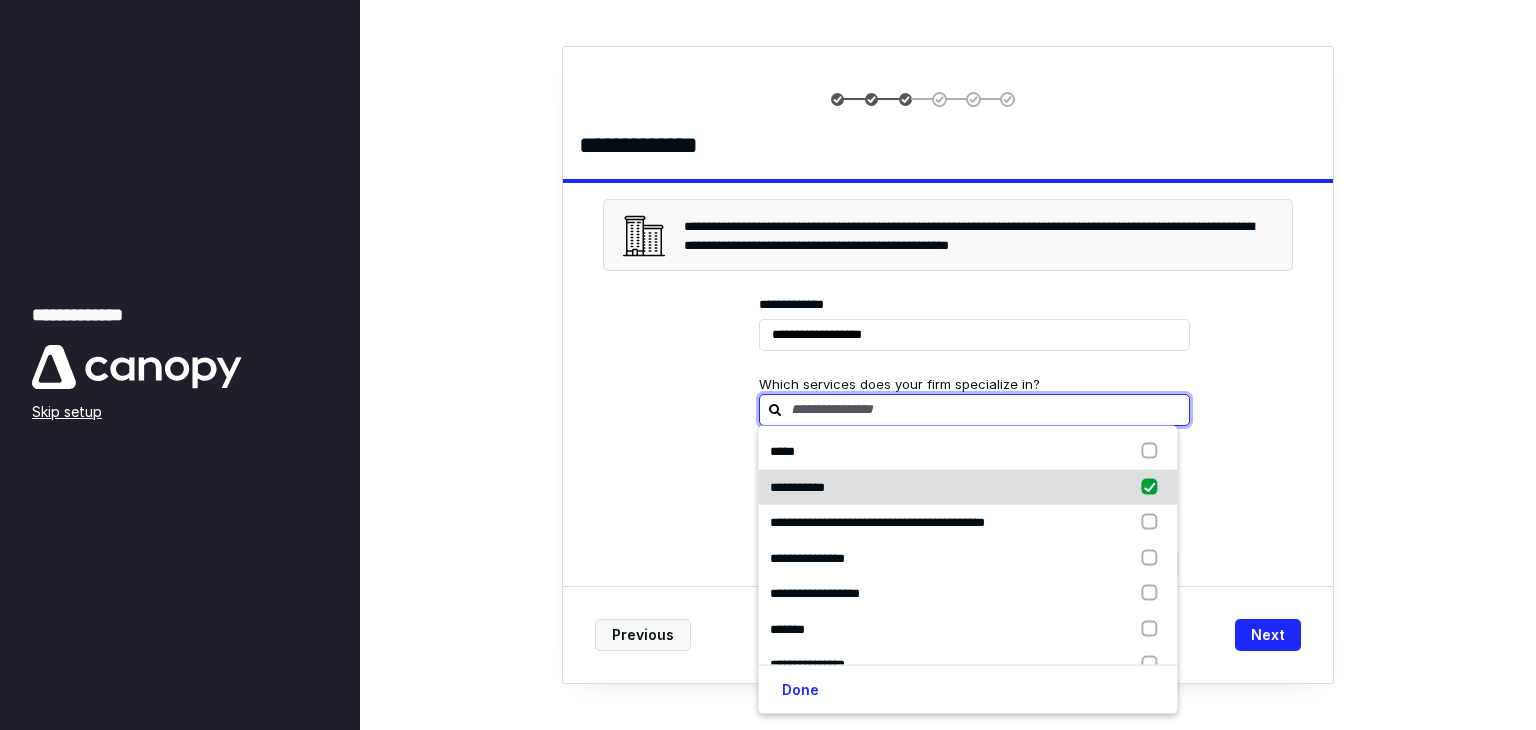 checkbox on "true" 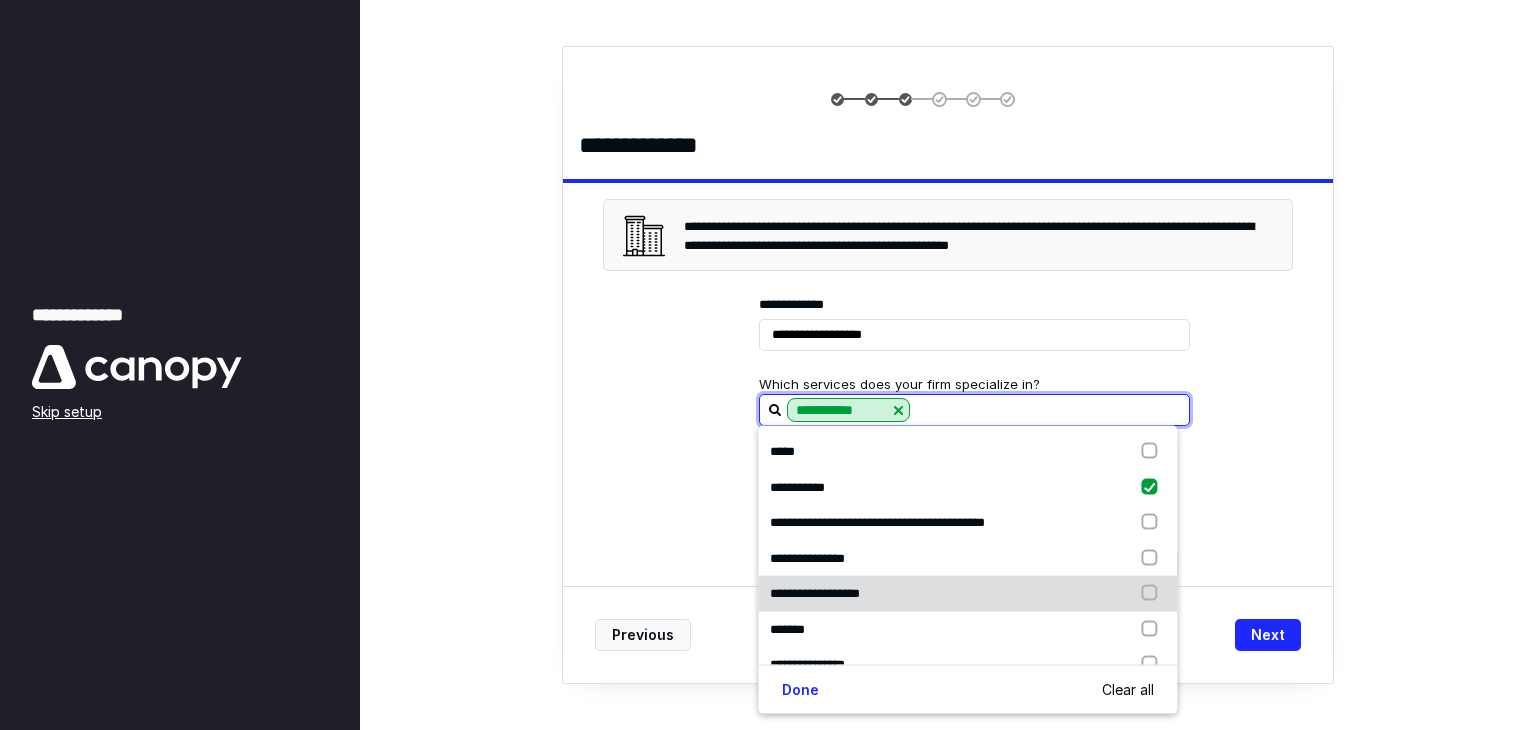 click at bounding box center (1154, 594) 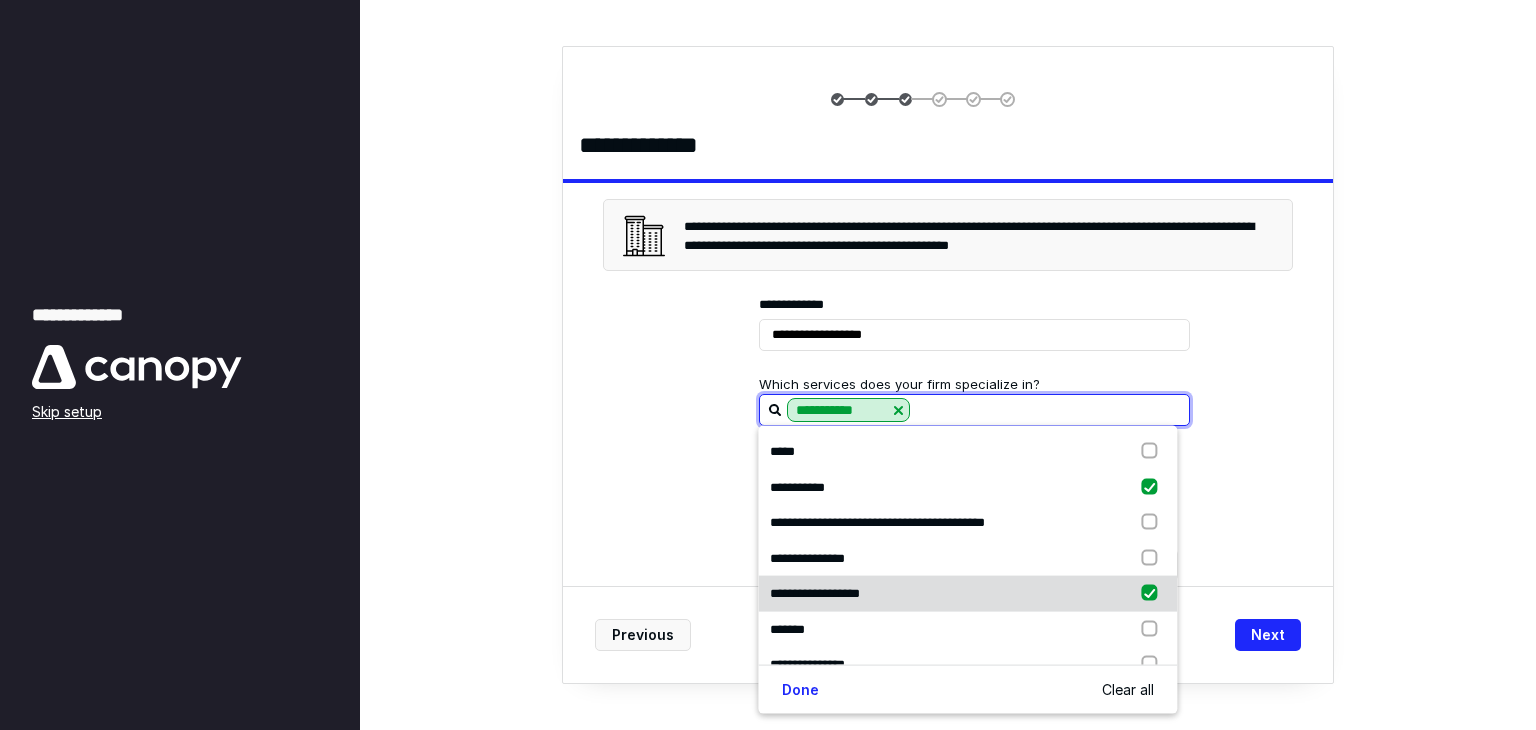checkbox on "true" 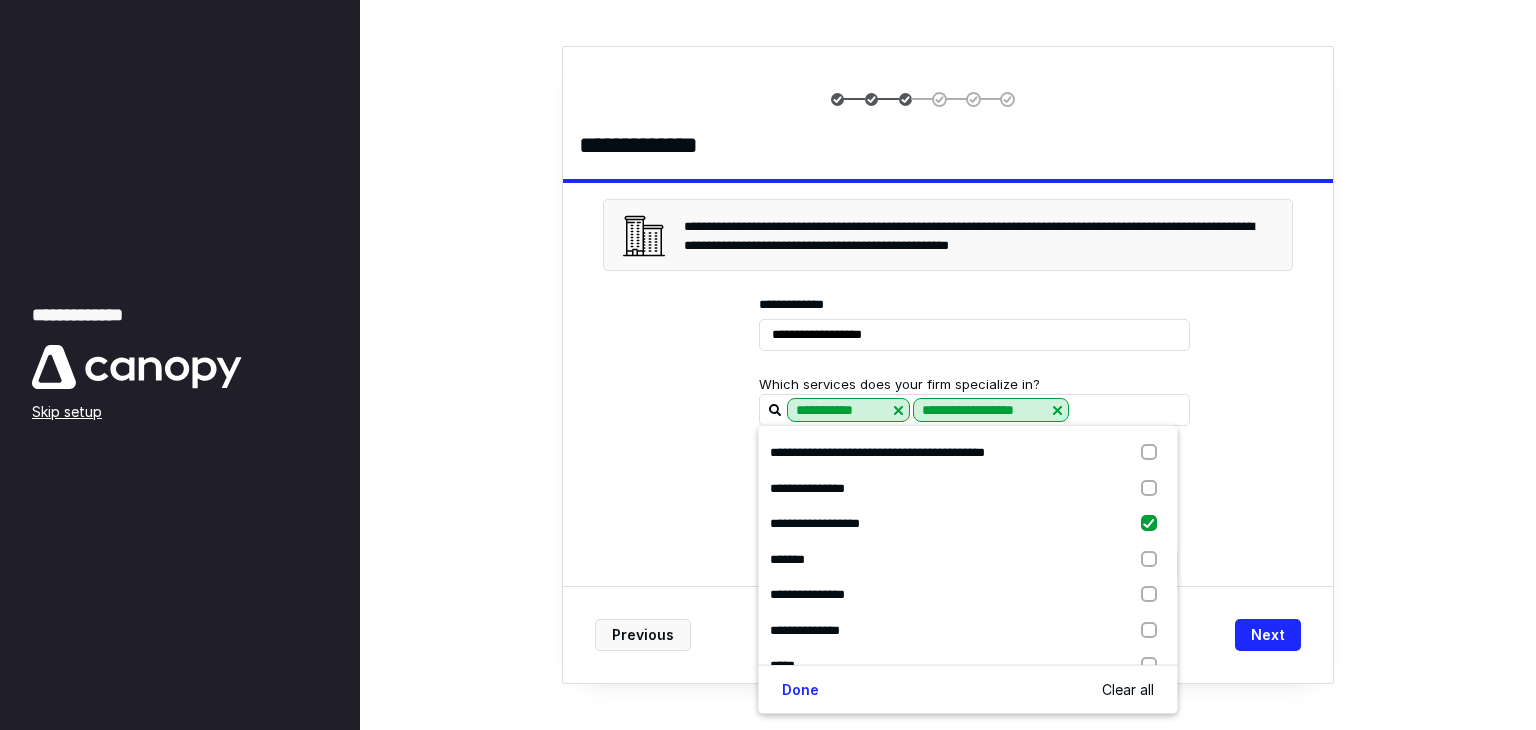 scroll, scrollTop: 76, scrollLeft: 0, axis: vertical 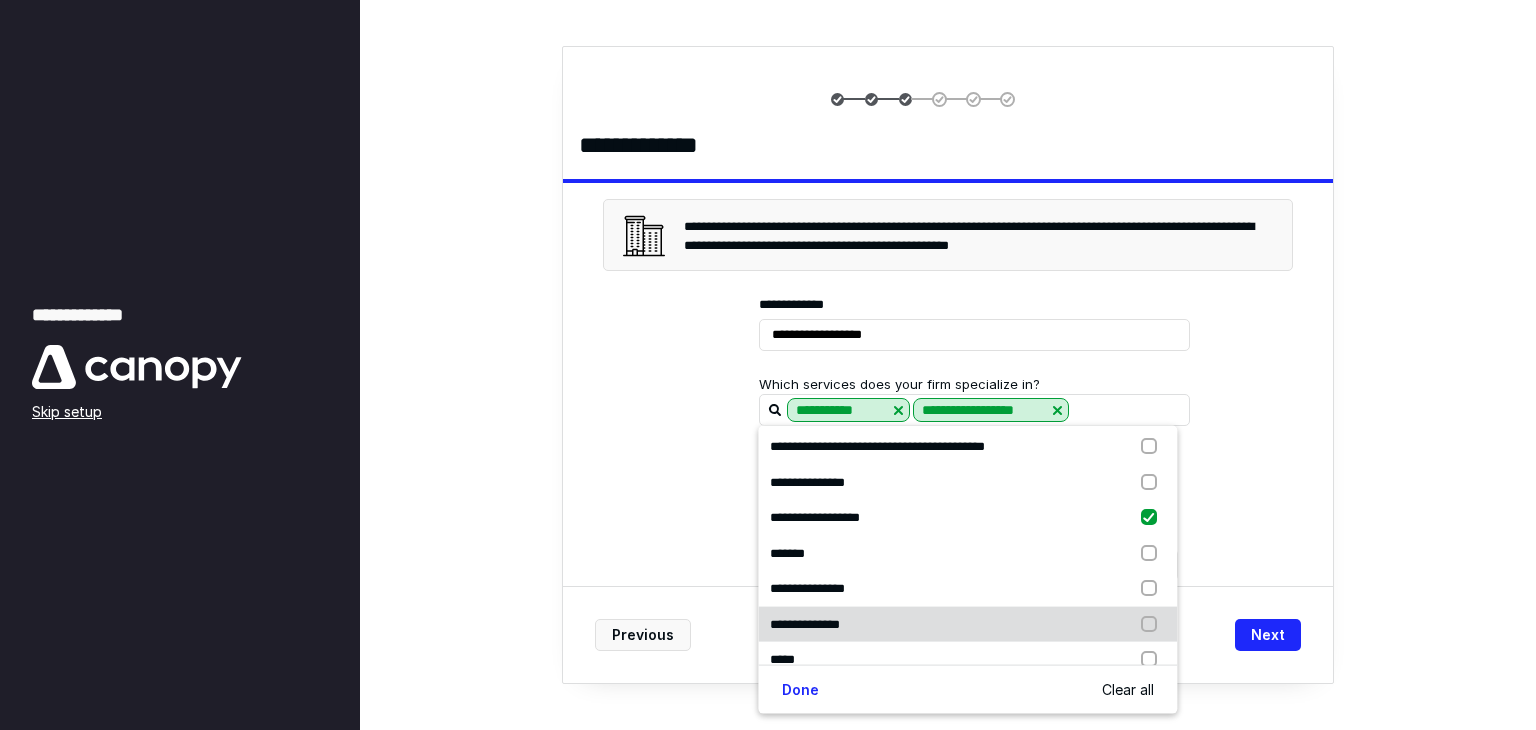 click at bounding box center (1154, 624) 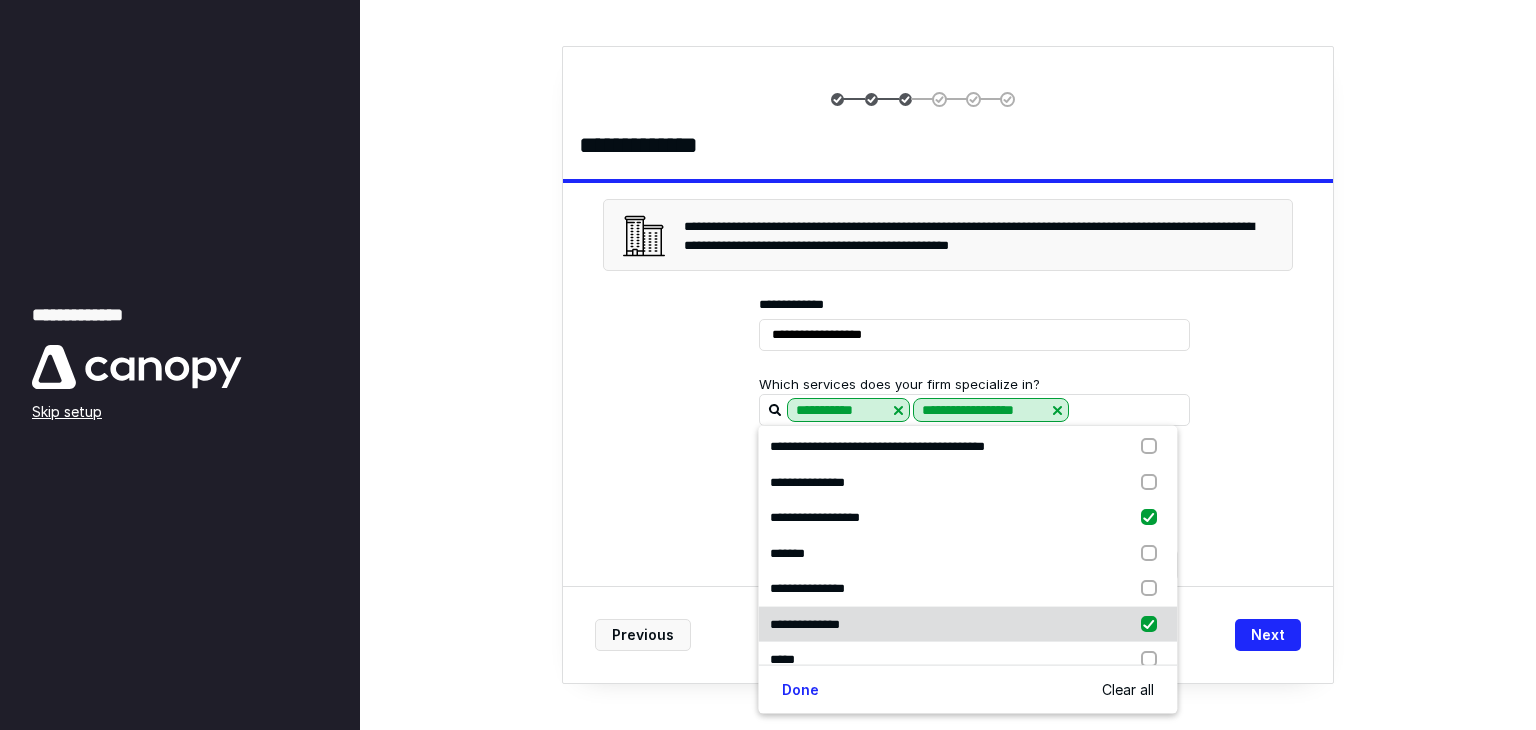checkbox on "true" 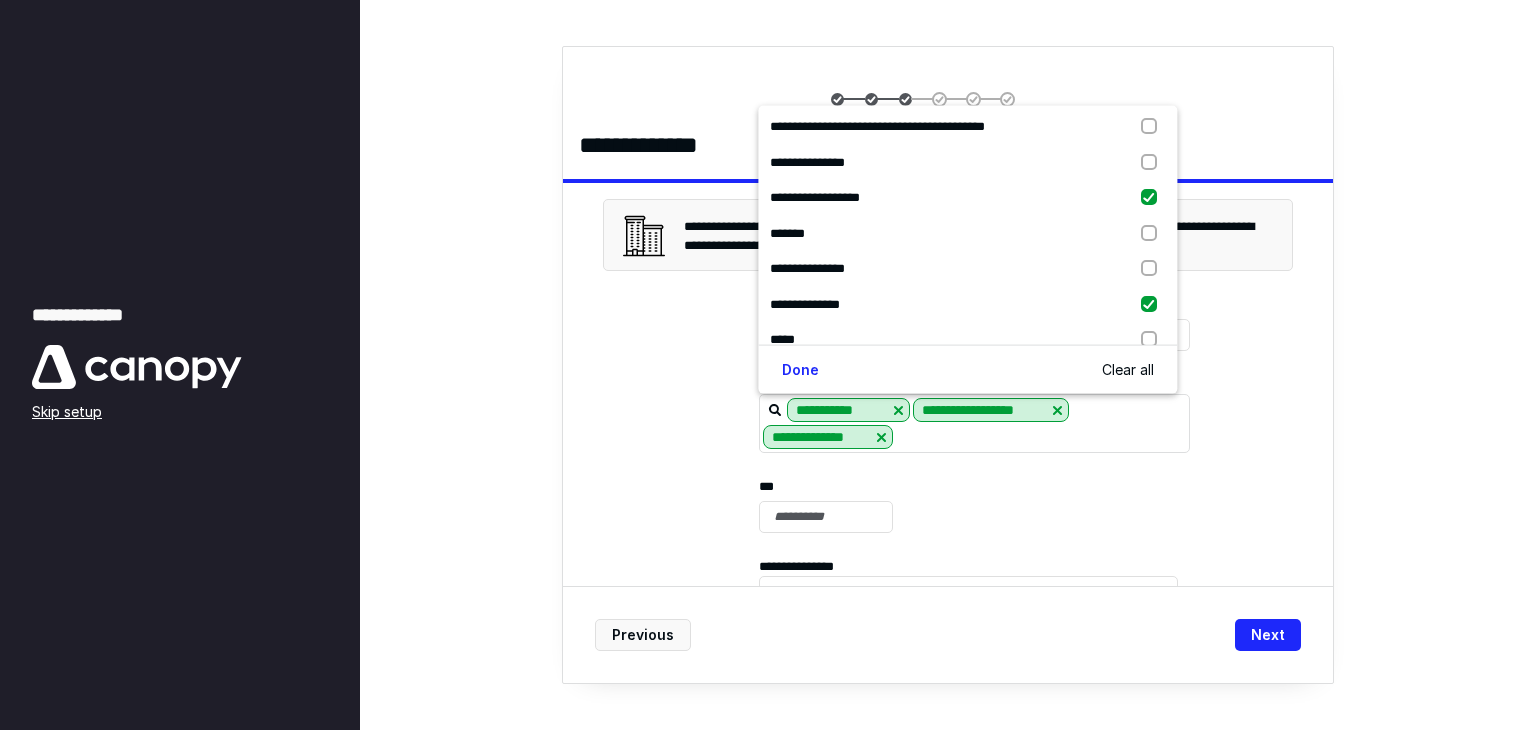 click on "**********" at bounding box center [948, 668] 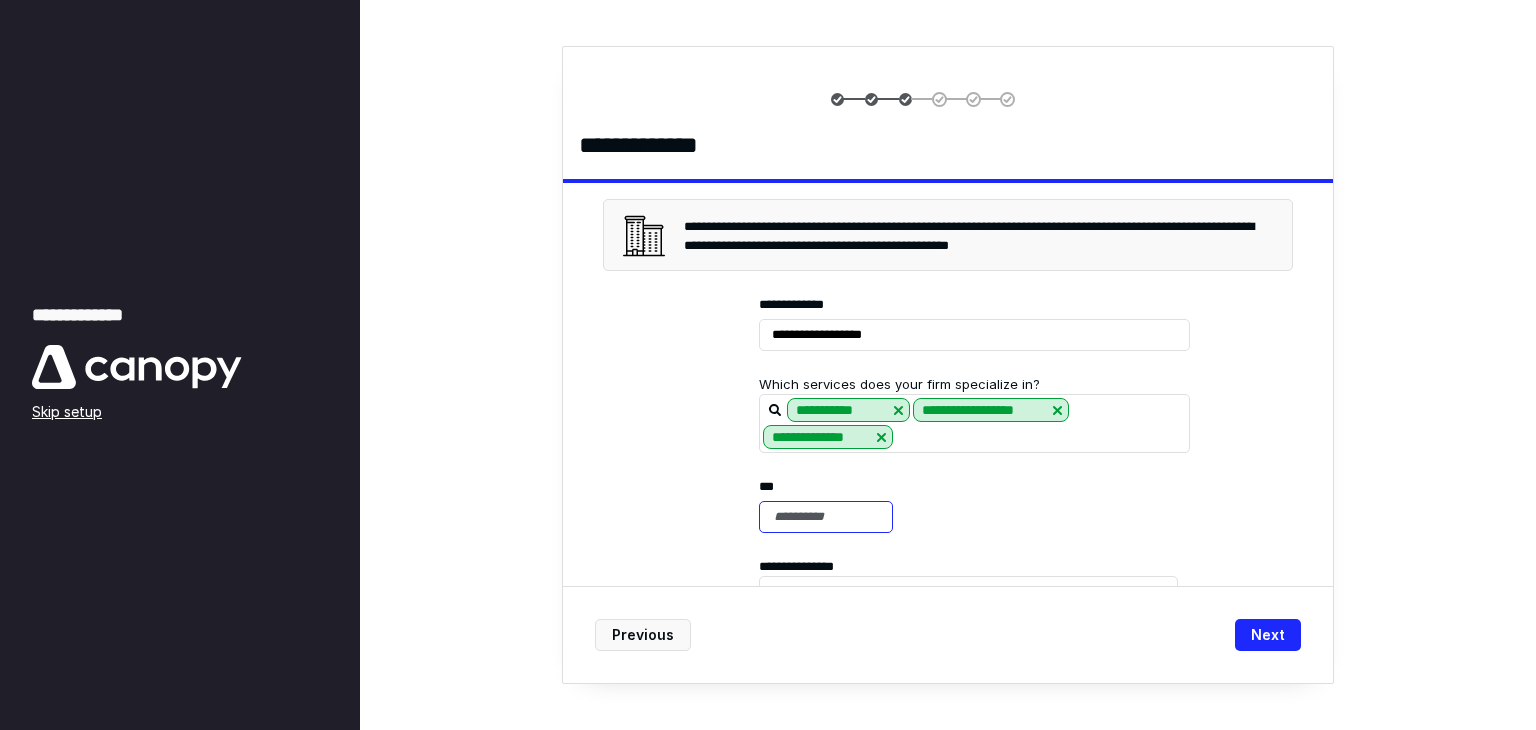 click at bounding box center [826, 517] 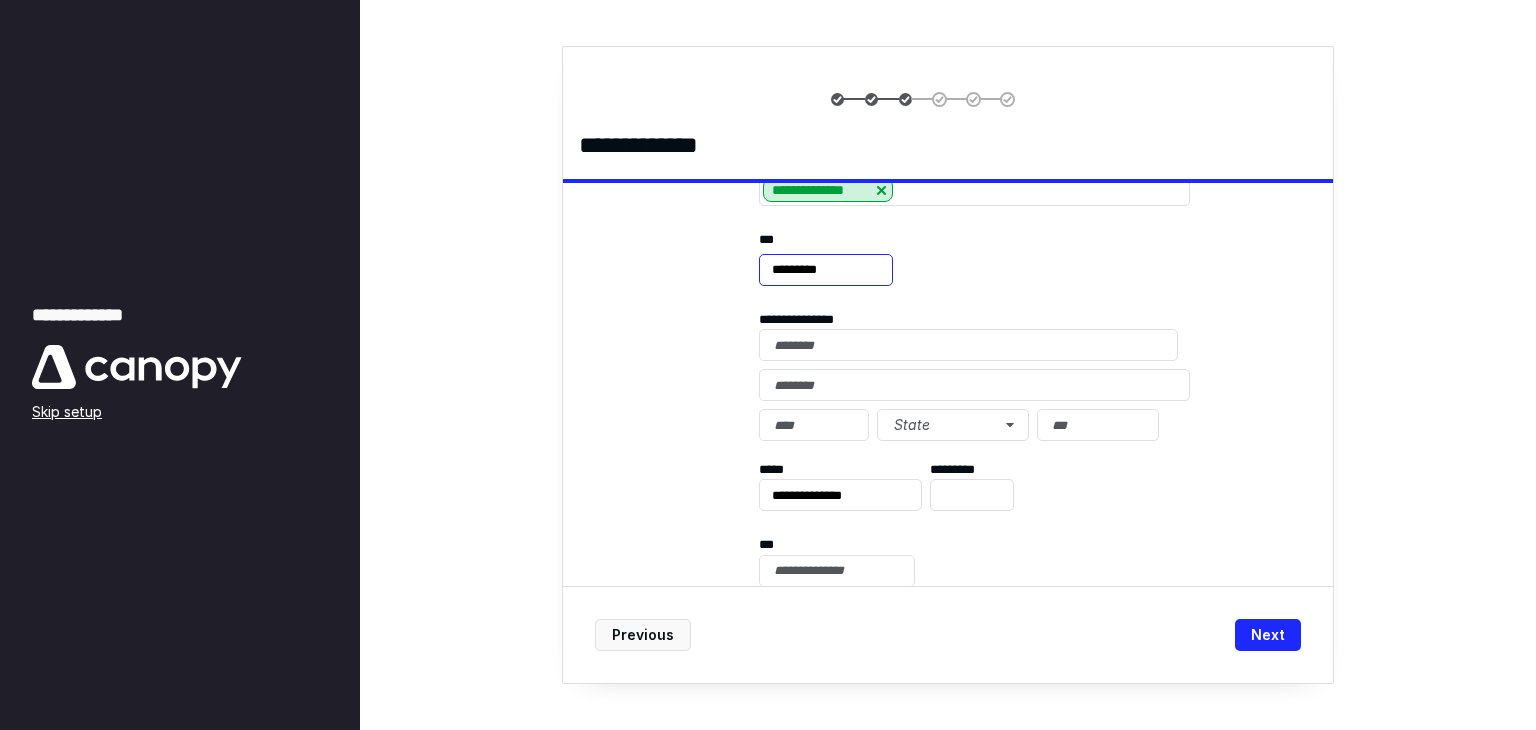 scroll, scrollTop: 256, scrollLeft: 0, axis: vertical 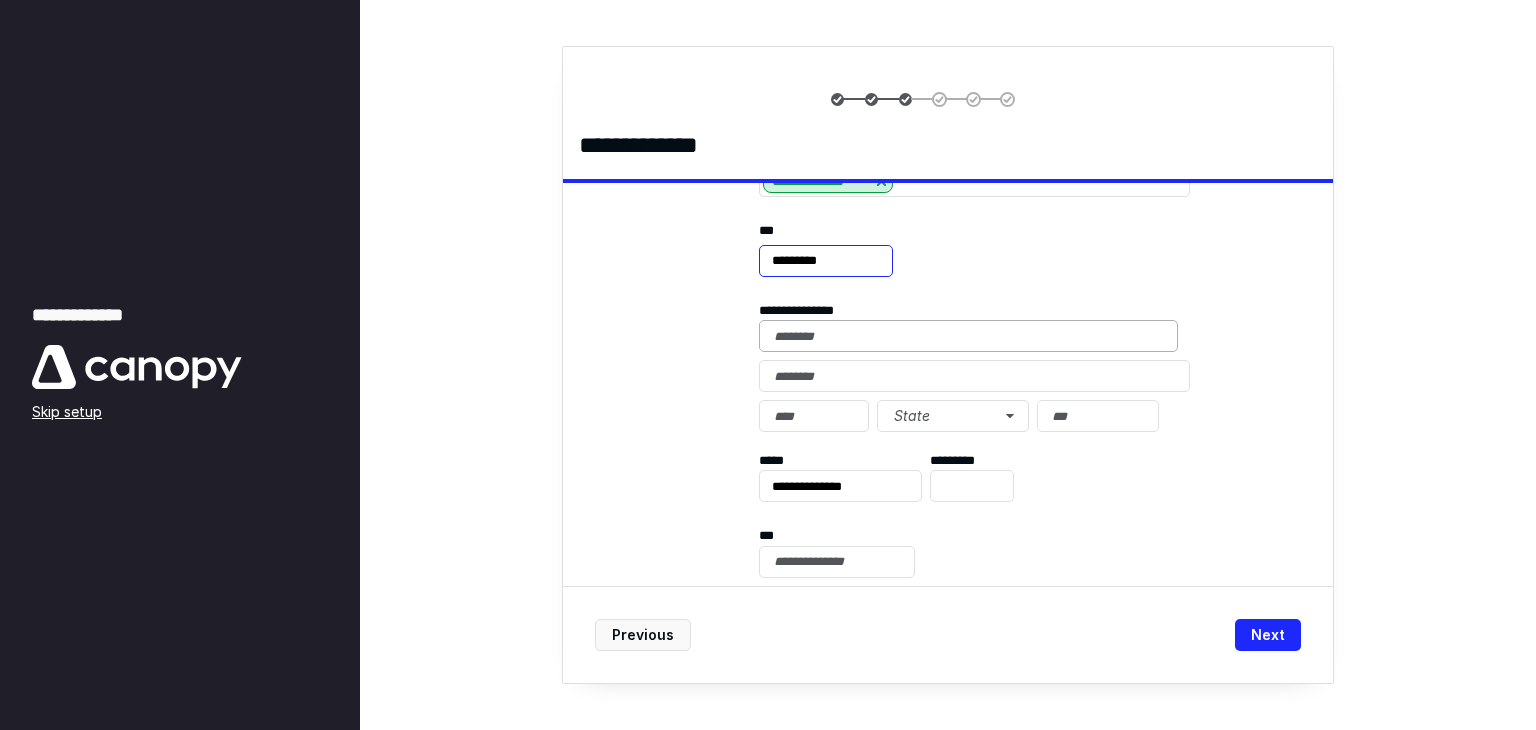 type on "*********" 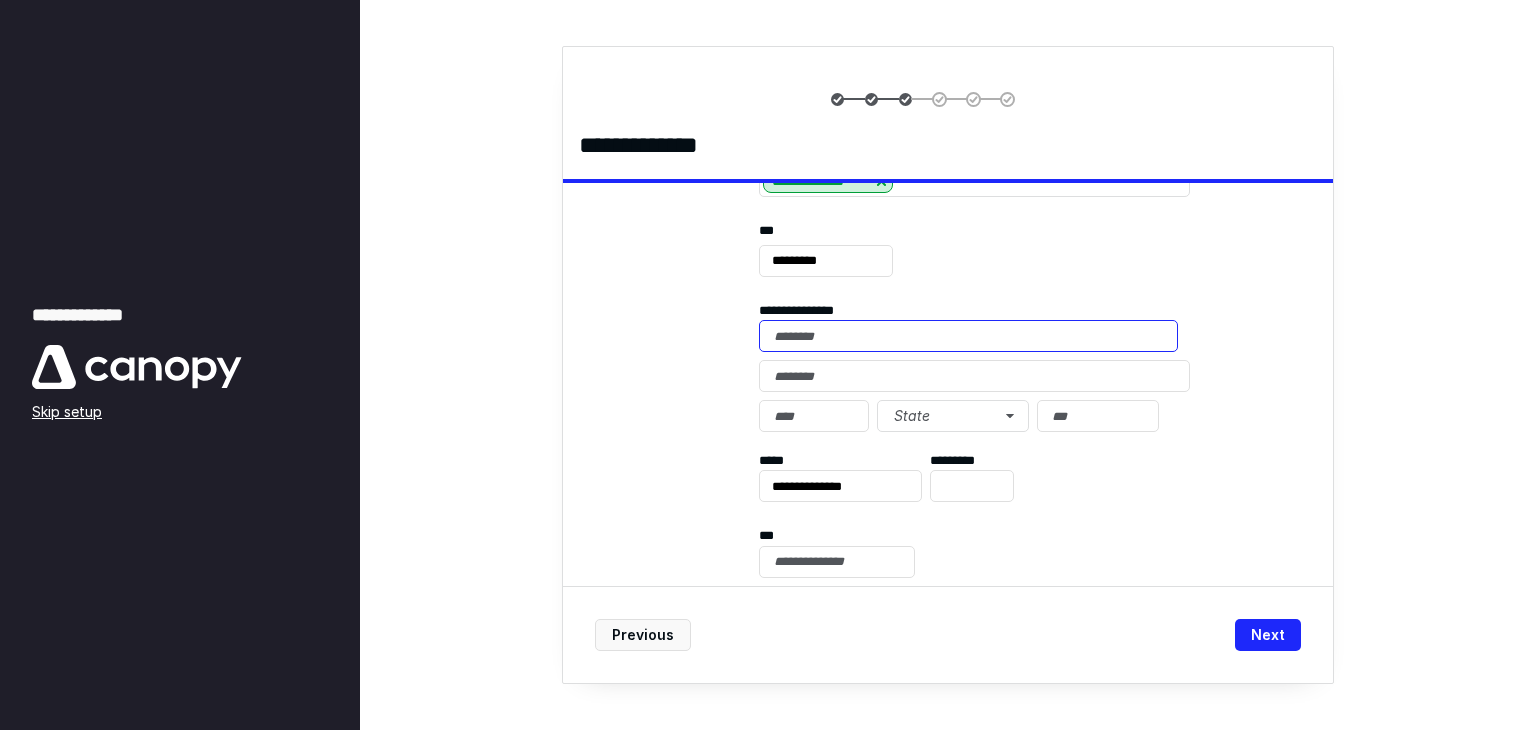 click at bounding box center (968, 336) 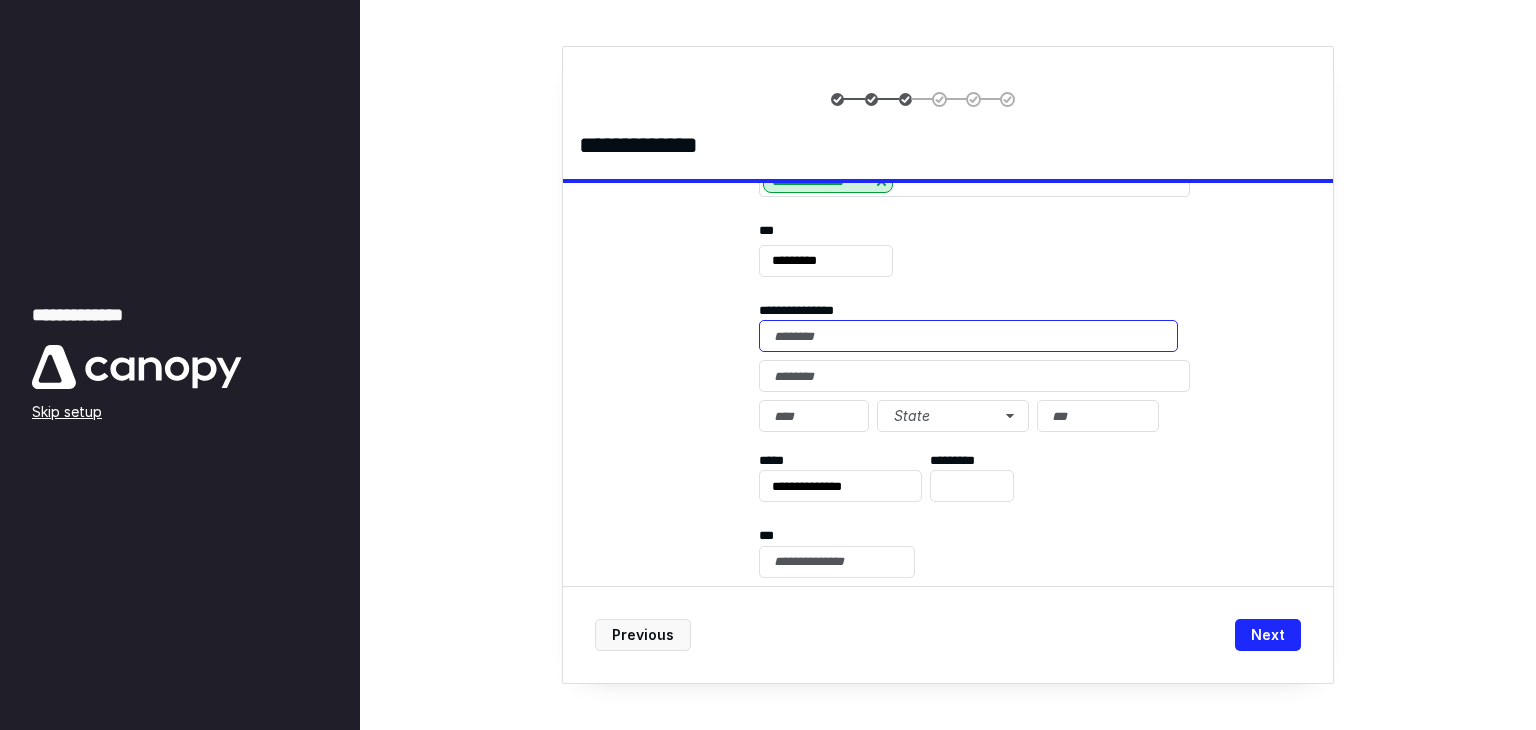 paste on "**********" 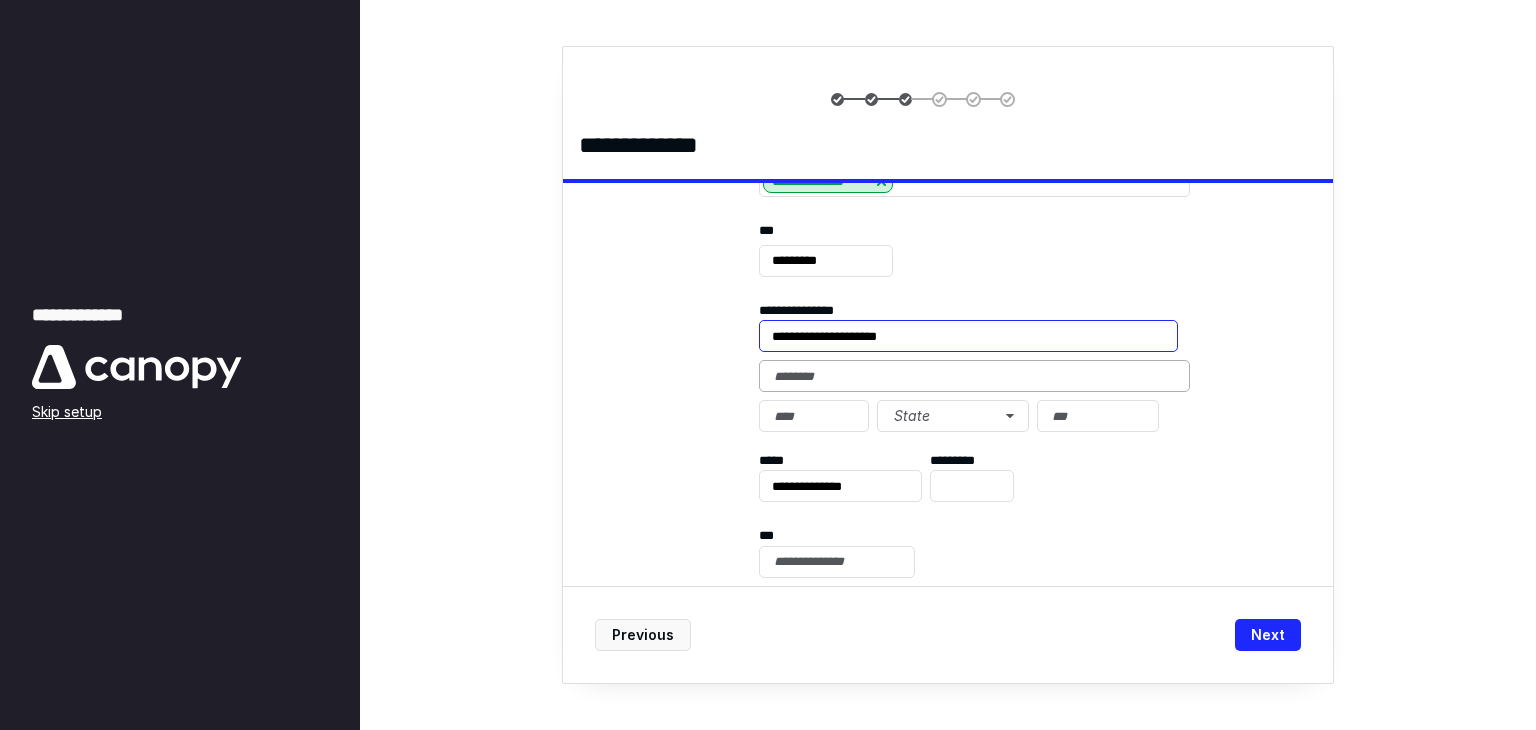 type on "**********" 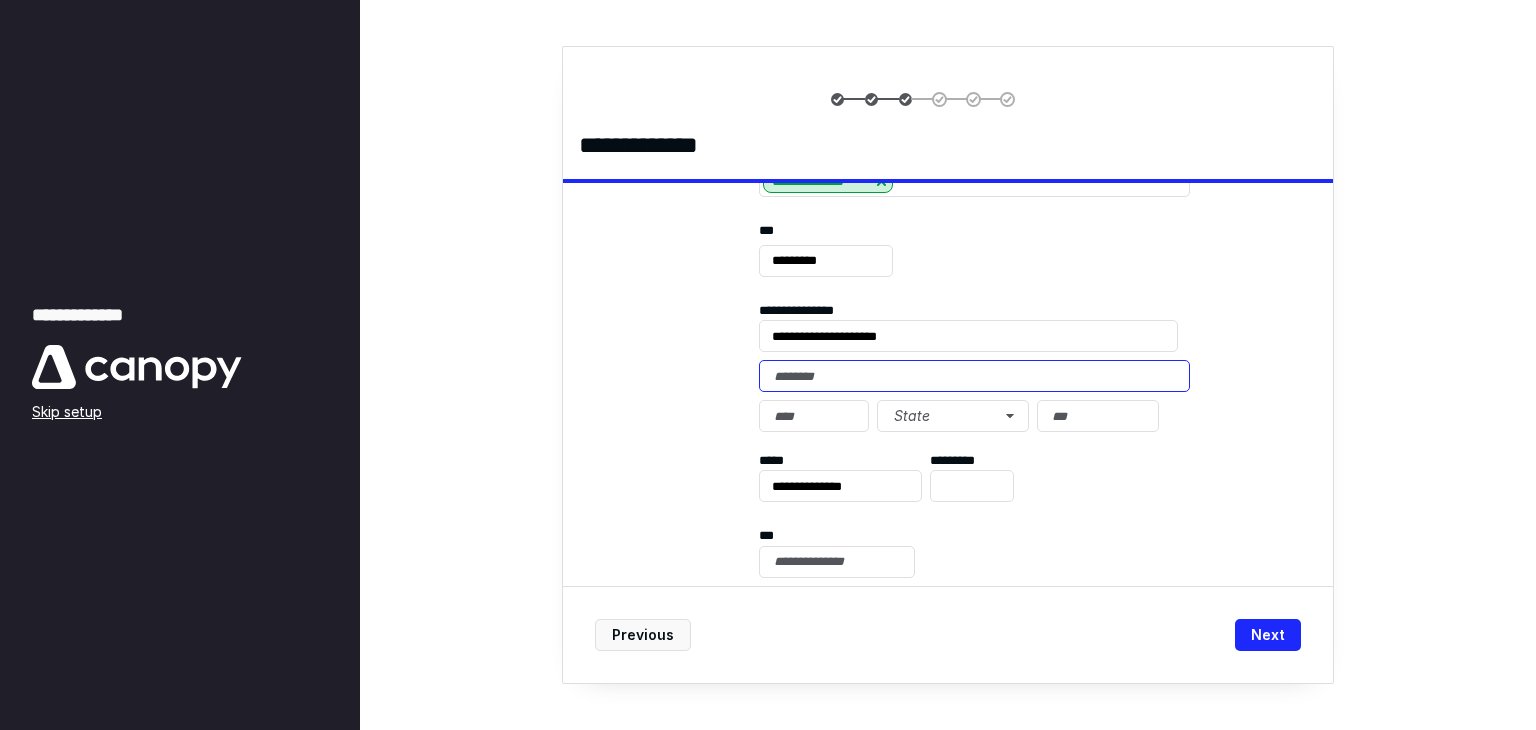 click at bounding box center (974, 376) 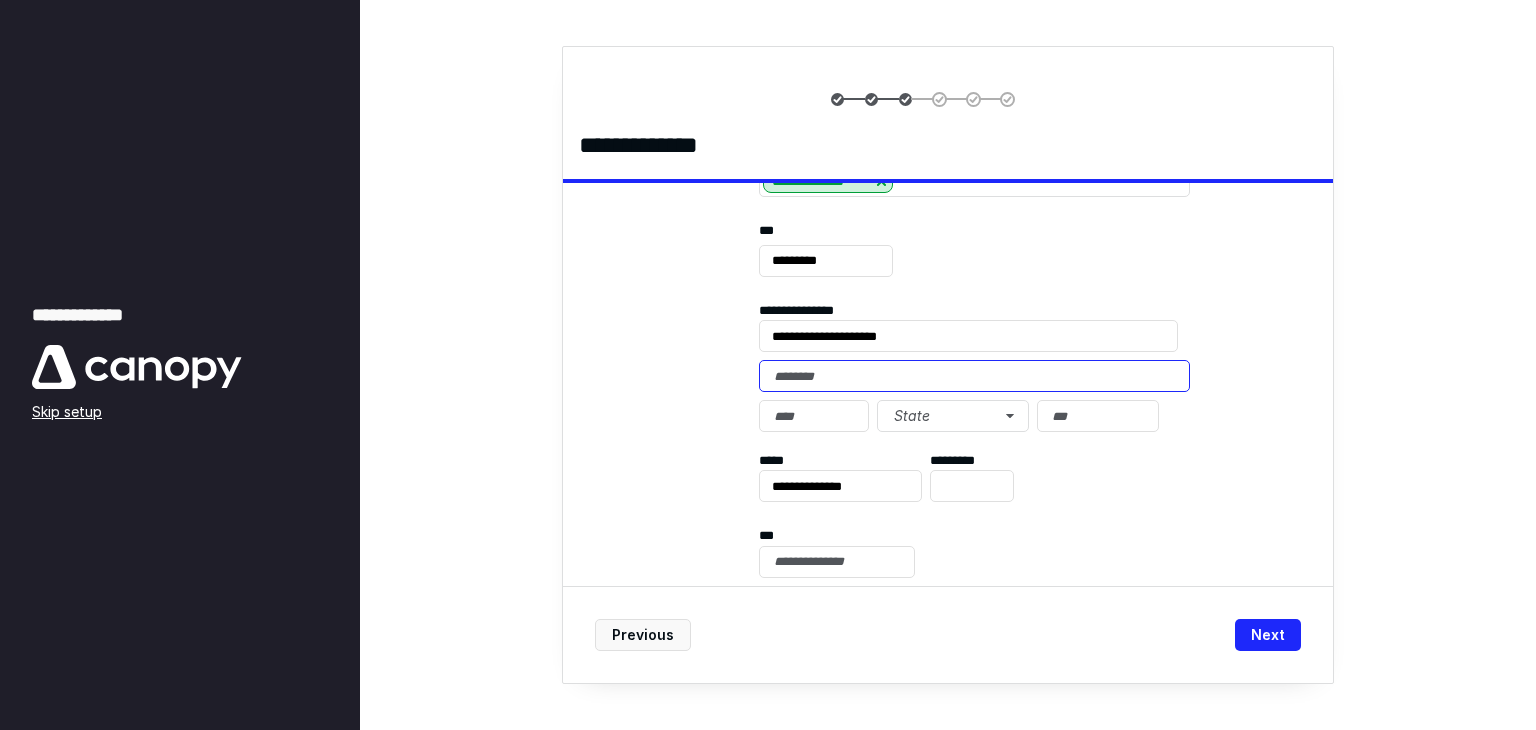 paste on "**********" 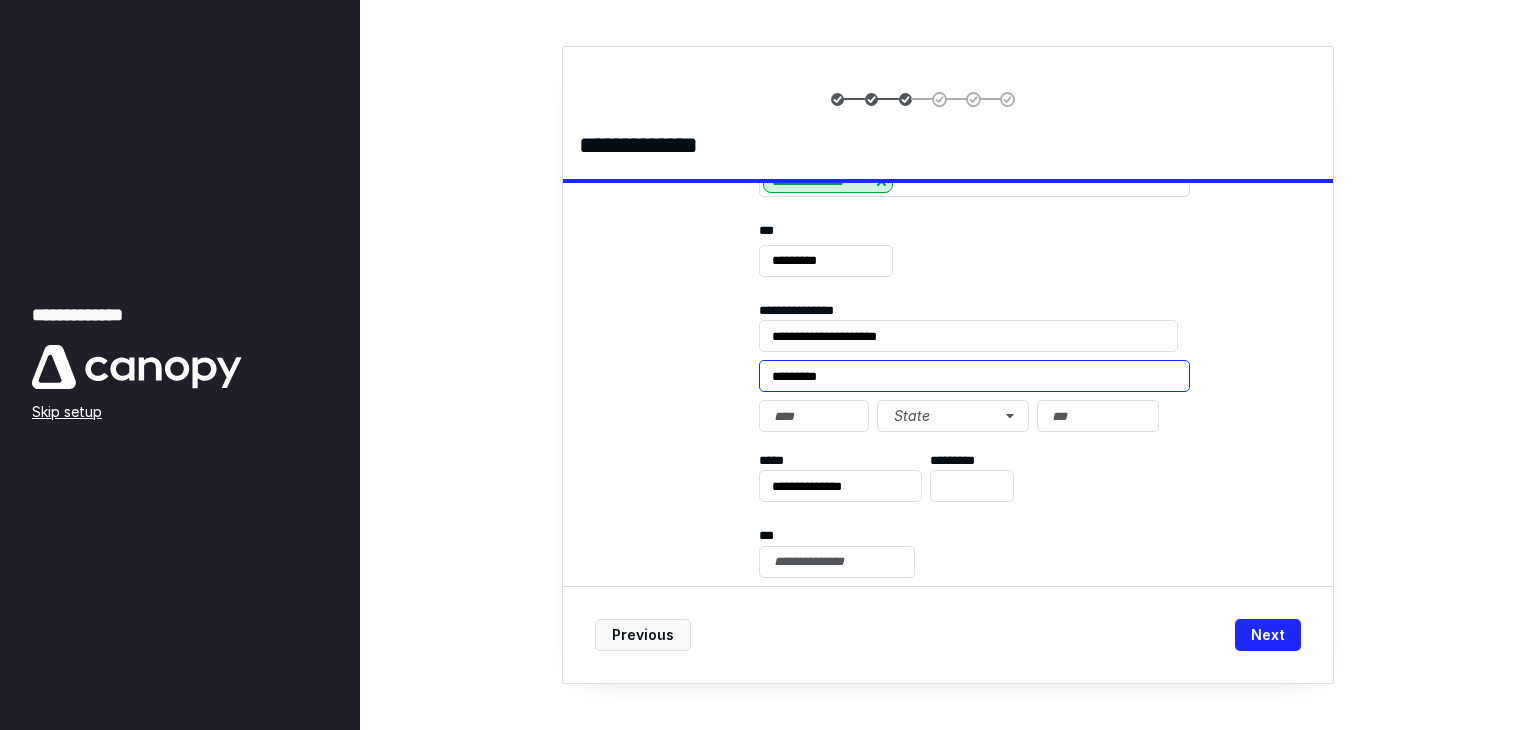 type on "*********" 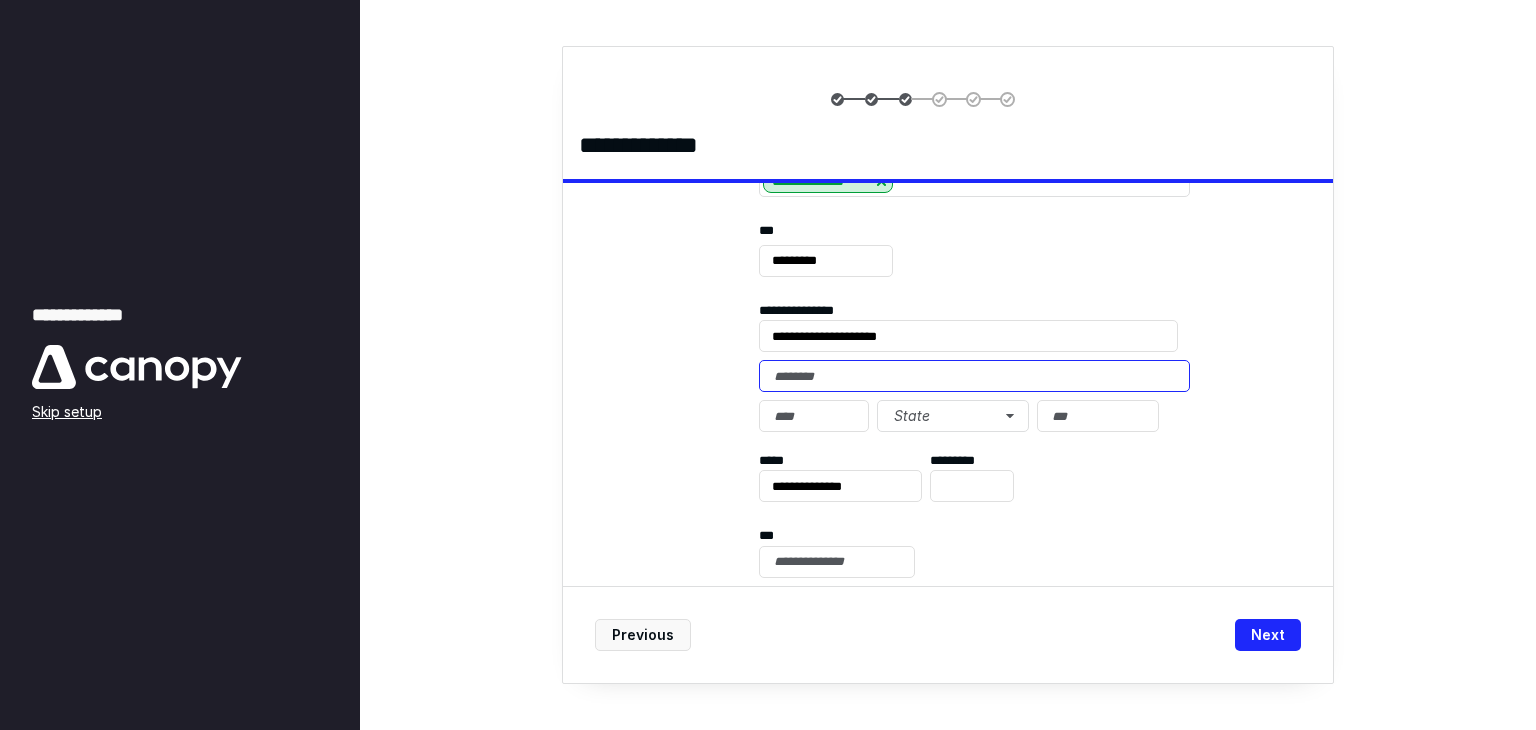 type 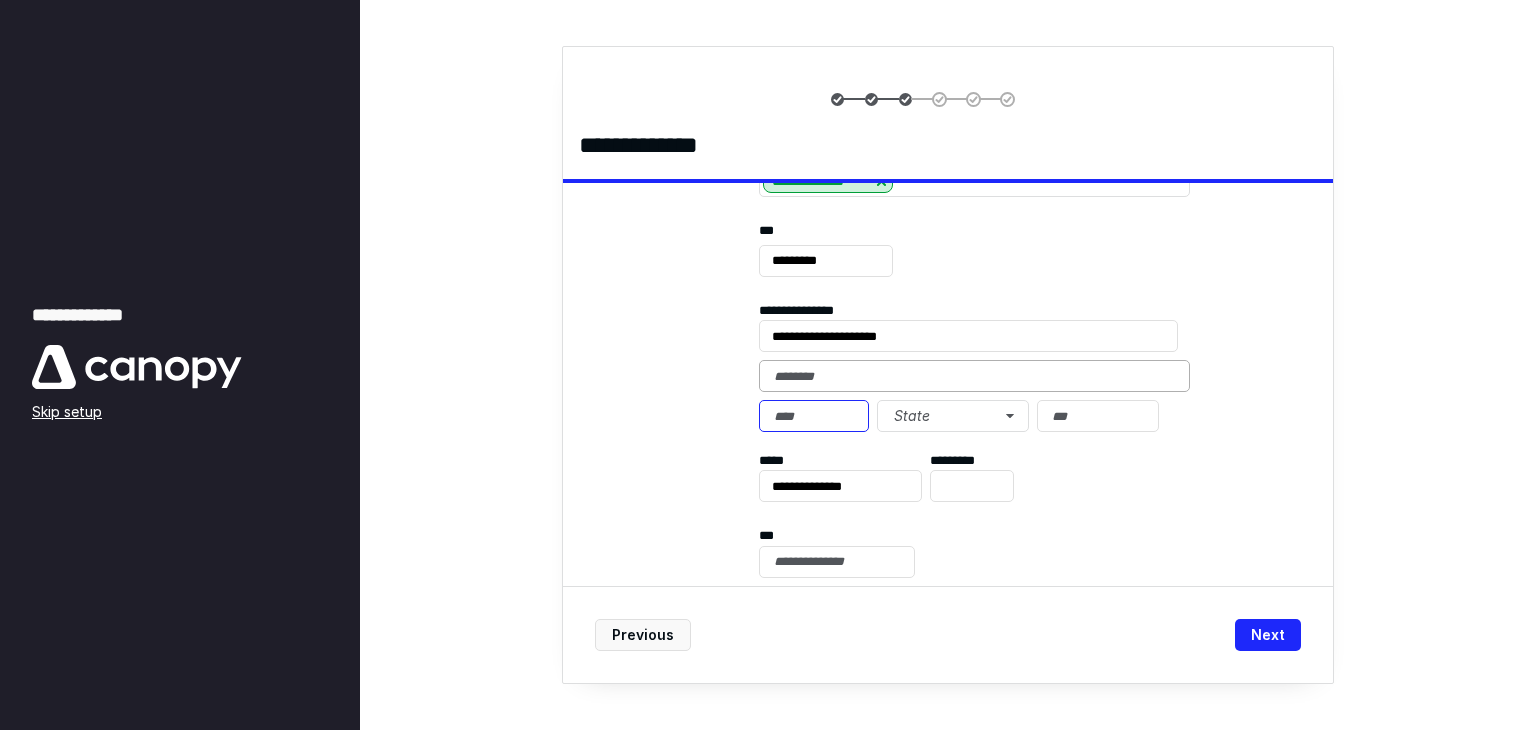 paste on "*********" 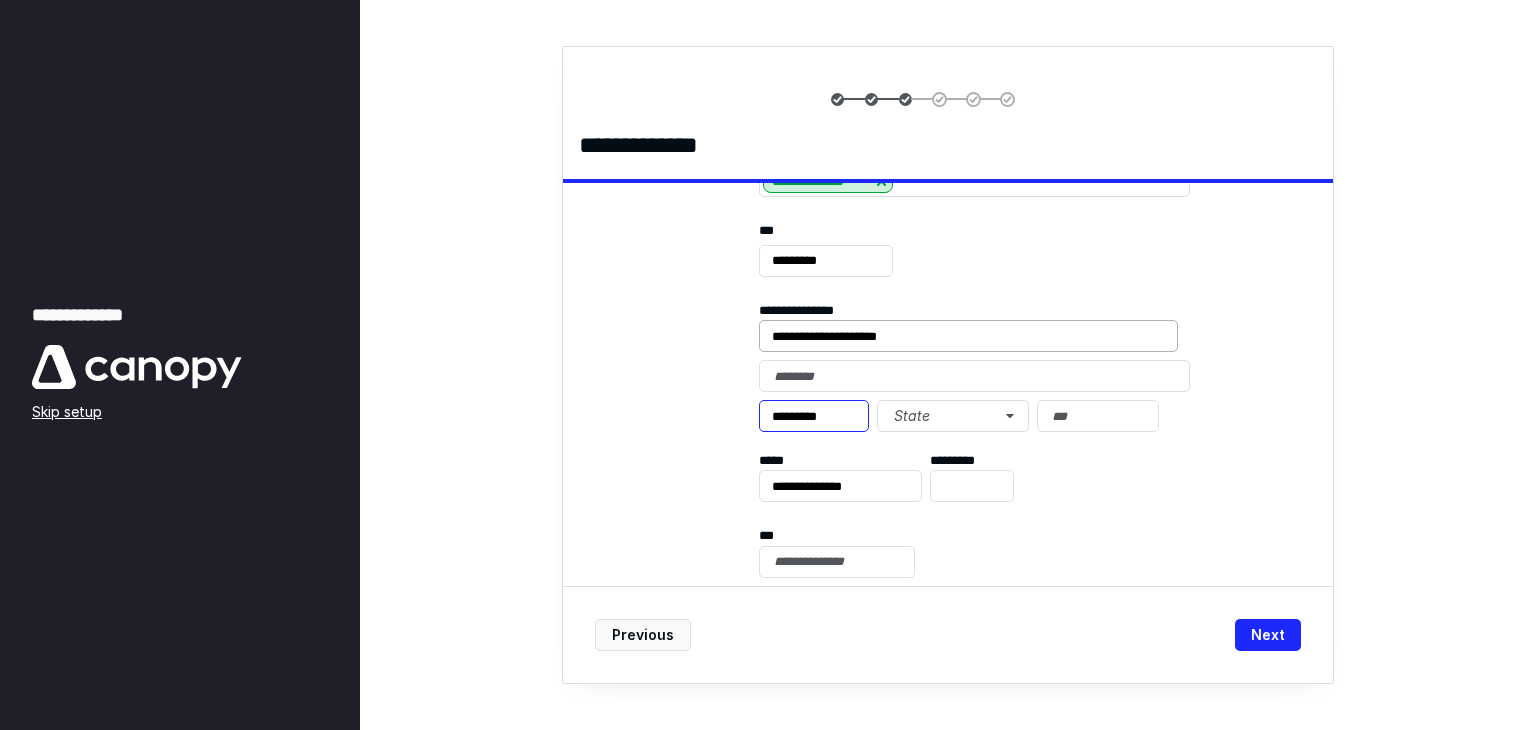 type on "*********" 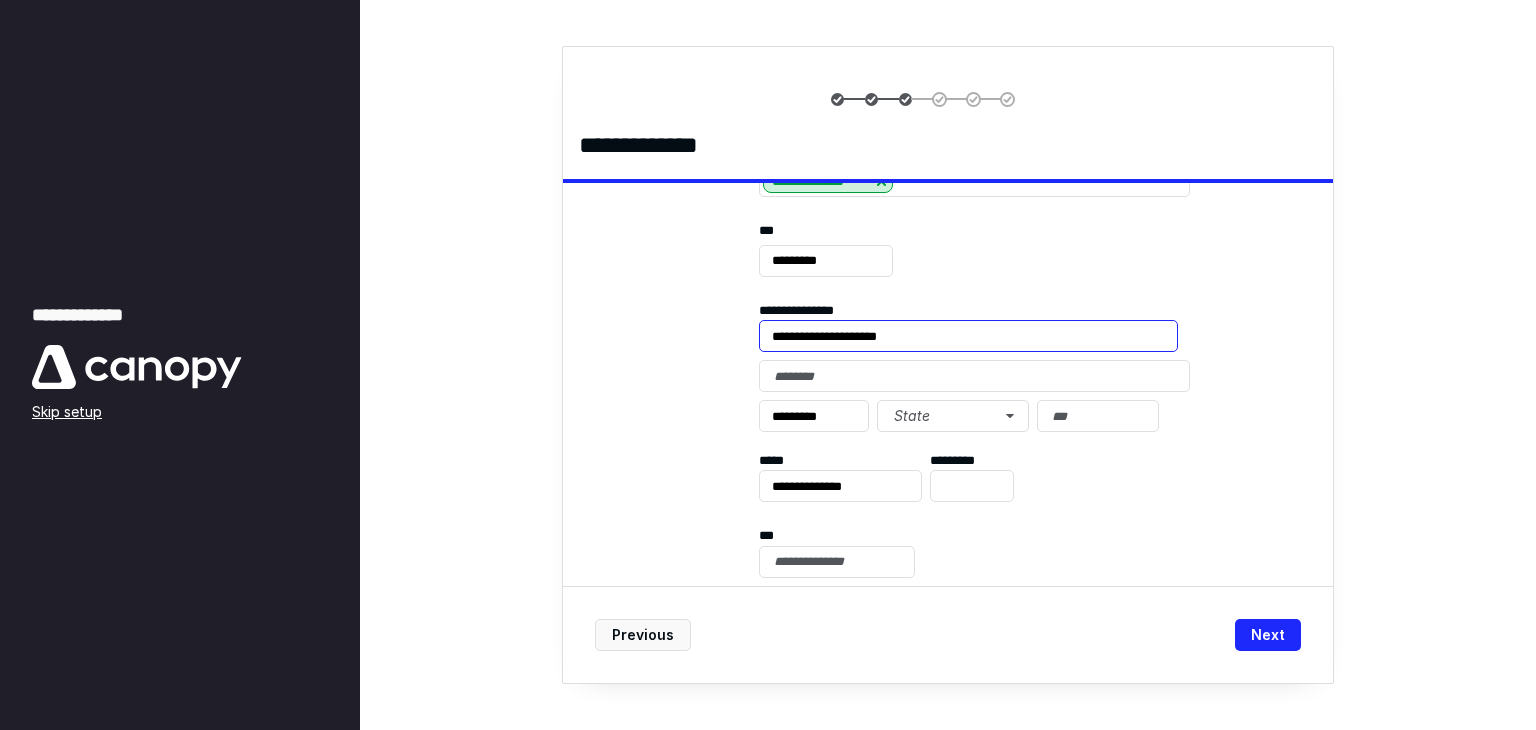 click on "**********" at bounding box center (968, 336) 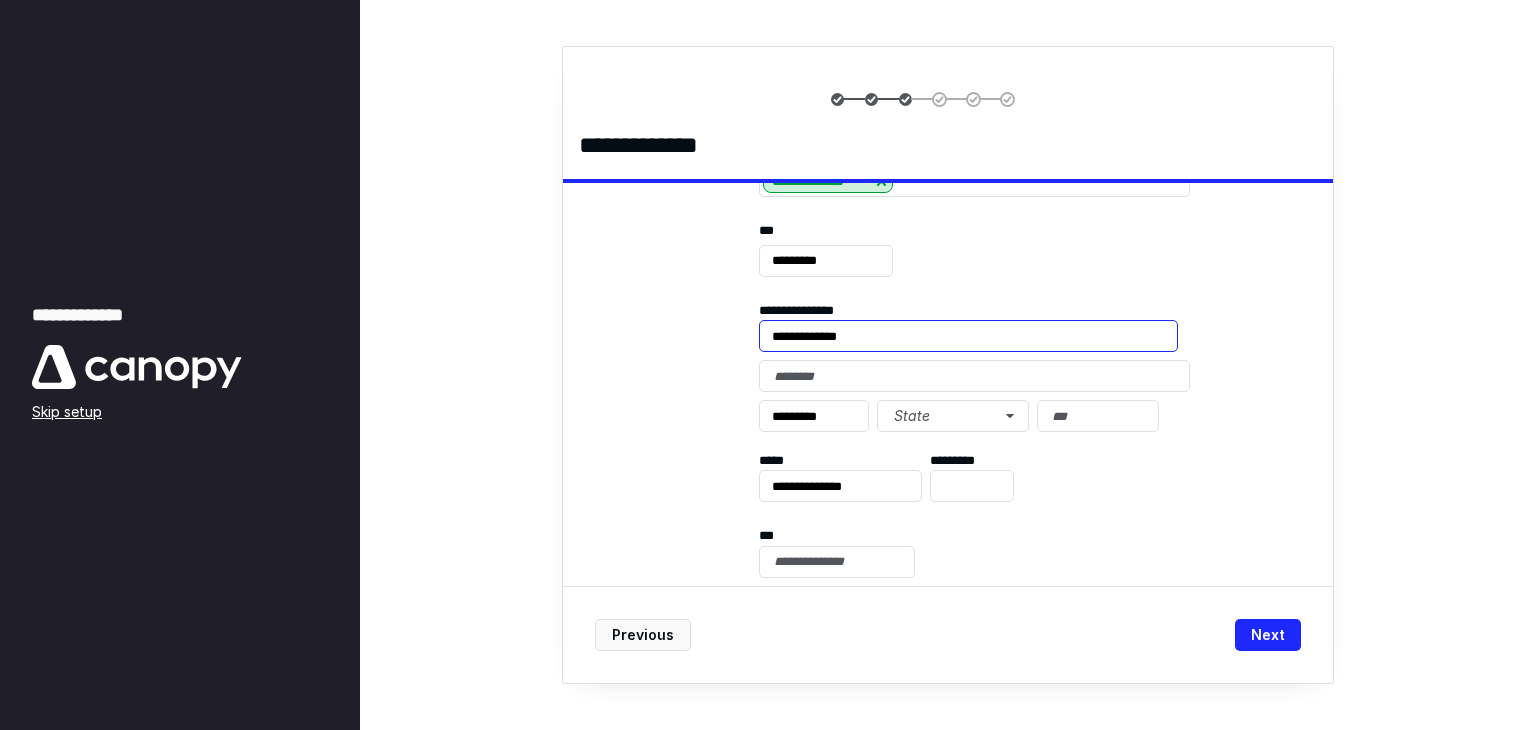 type on "**********" 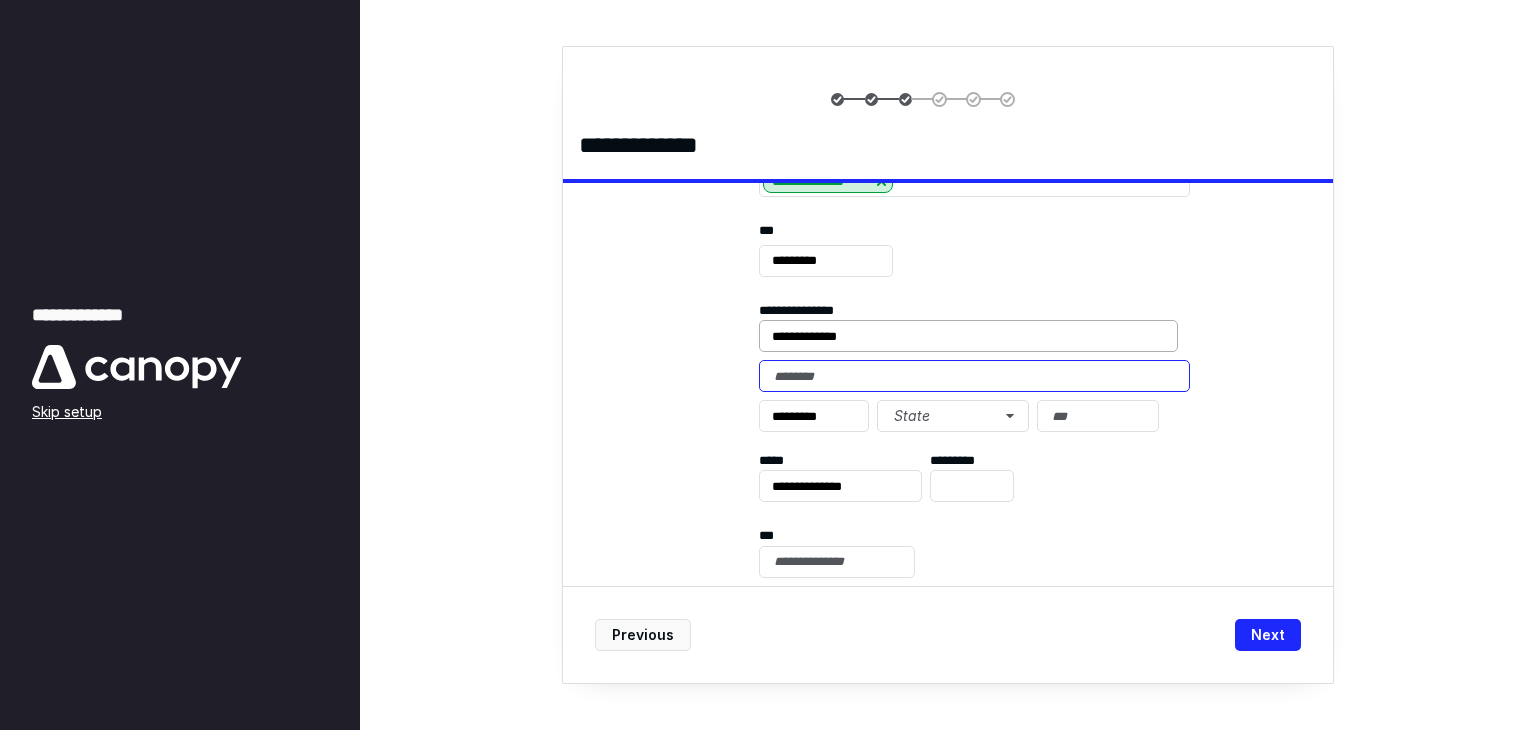 paste on "******" 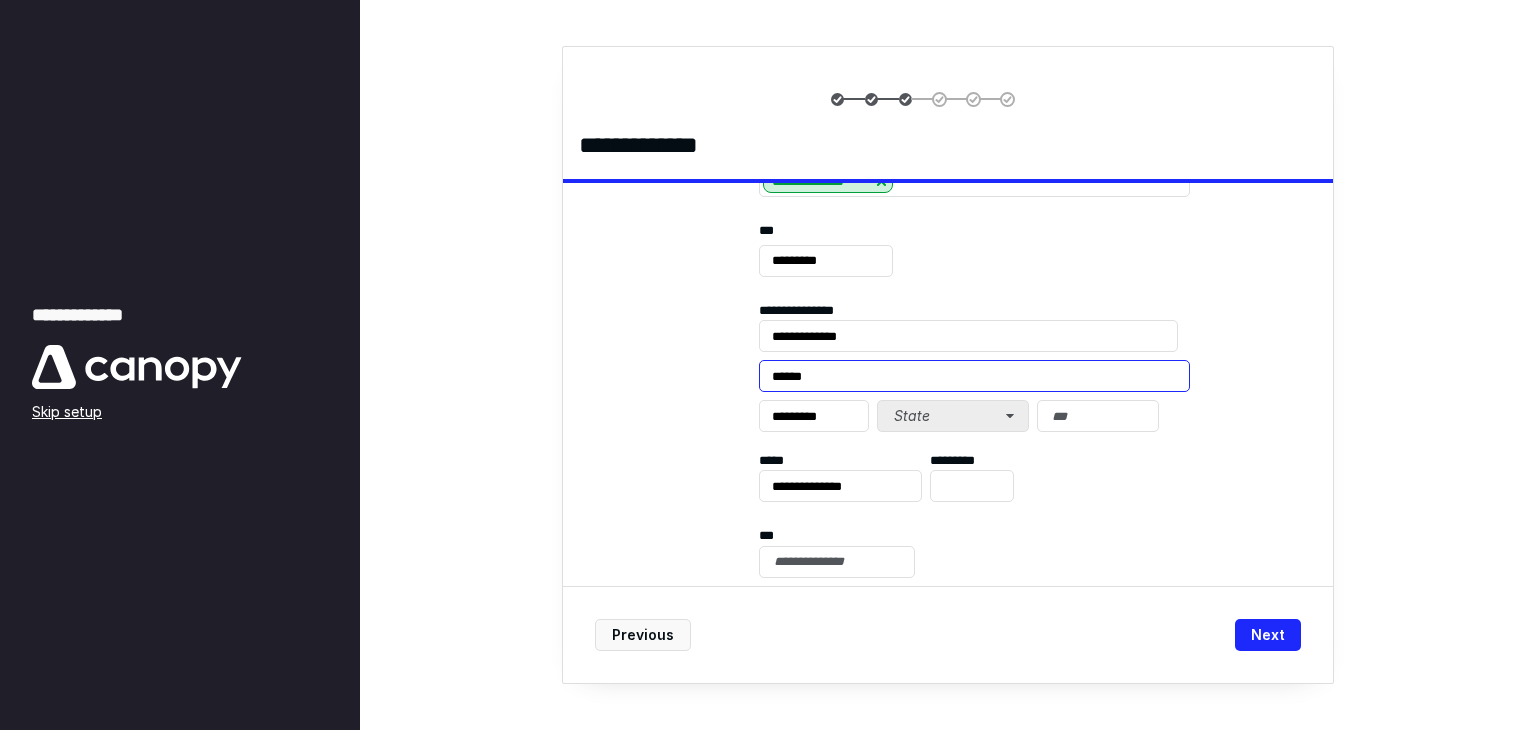 type on "******" 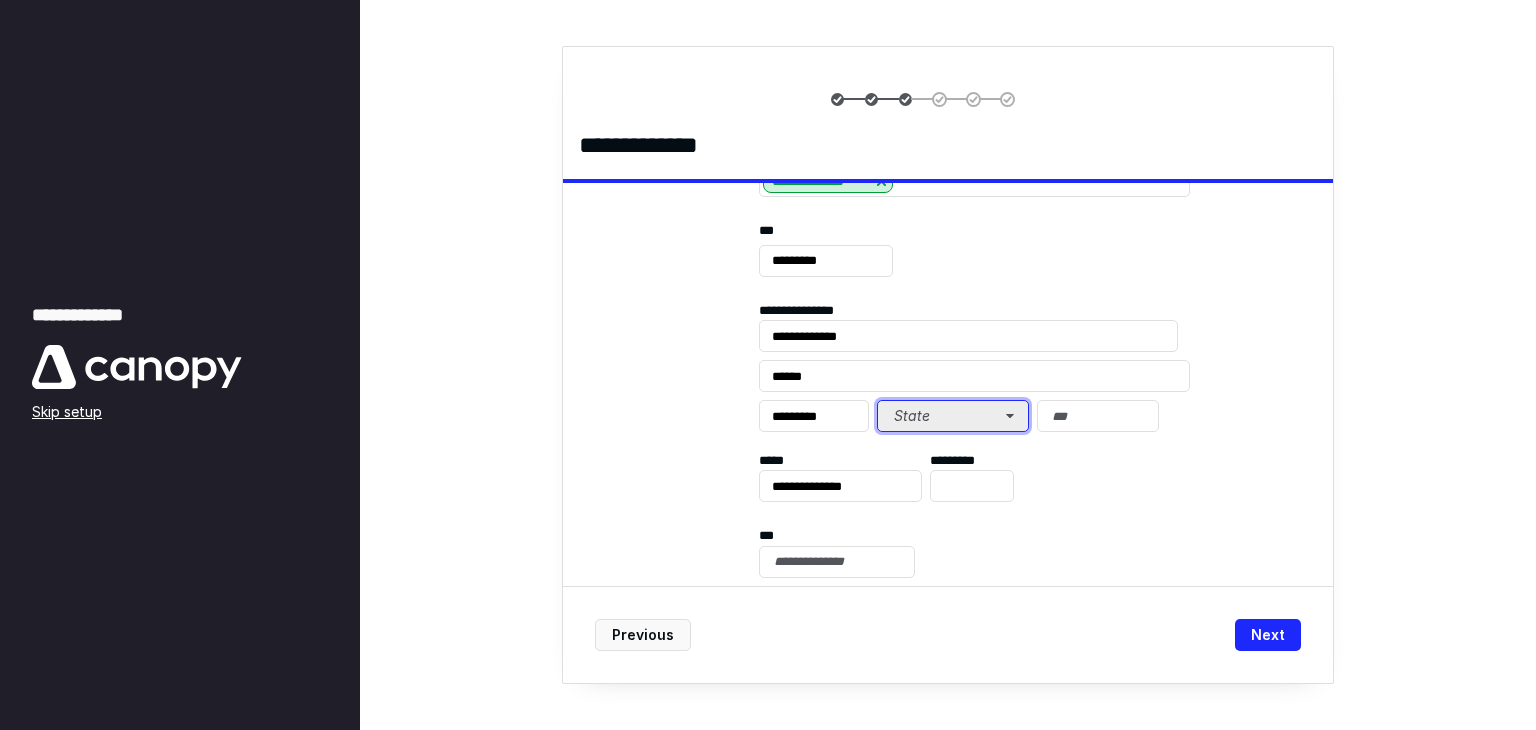 click on "State" at bounding box center (953, 416) 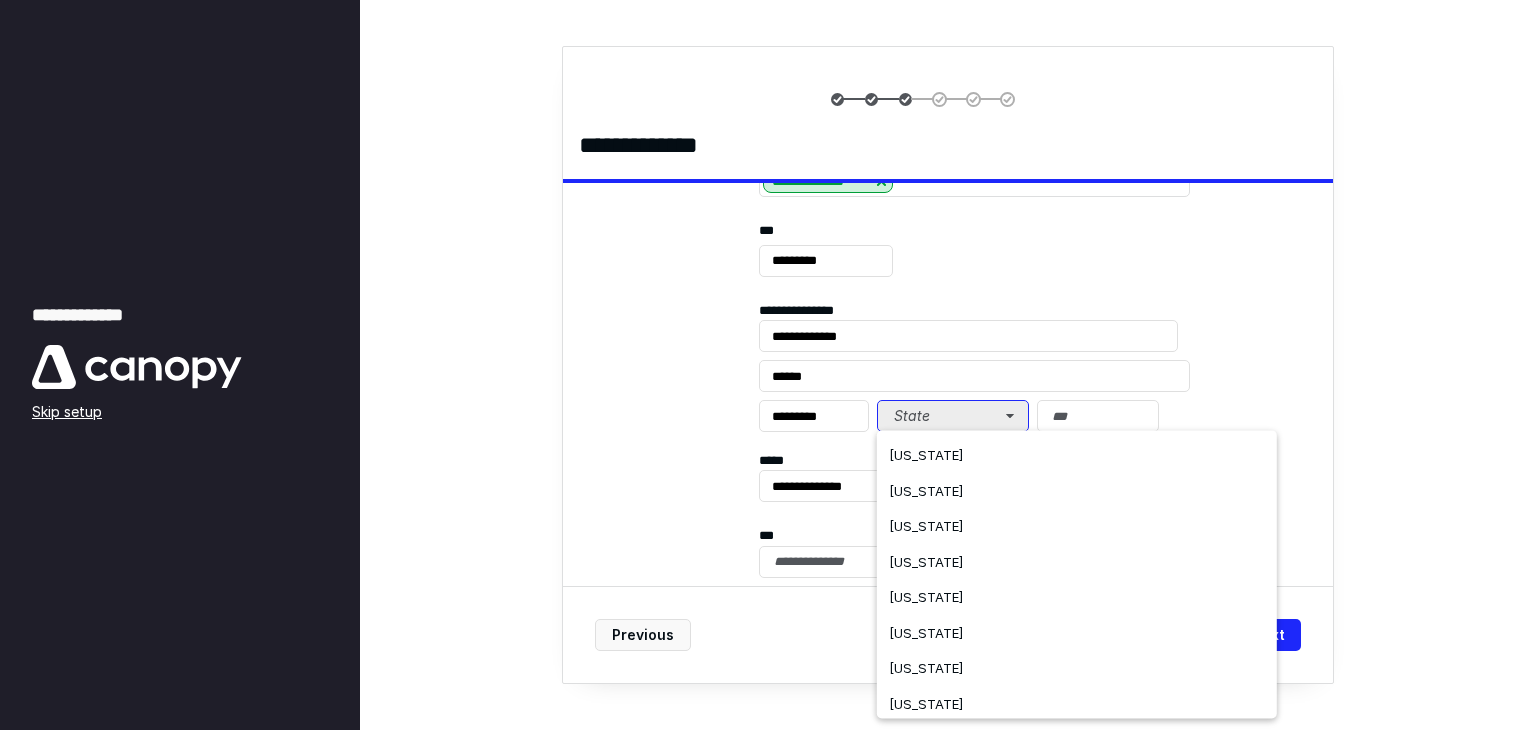 type 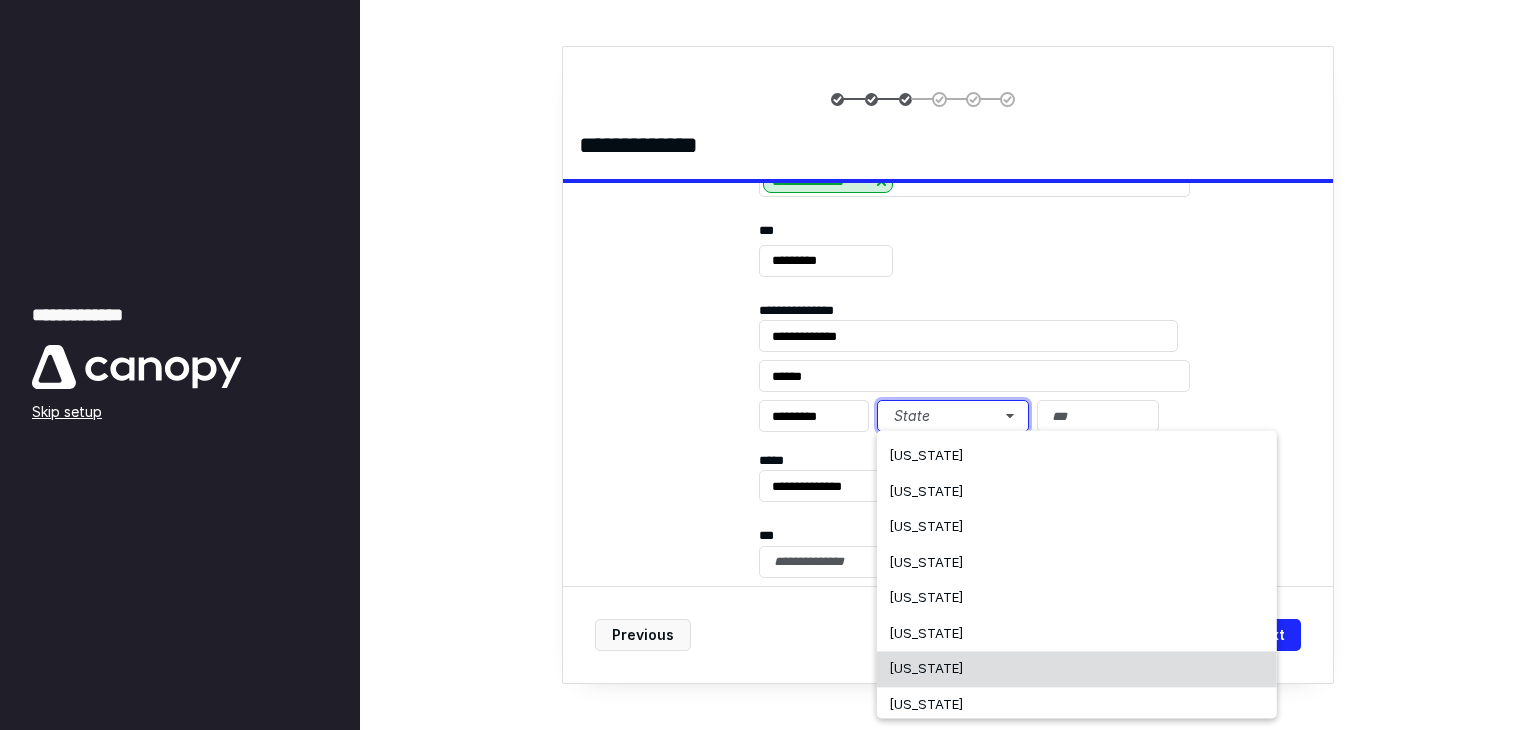 click on "Connecticut" at bounding box center [1077, 669] 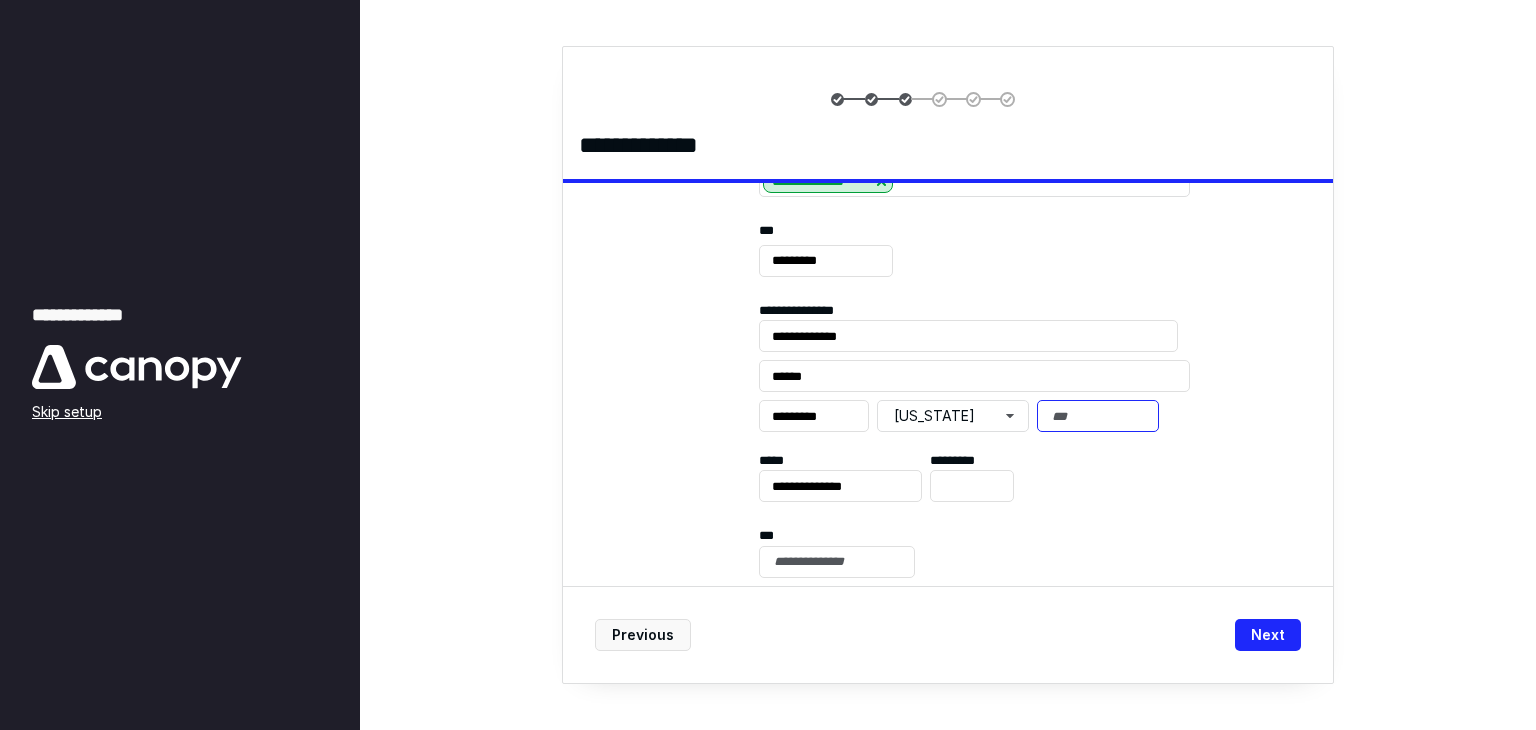 click at bounding box center [1098, 416] 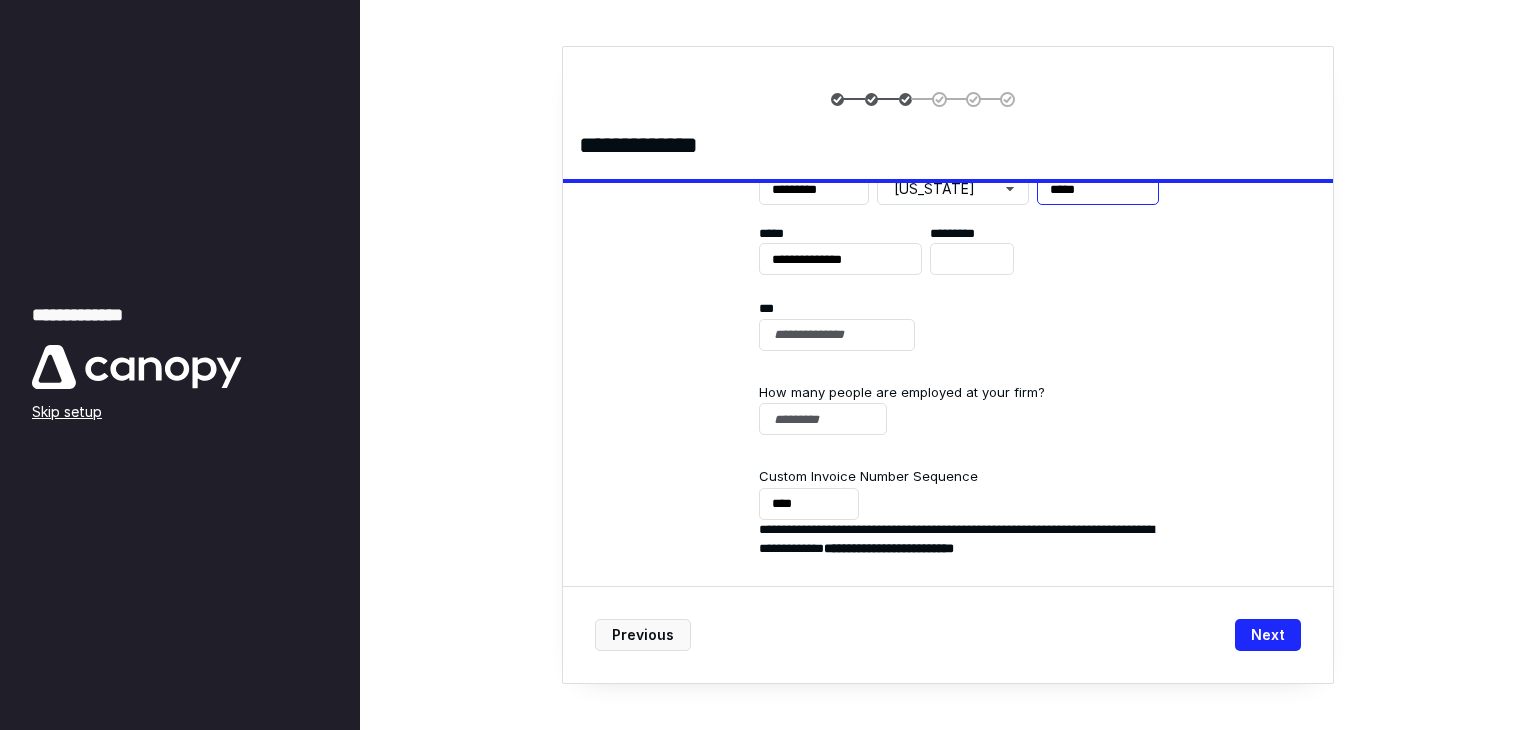 scroll, scrollTop: 484, scrollLeft: 0, axis: vertical 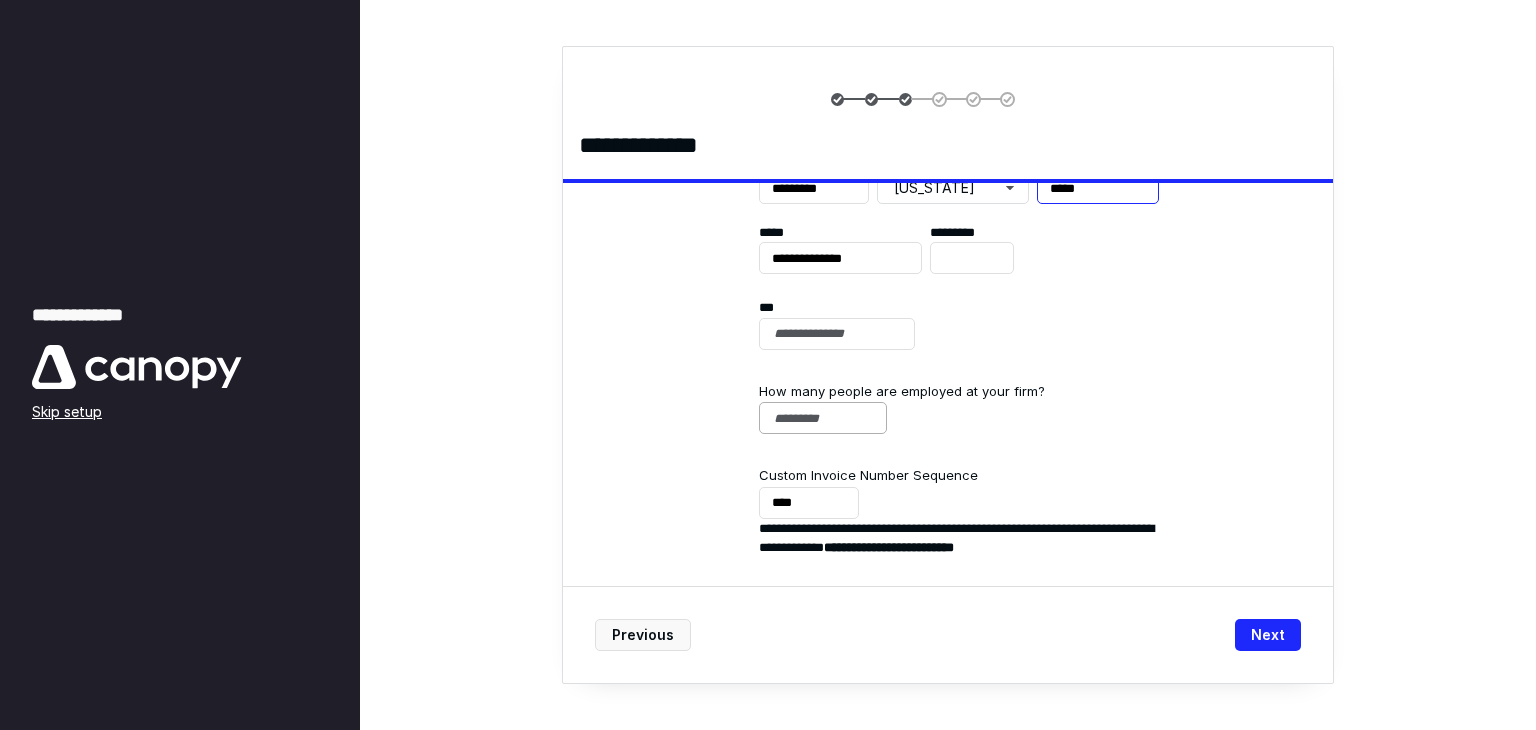type on "*****" 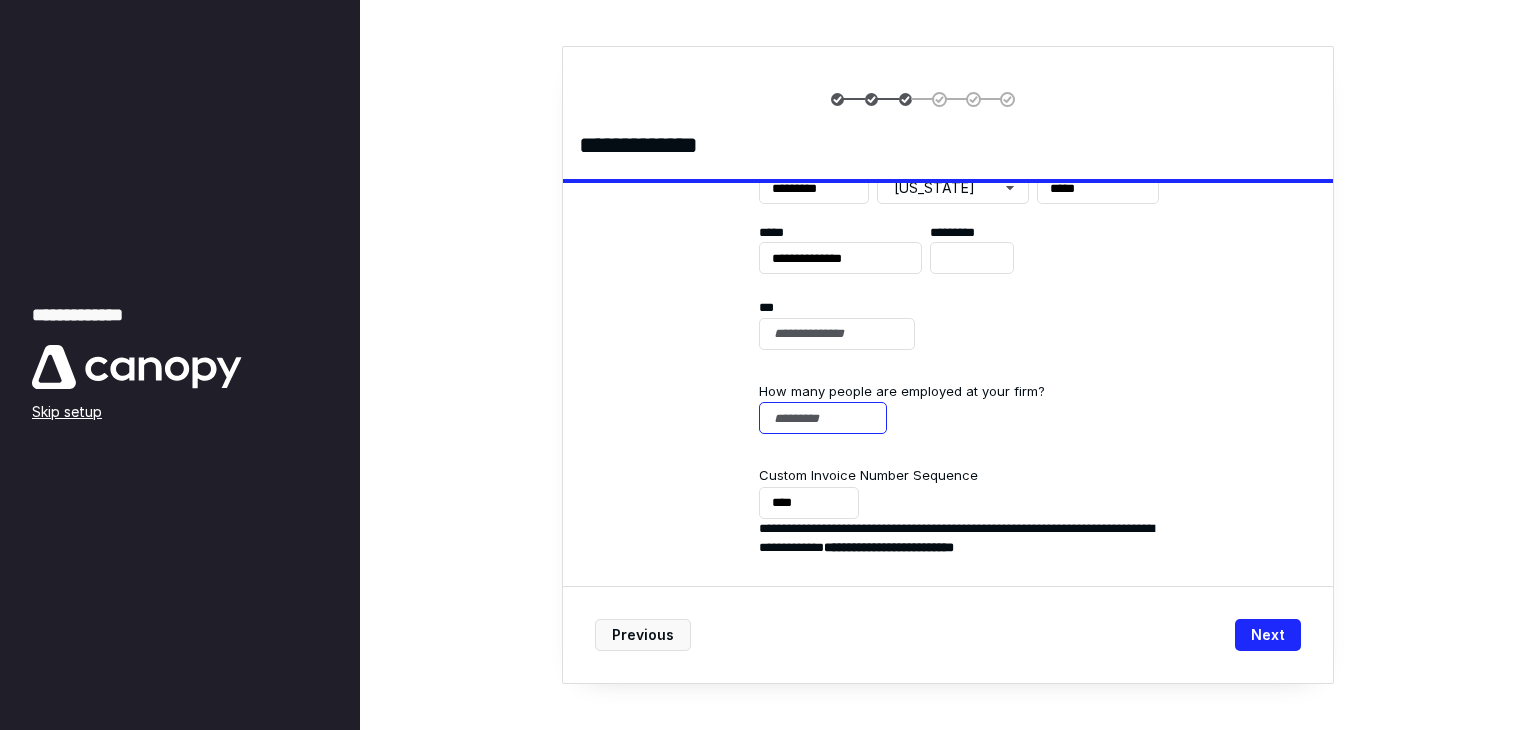 click at bounding box center [823, 418] 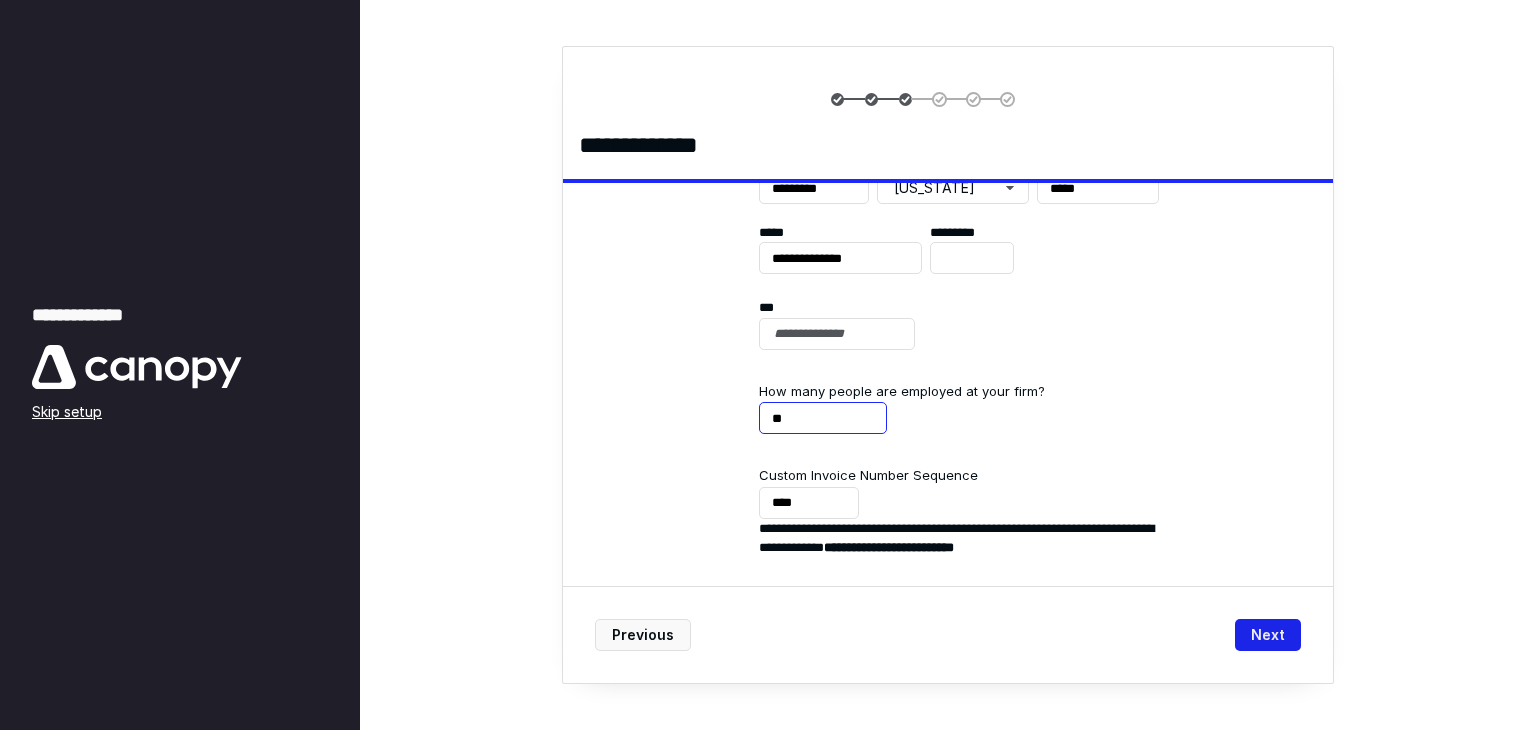 type on "**" 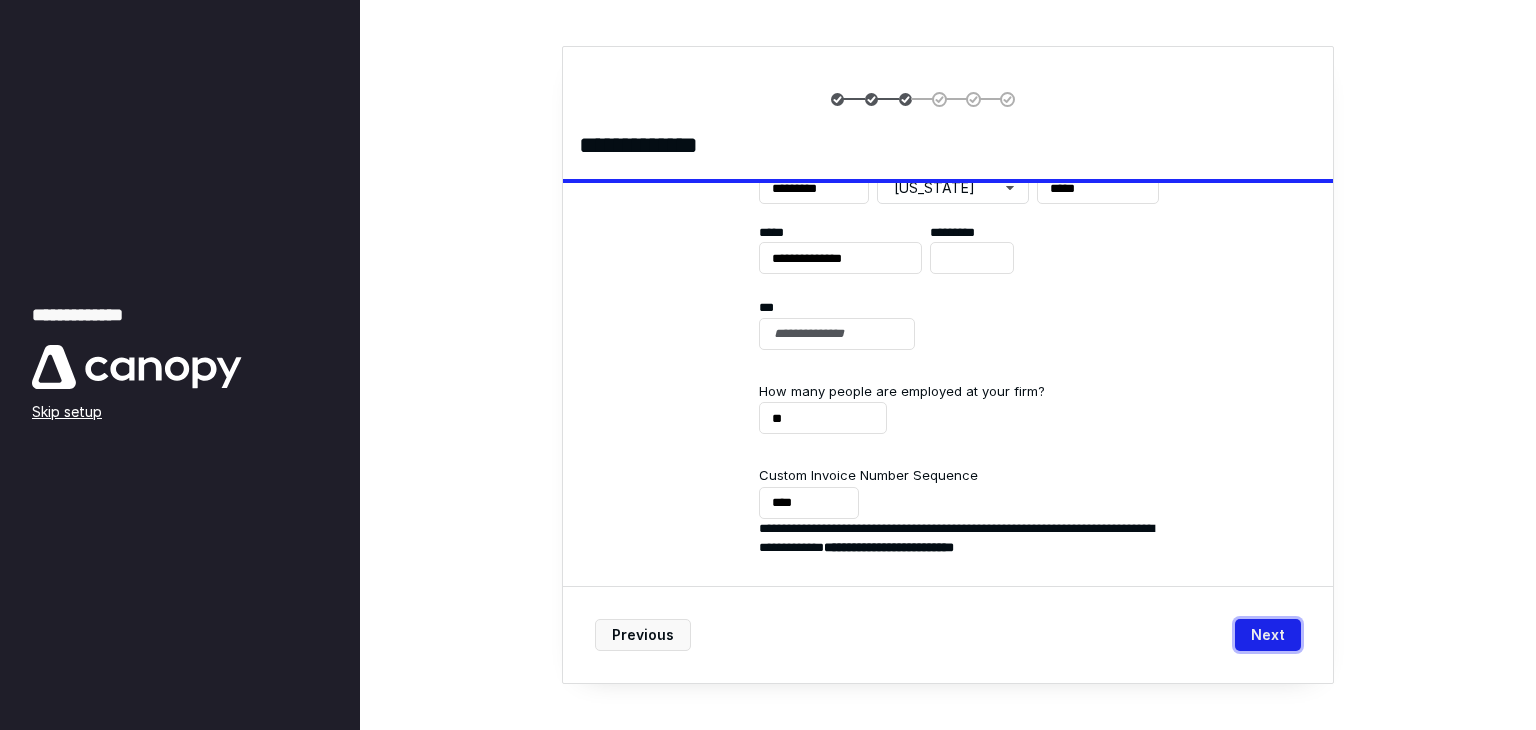 click on "Next" at bounding box center [1268, 635] 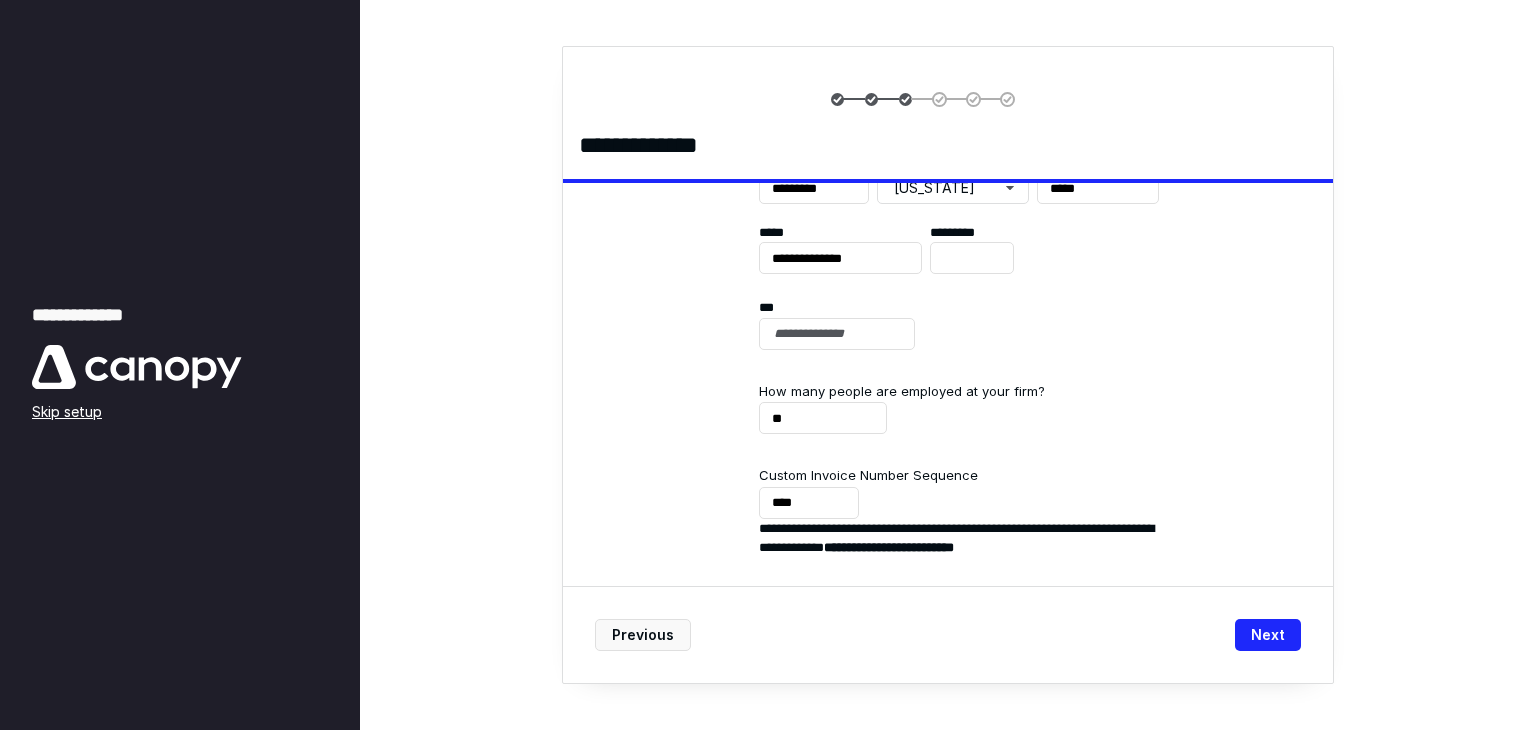 click on "**********" at bounding box center [948, 433] 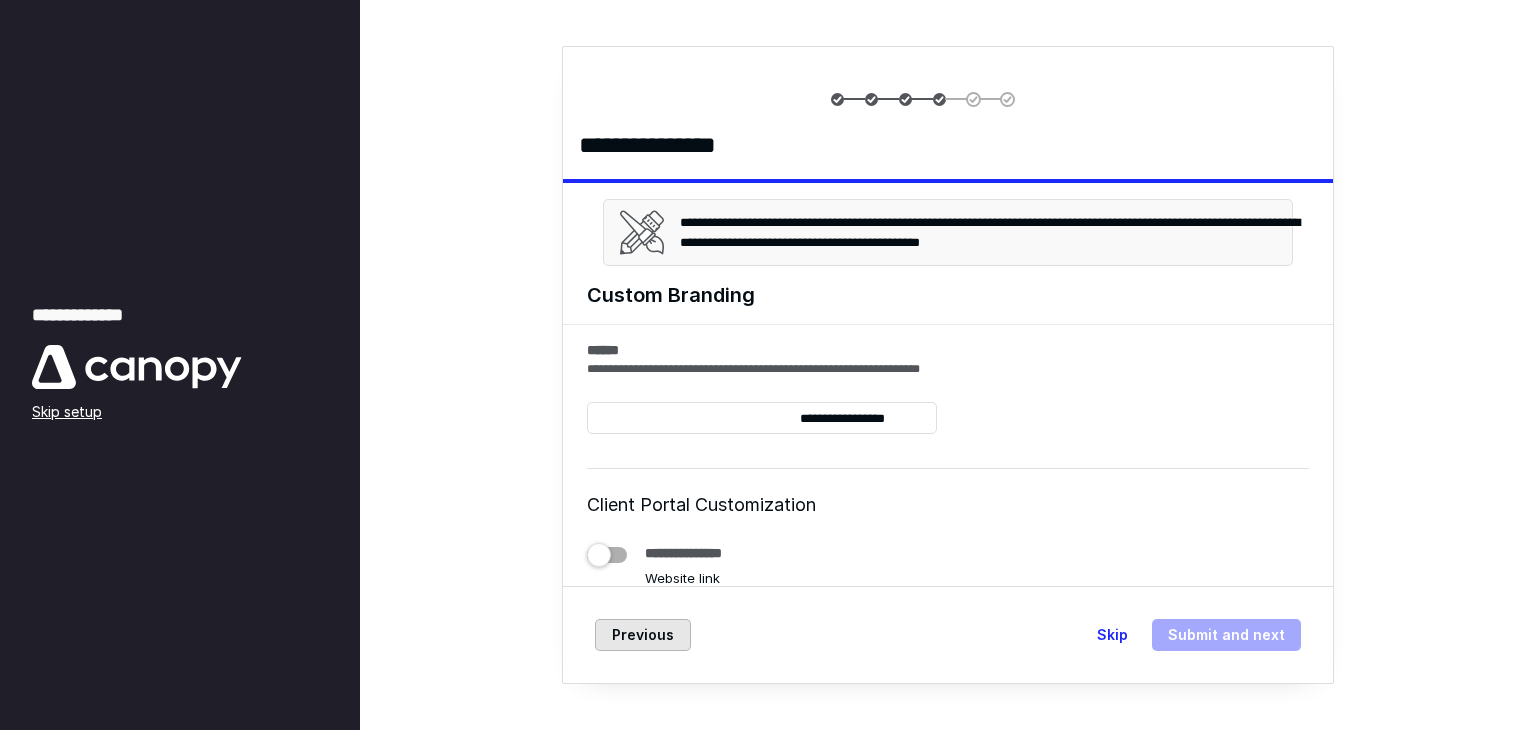 click on "Previous" at bounding box center (643, 635) 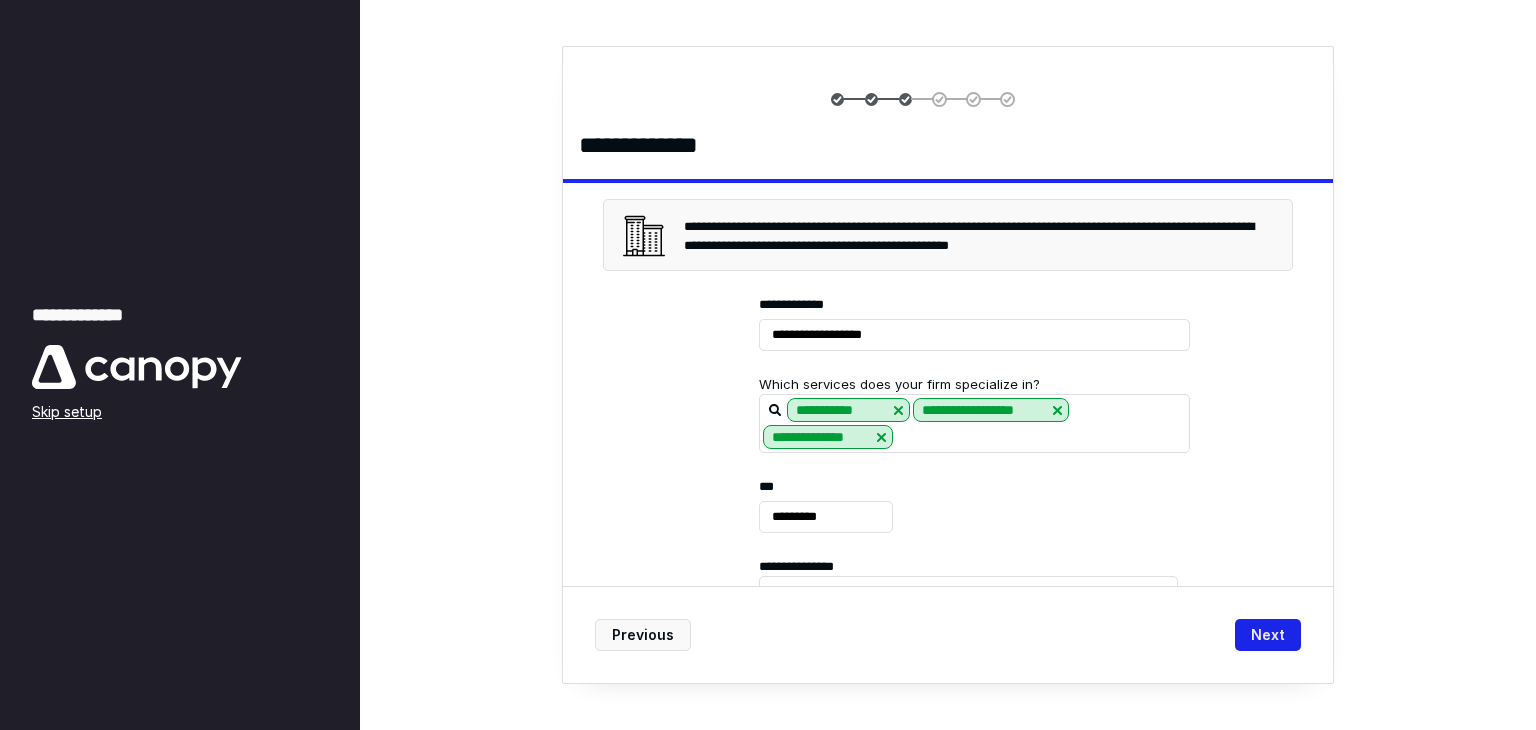 click on "Next" at bounding box center (1268, 635) 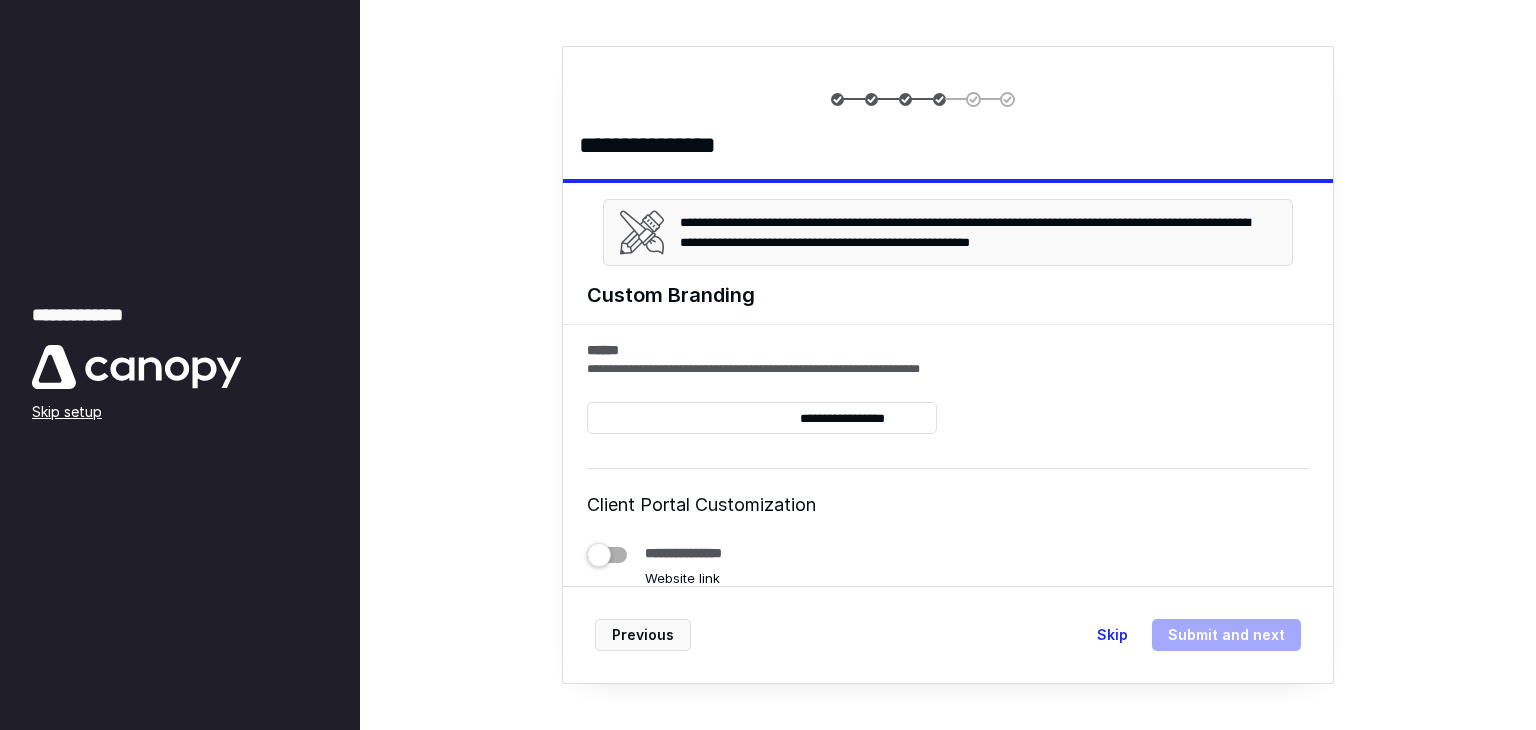 click on "**********" at bounding box center (971, 232) 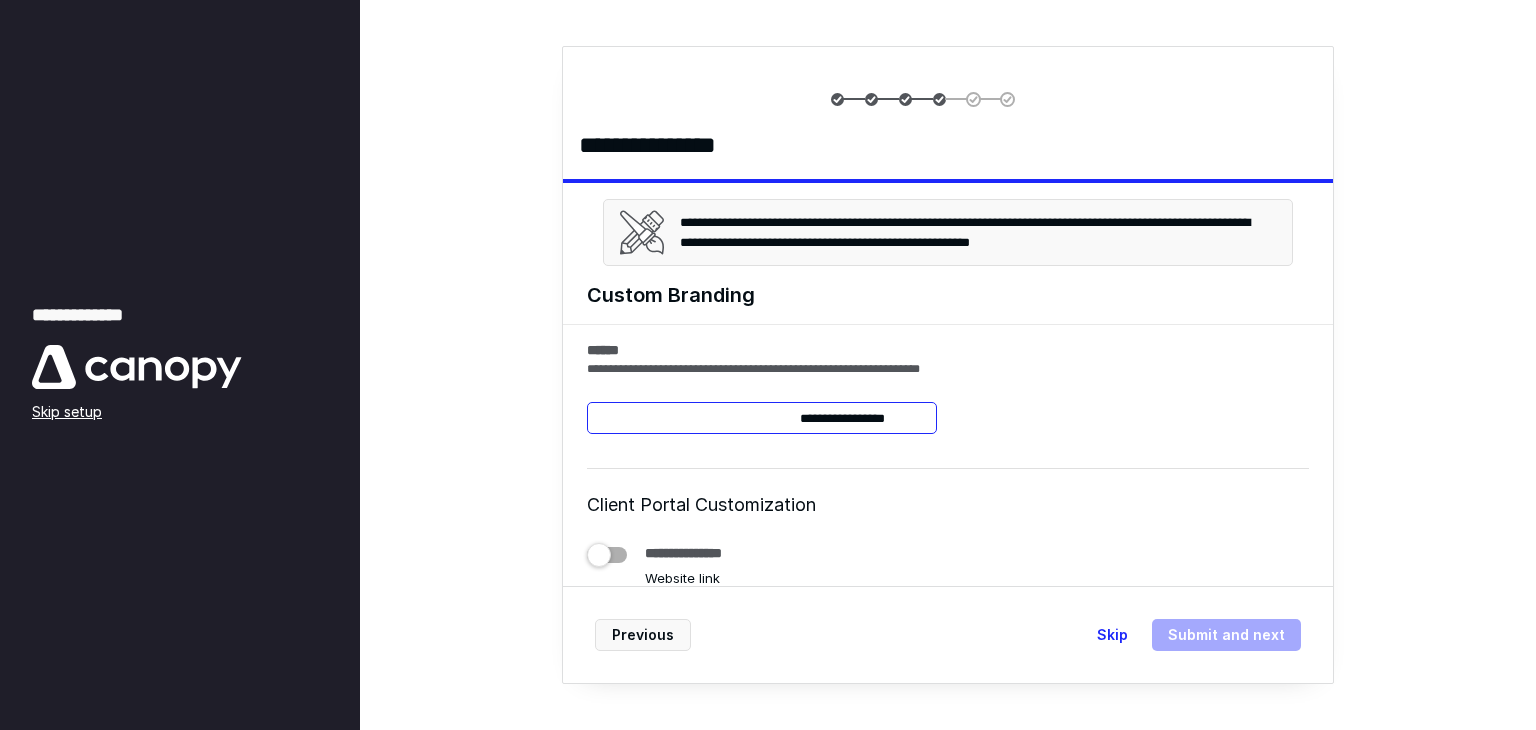click at bounding box center [762, 418] 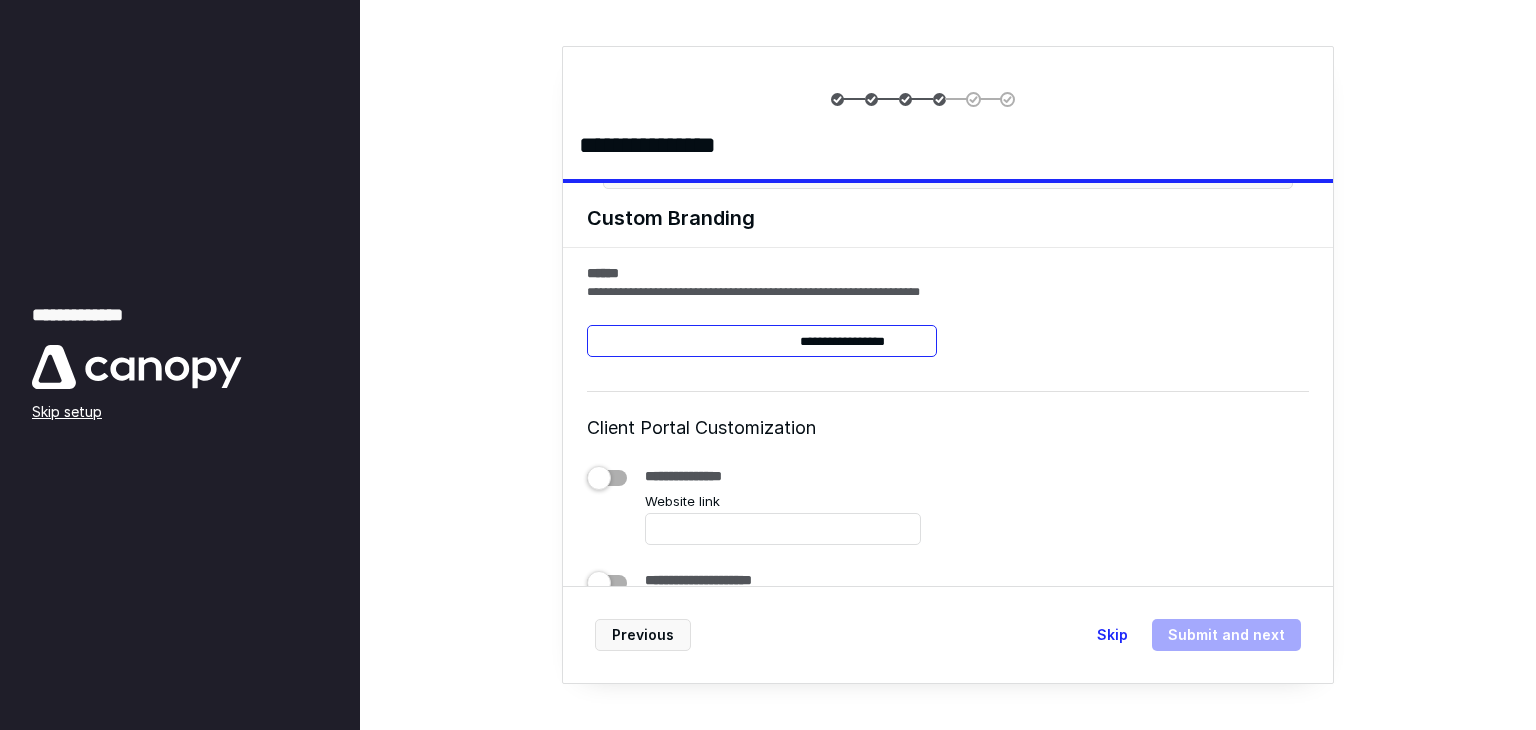 scroll, scrollTop: 0, scrollLeft: 0, axis: both 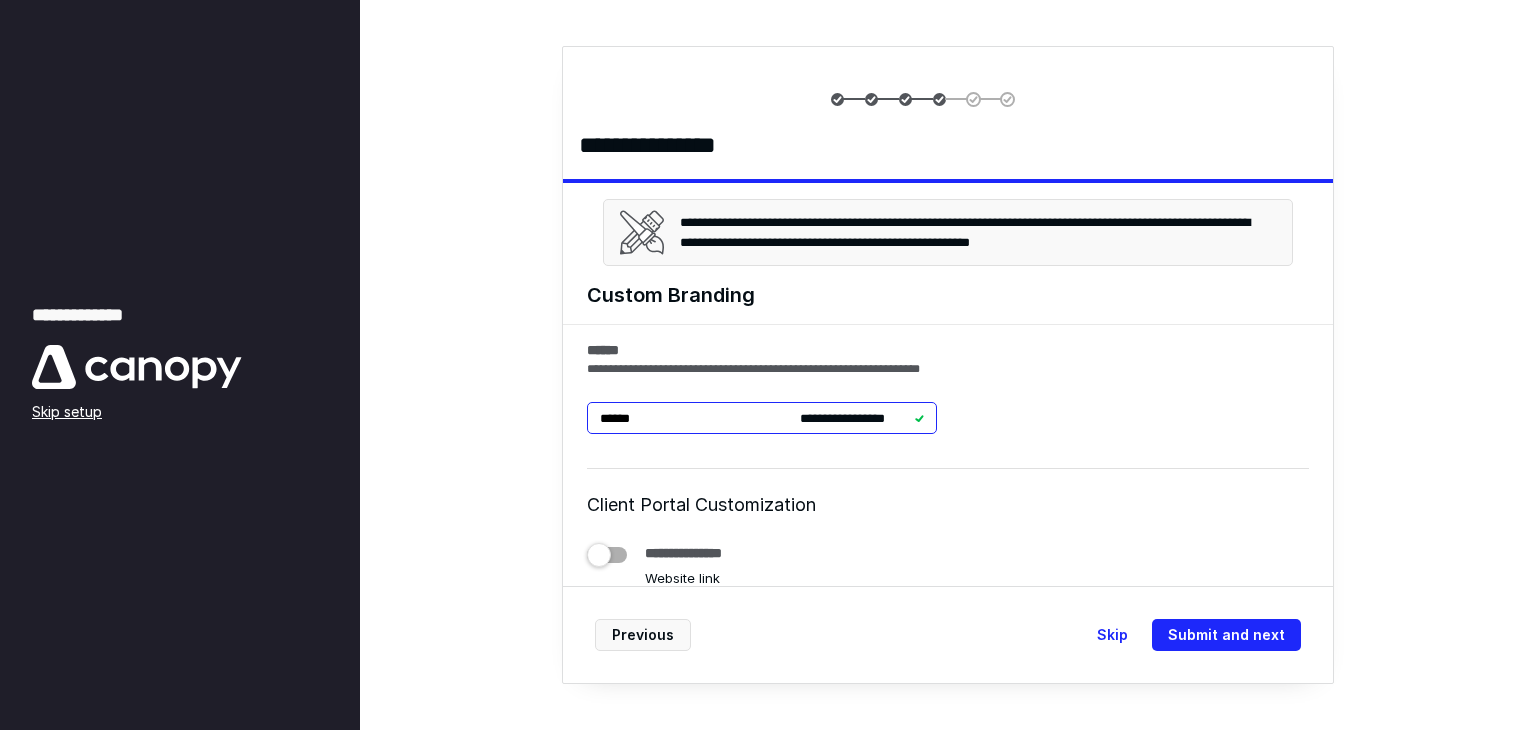 click on "******" at bounding box center (762, 418) 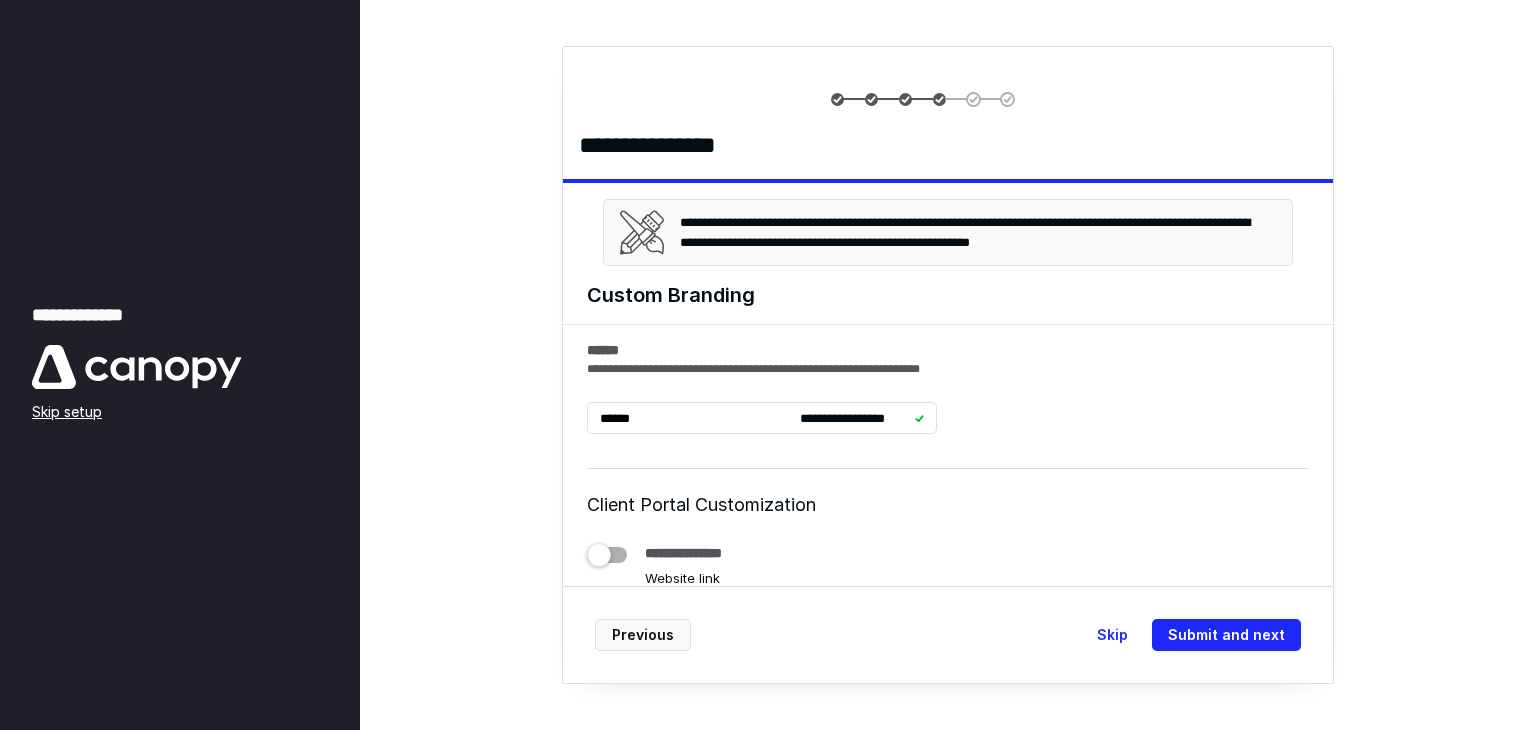 click on "**********" at bounding box center [948, 404] 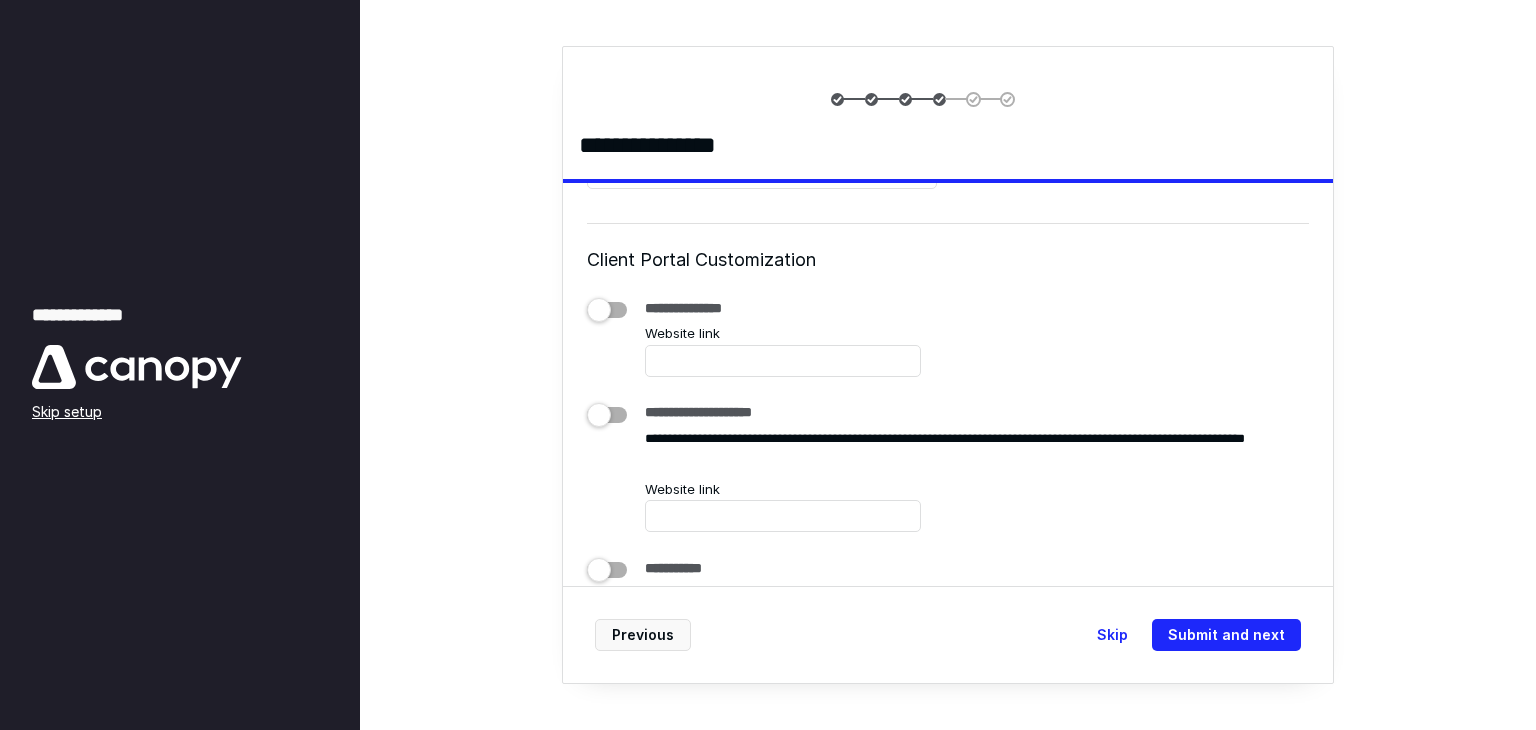 scroll, scrollTop: 281, scrollLeft: 0, axis: vertical 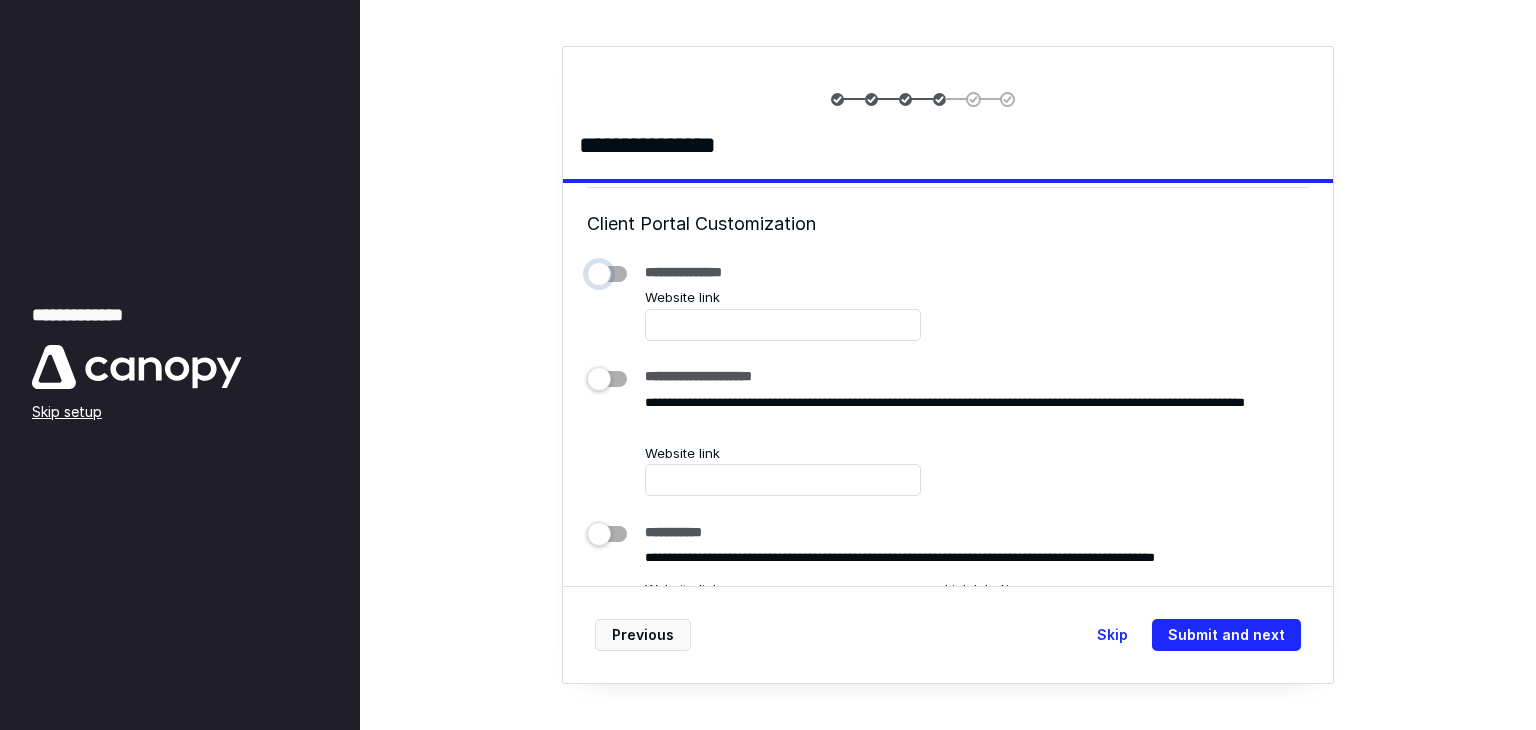 click at bounding box center (616, 269) 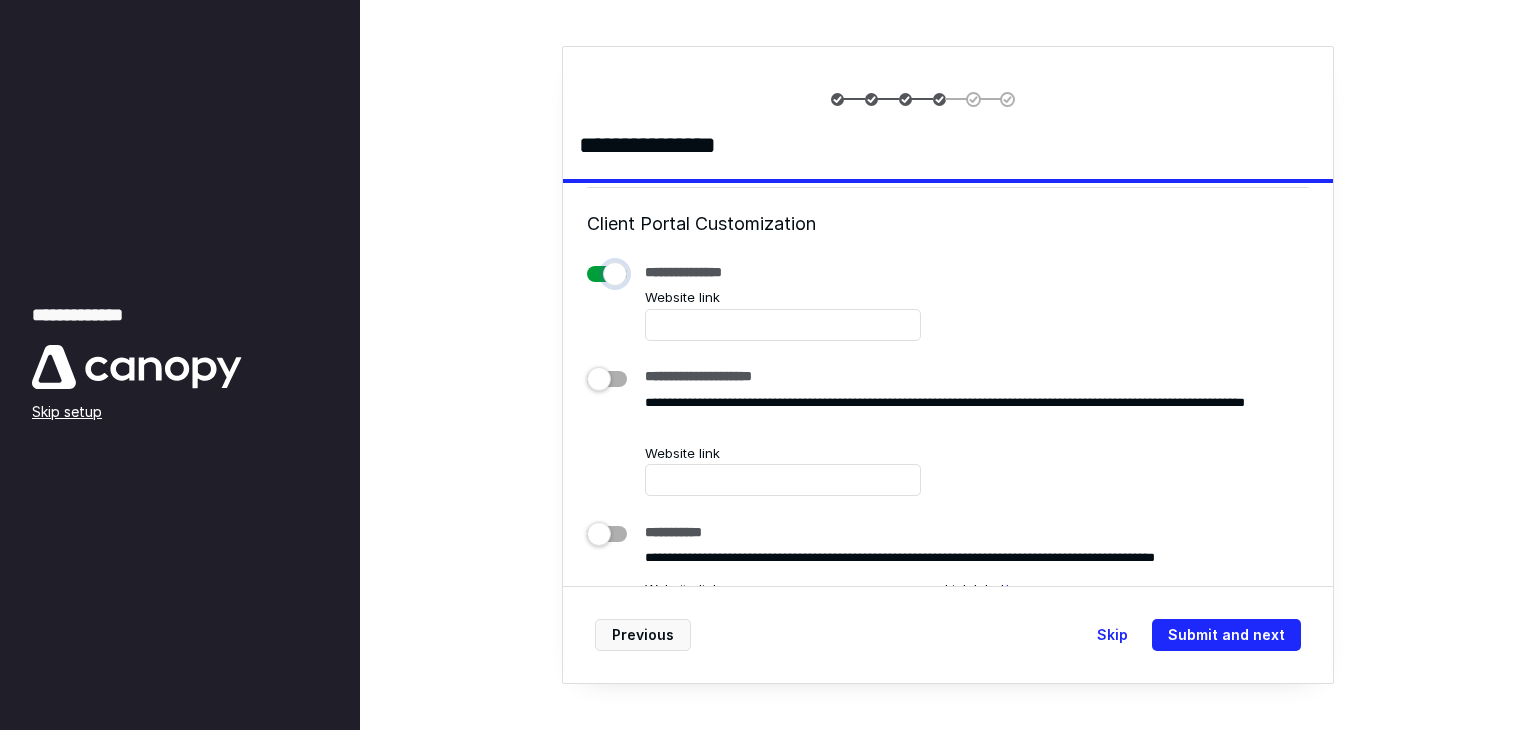 checkbox on "****" 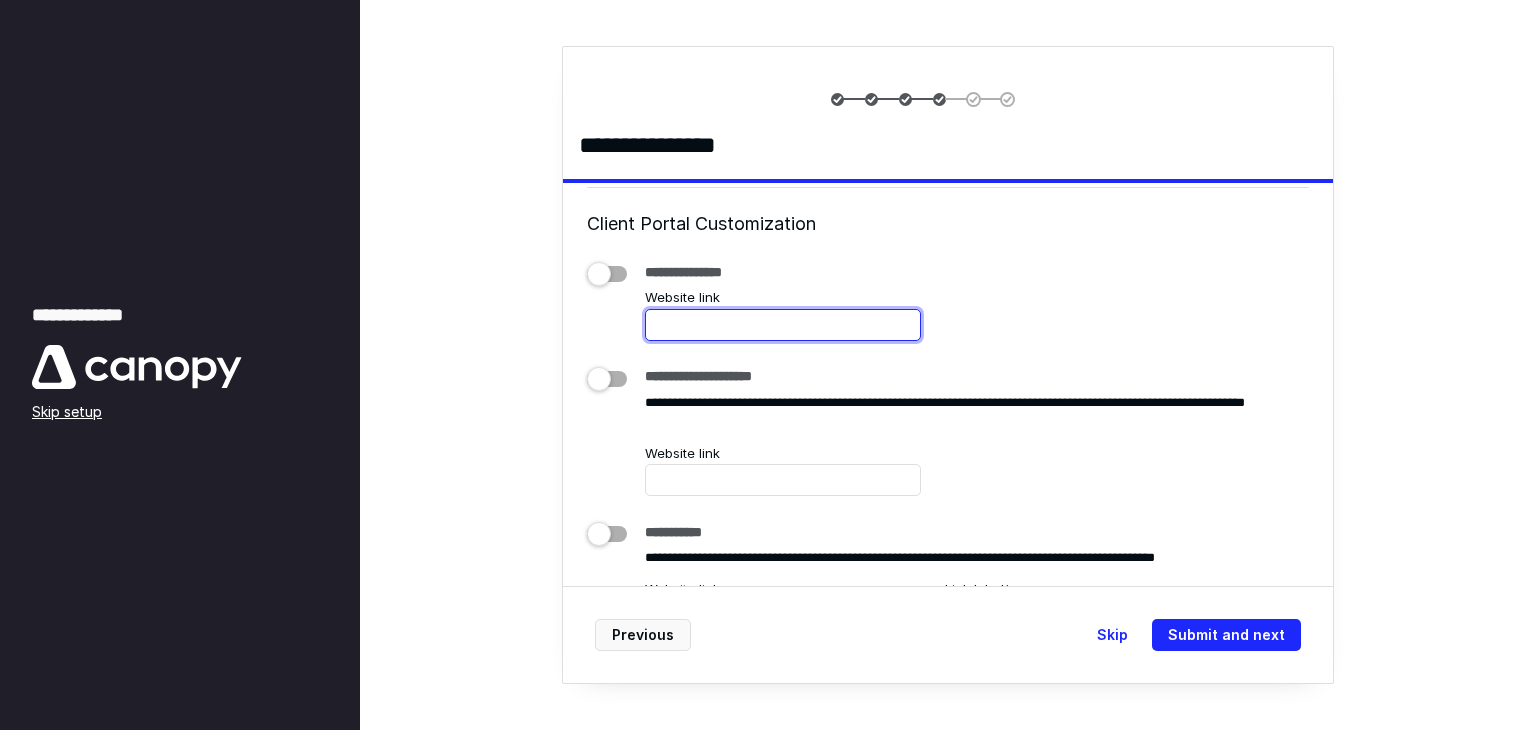 click at bounding box center (783, 325) 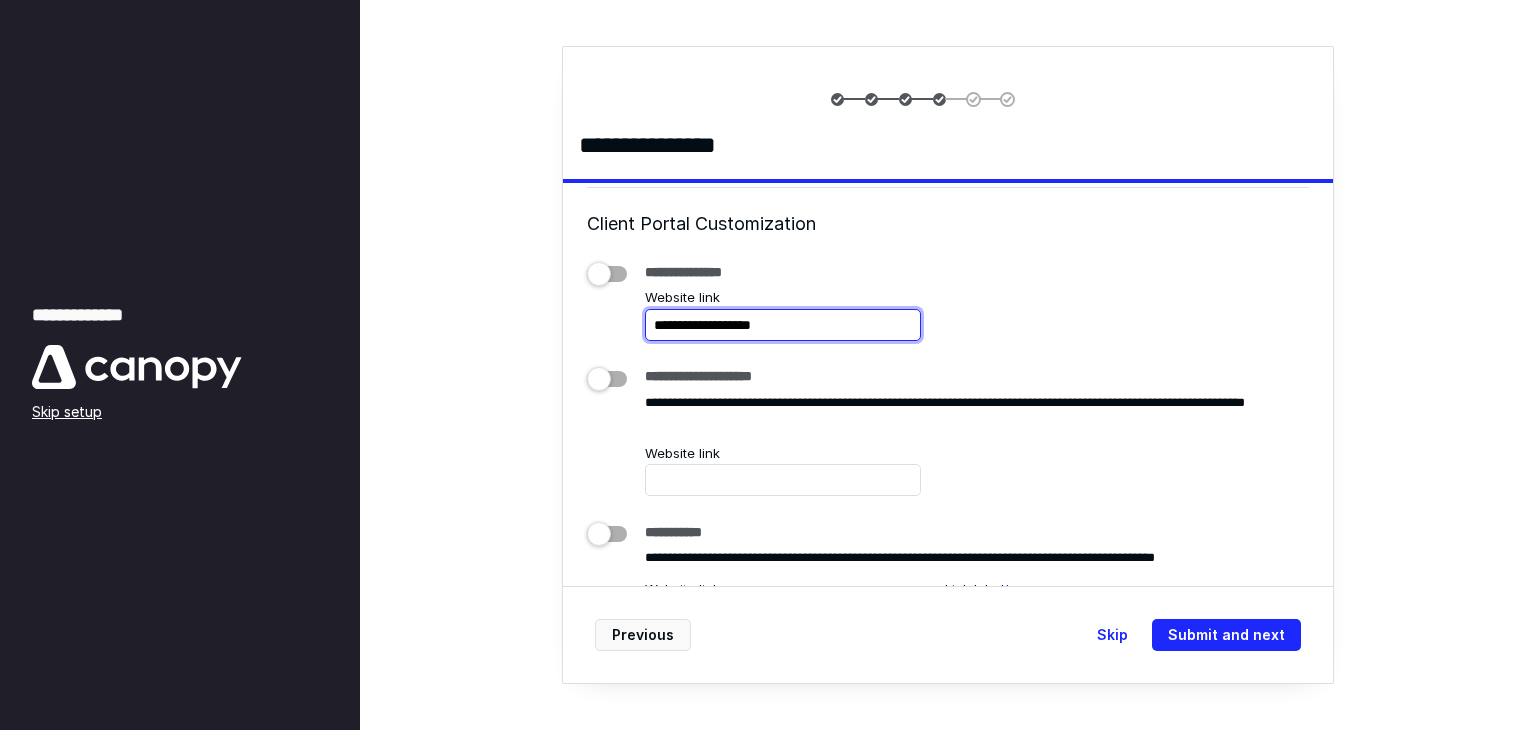 type on "**********" 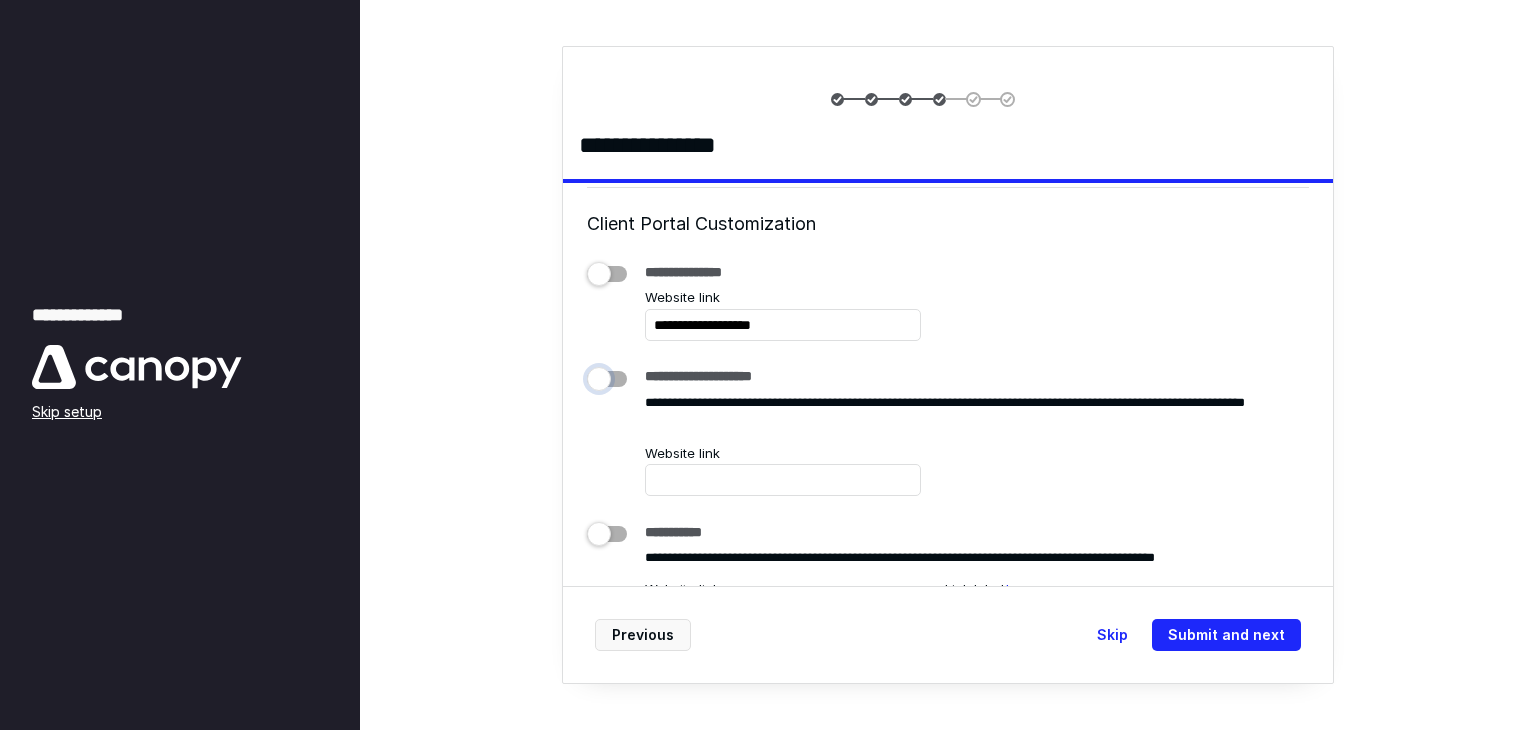 click at bounding box center (616, 374) 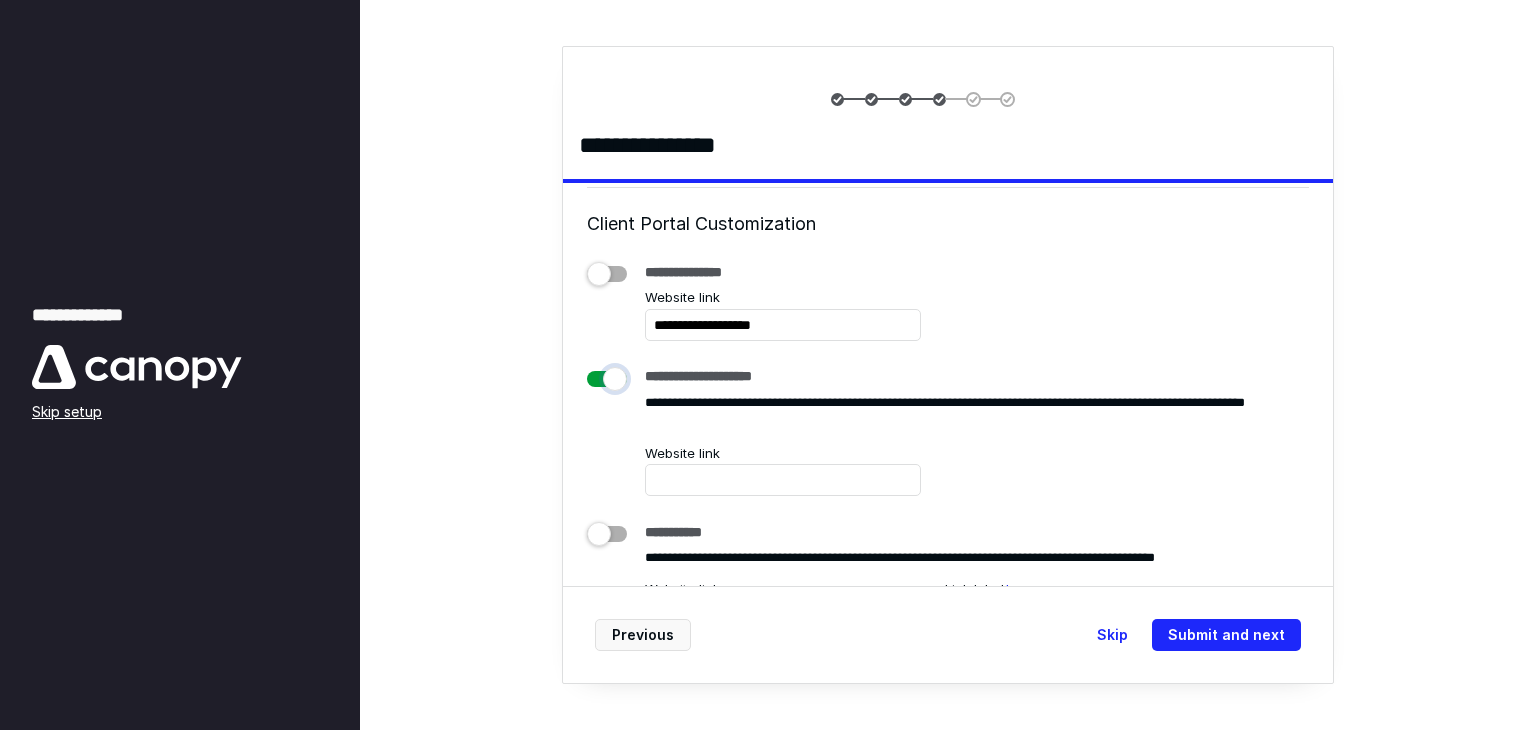 checkbox on "****" 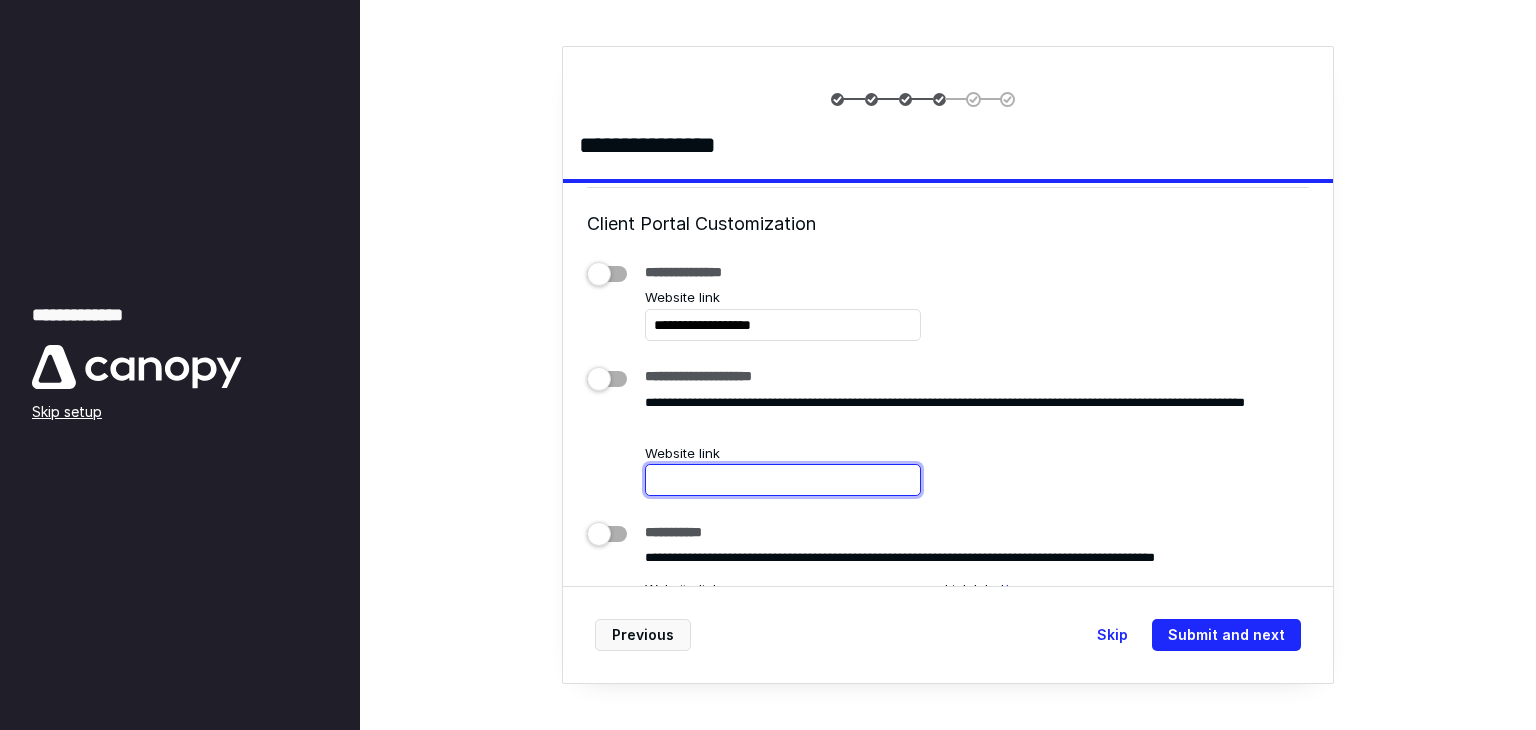 click at bounding box center [783, 480] 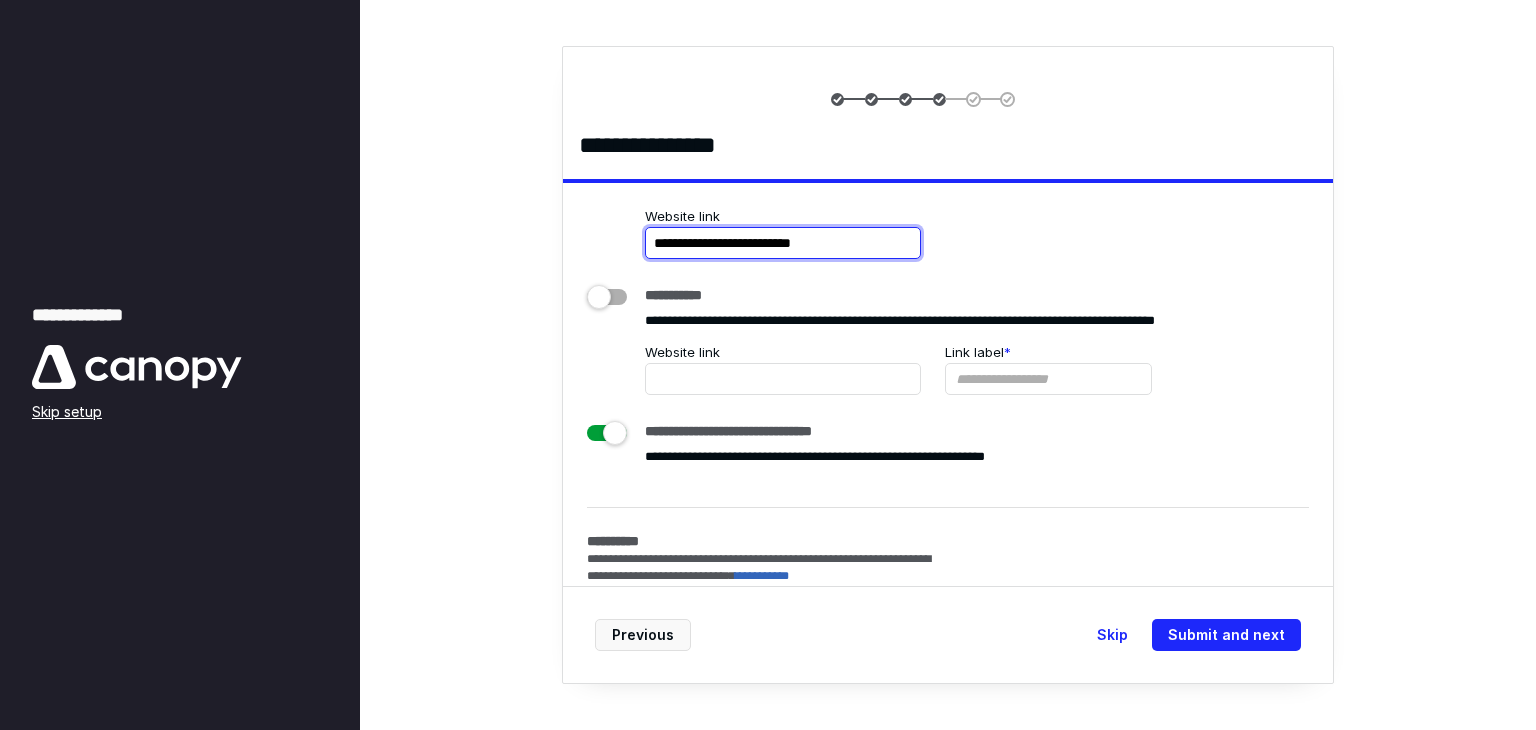 scroll, scrollTop: 527, scrollLeft: 0, axis: vertical 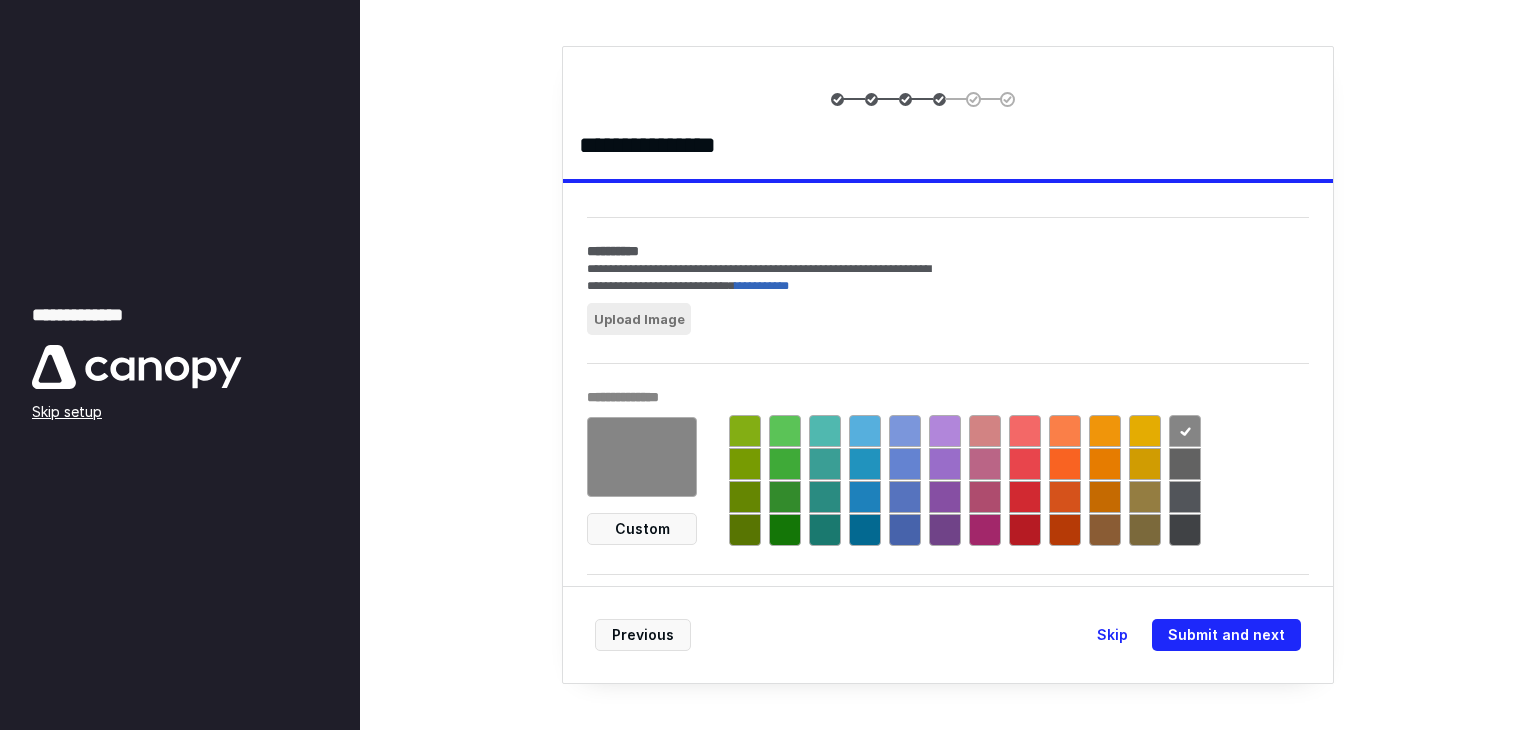 type on "**********" 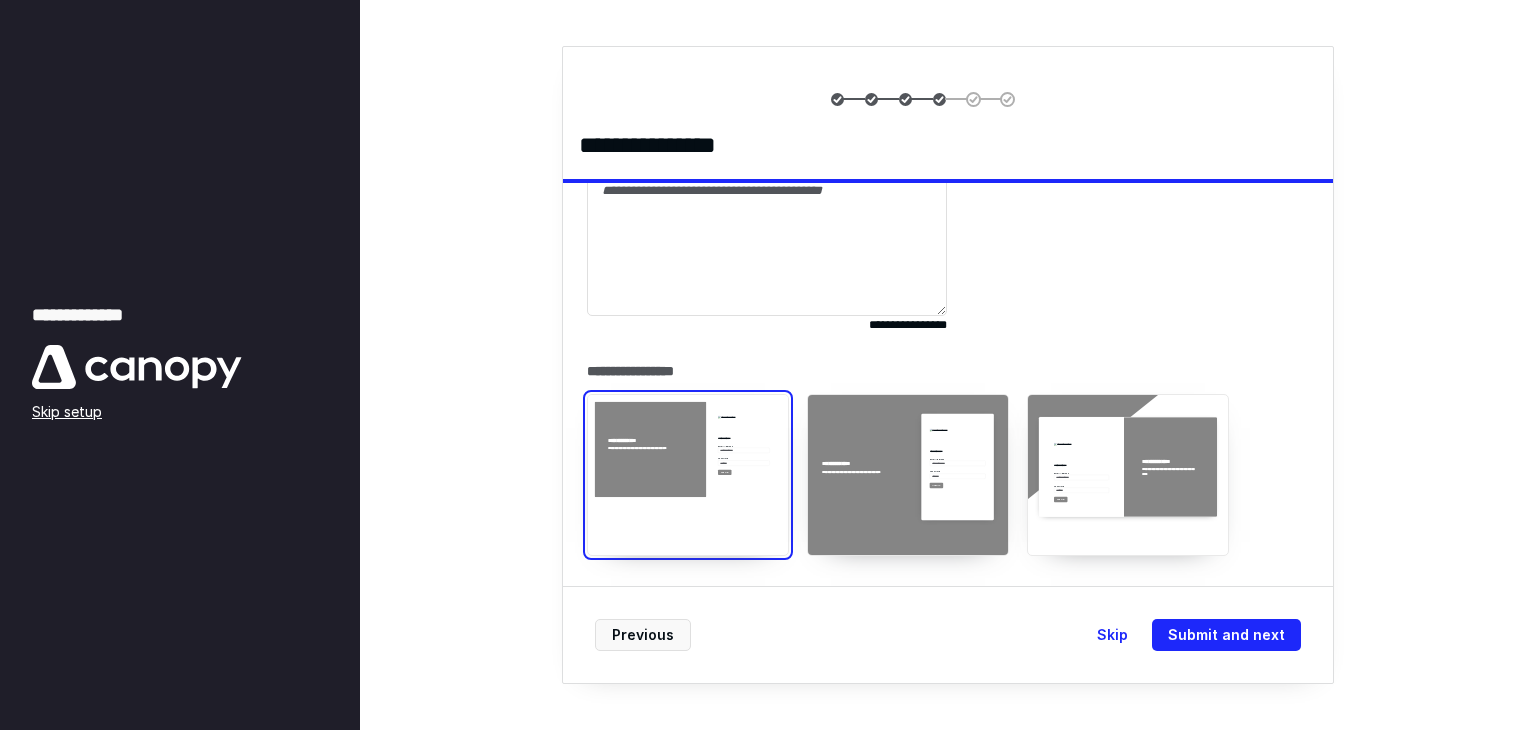 scroll, scrollTop: 2178, scrollLeft: 0, axis: vertical 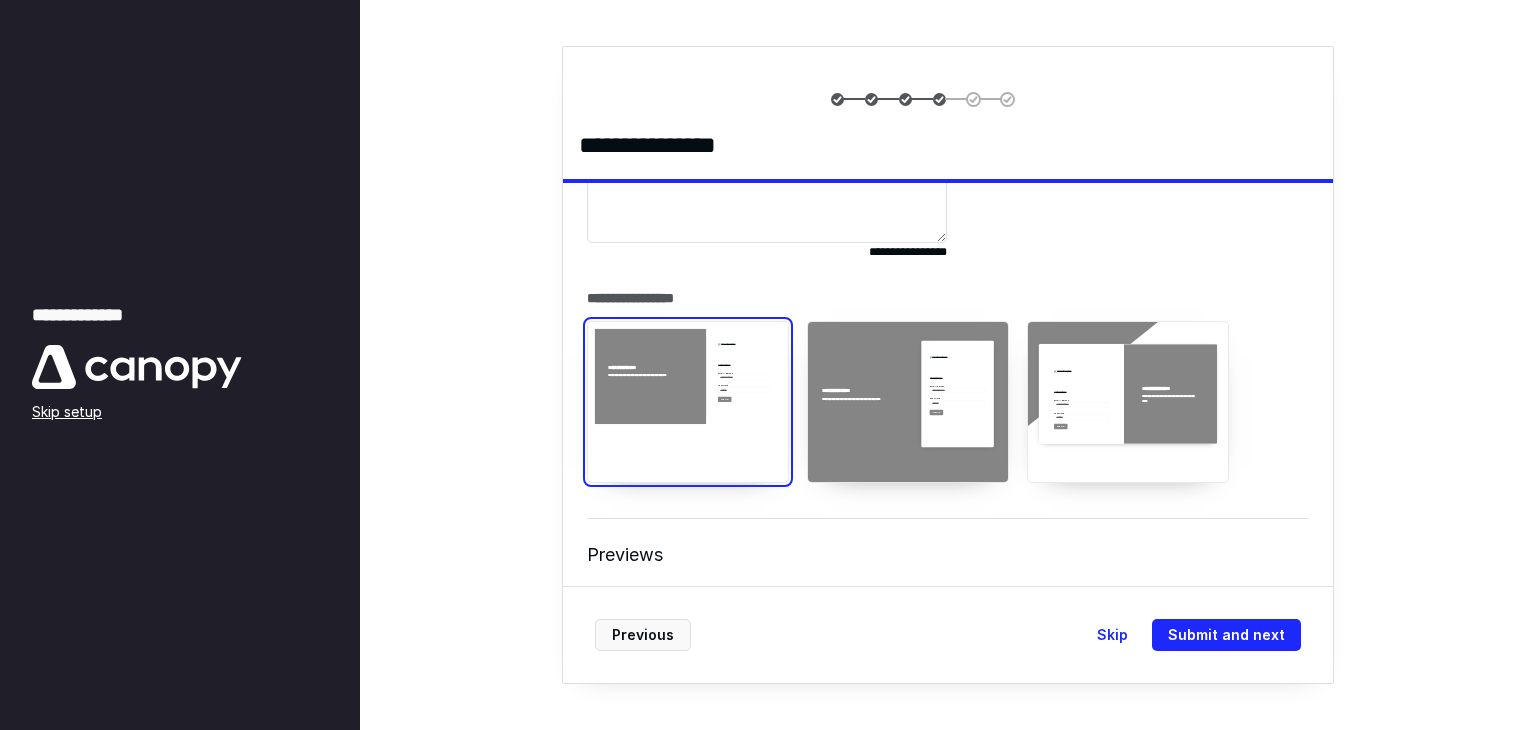 click on "**********" at bounding box center [1128, 402] 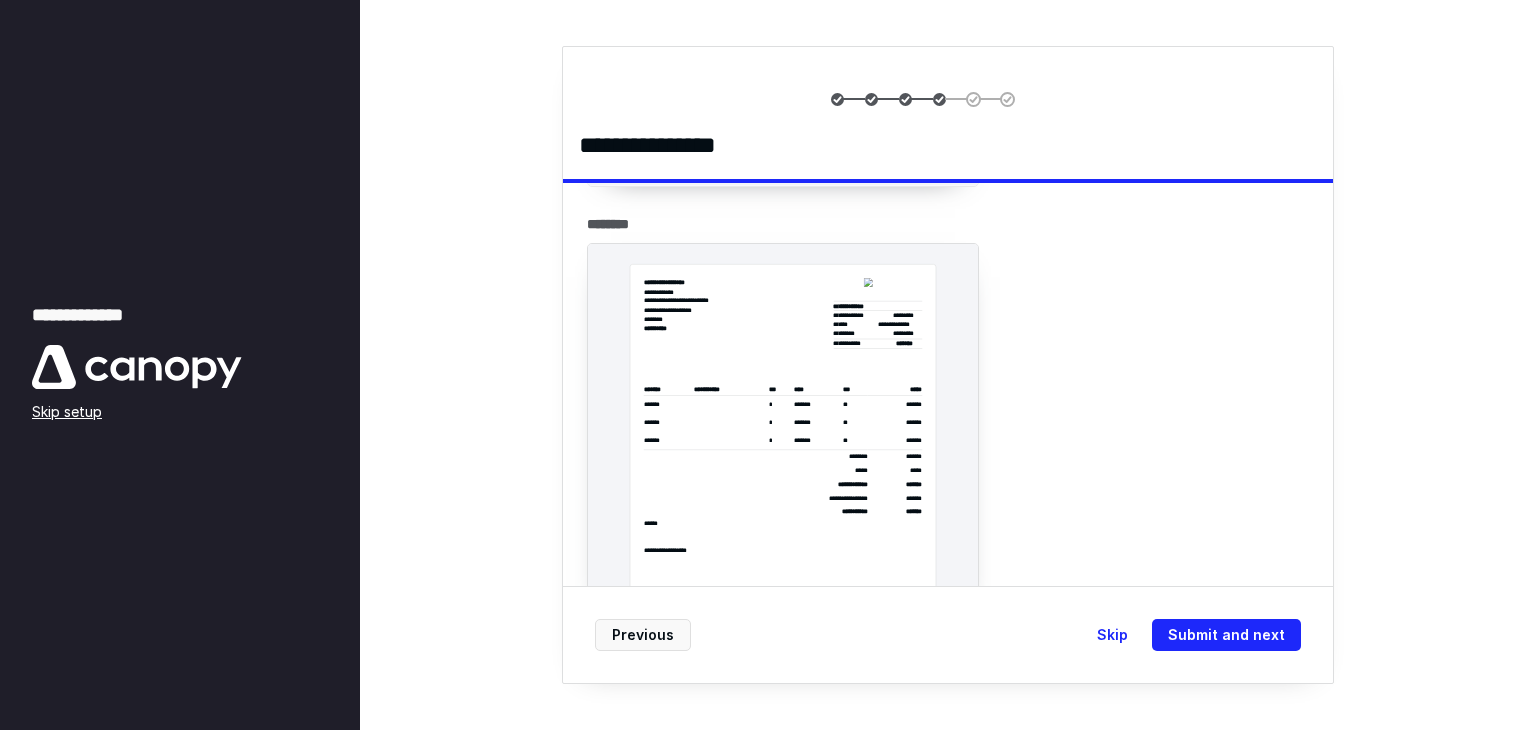 scroll, scrollTop: 3762, scrollLeft: 0, axis: vertical 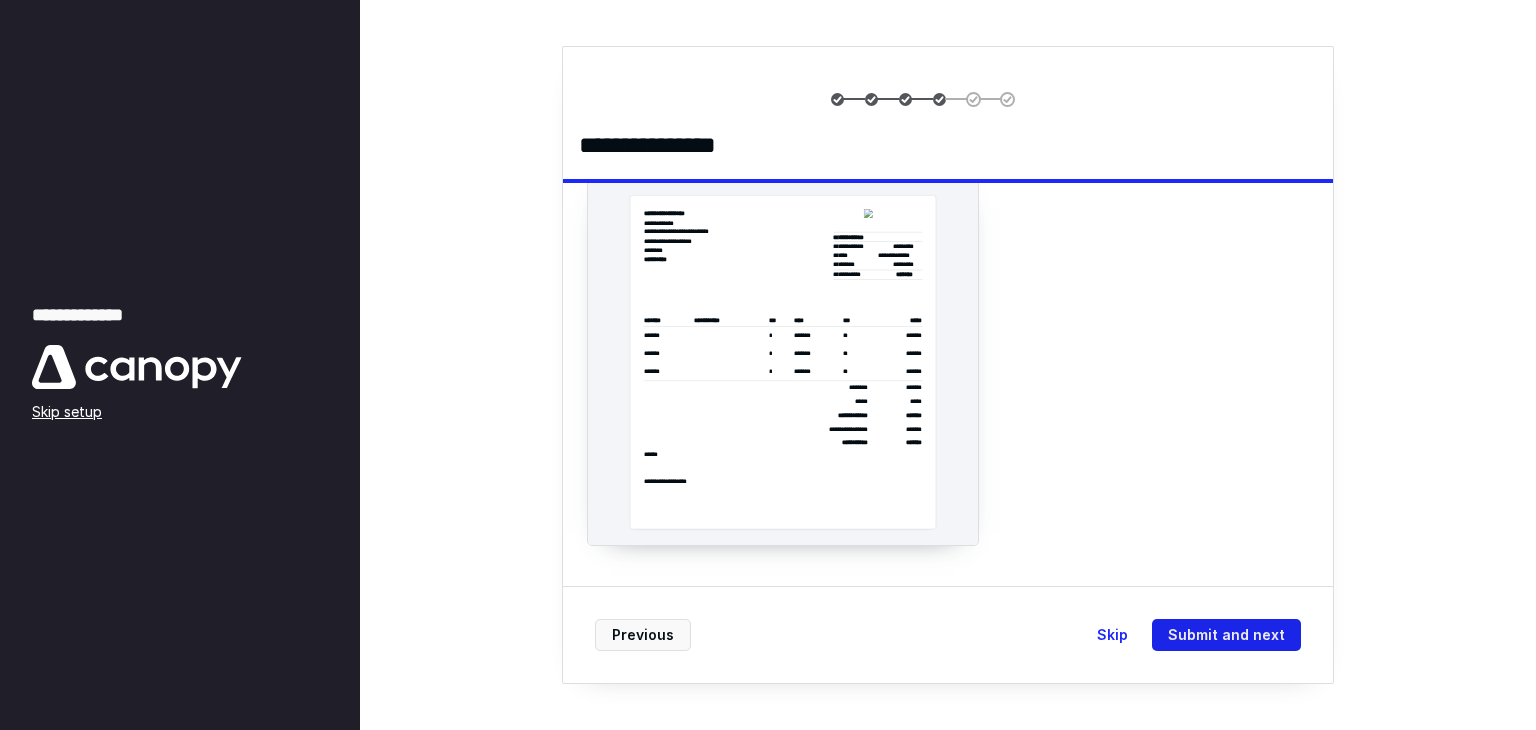 click on "Submit and next" at bounding box center [1226, 635] 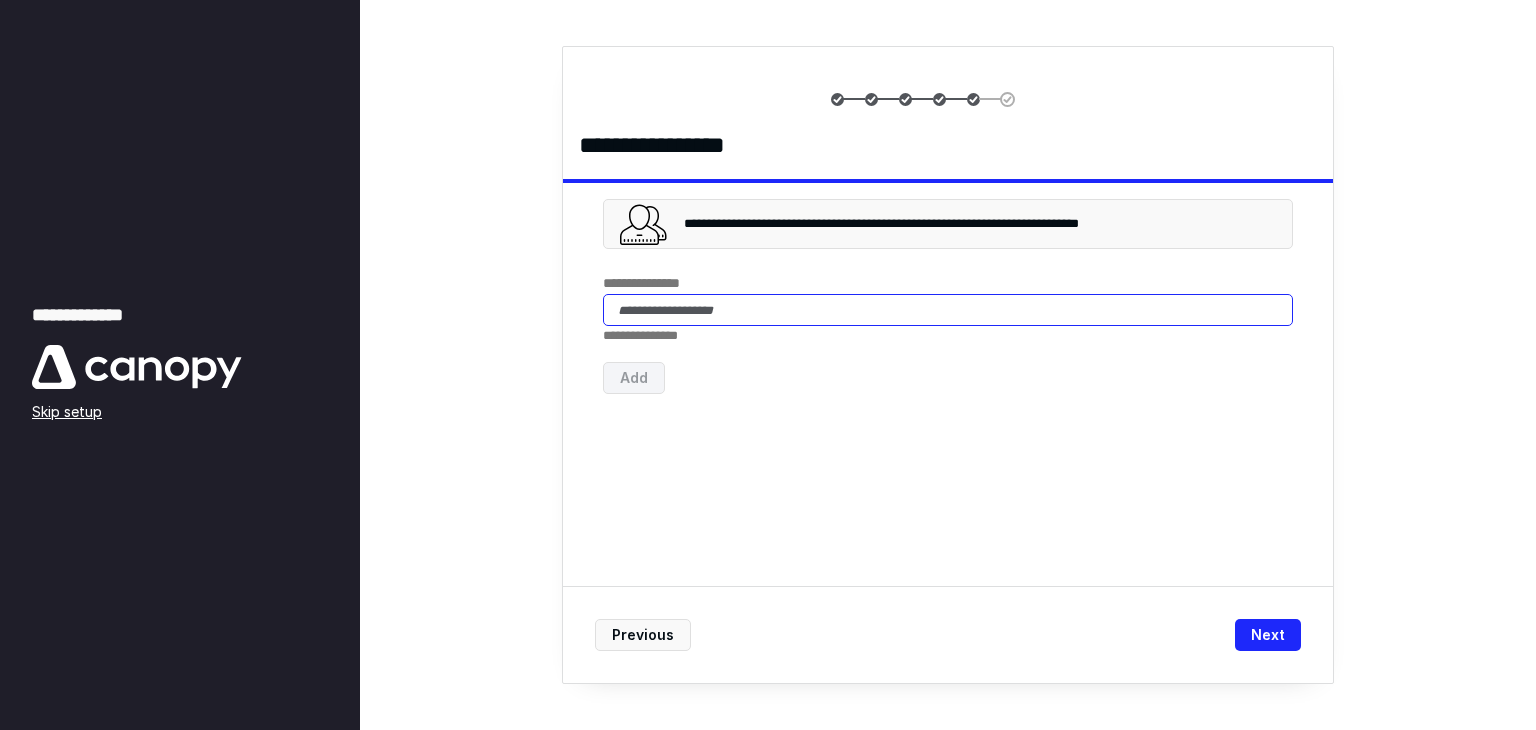 click at bounding box center [948, 310] 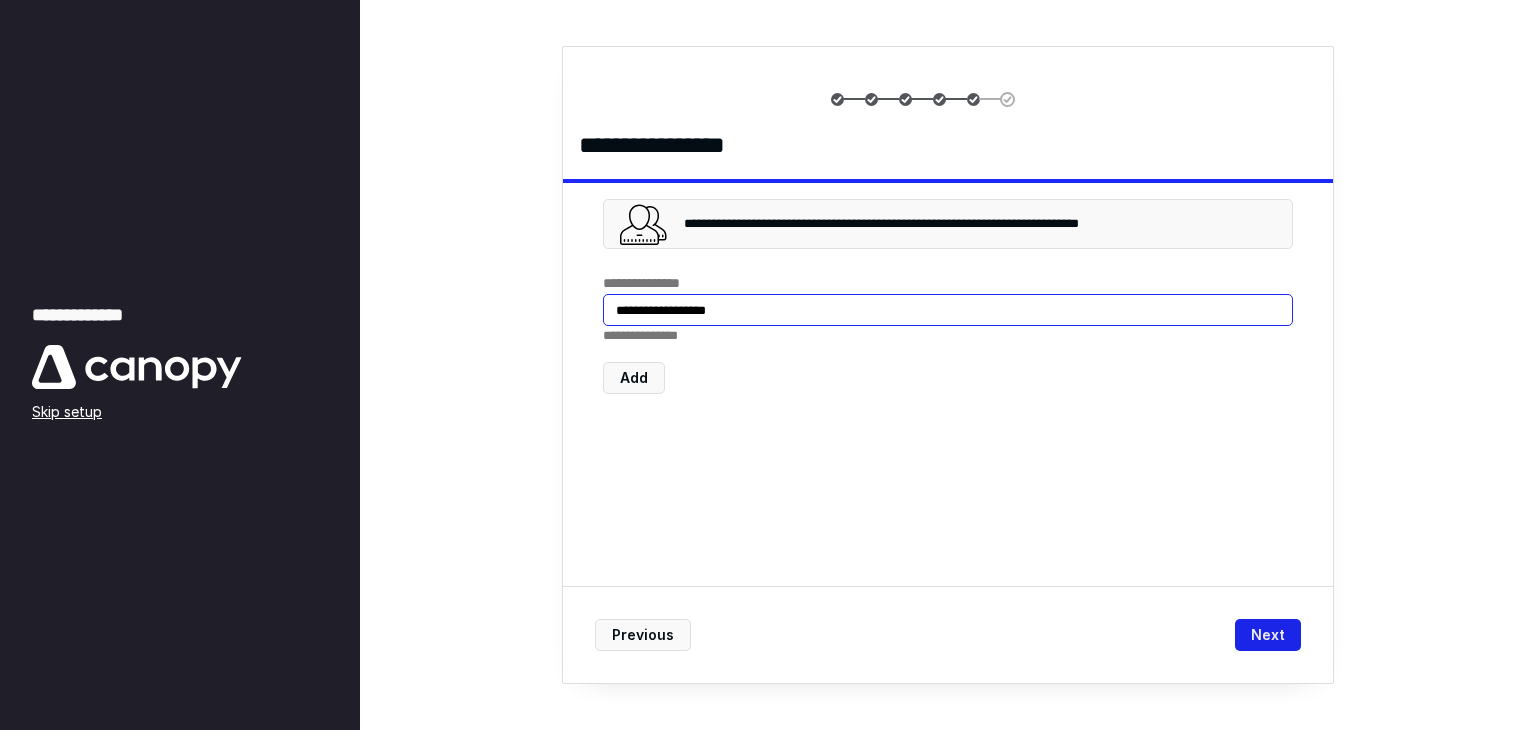 type on "**********" 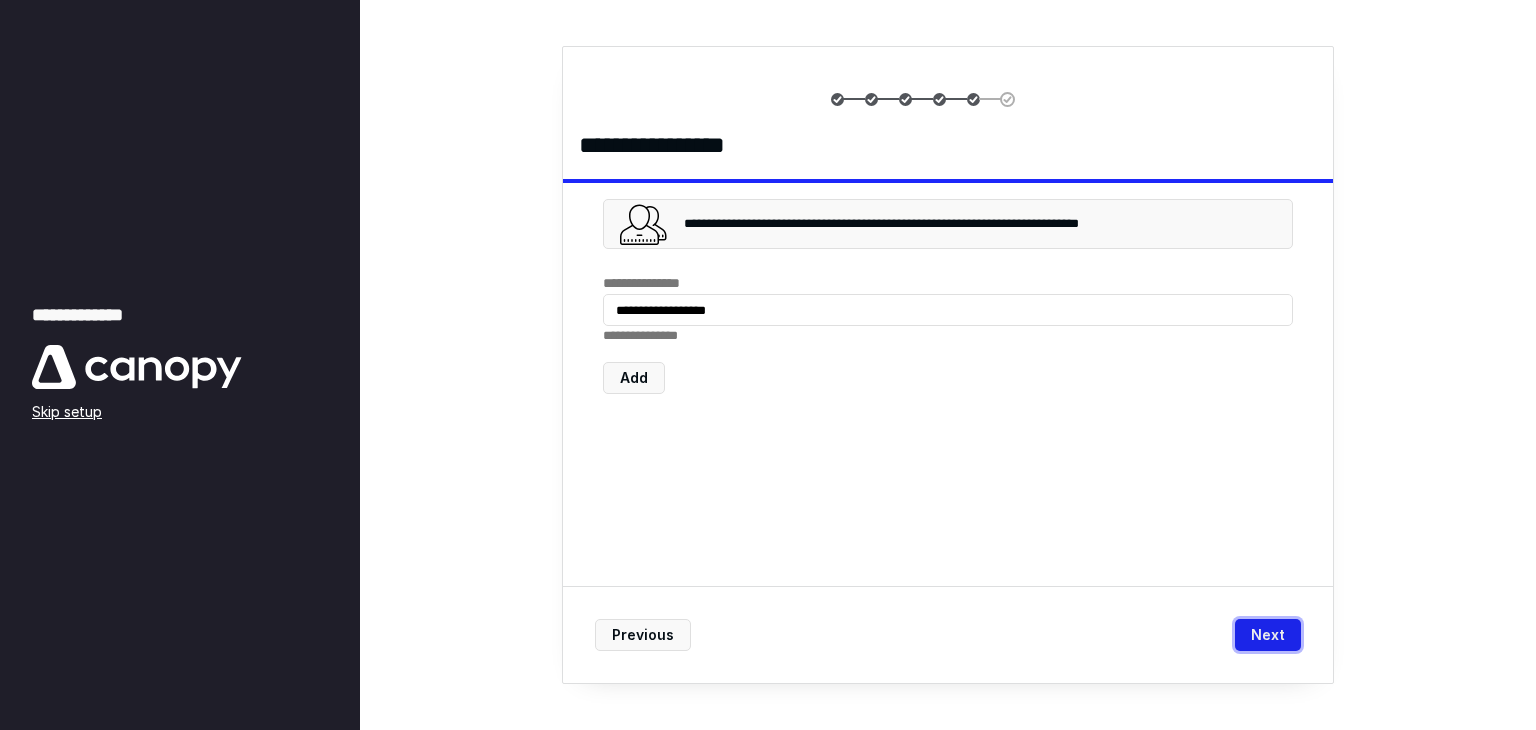 click on "Next" at bounding box center [1268, 635] 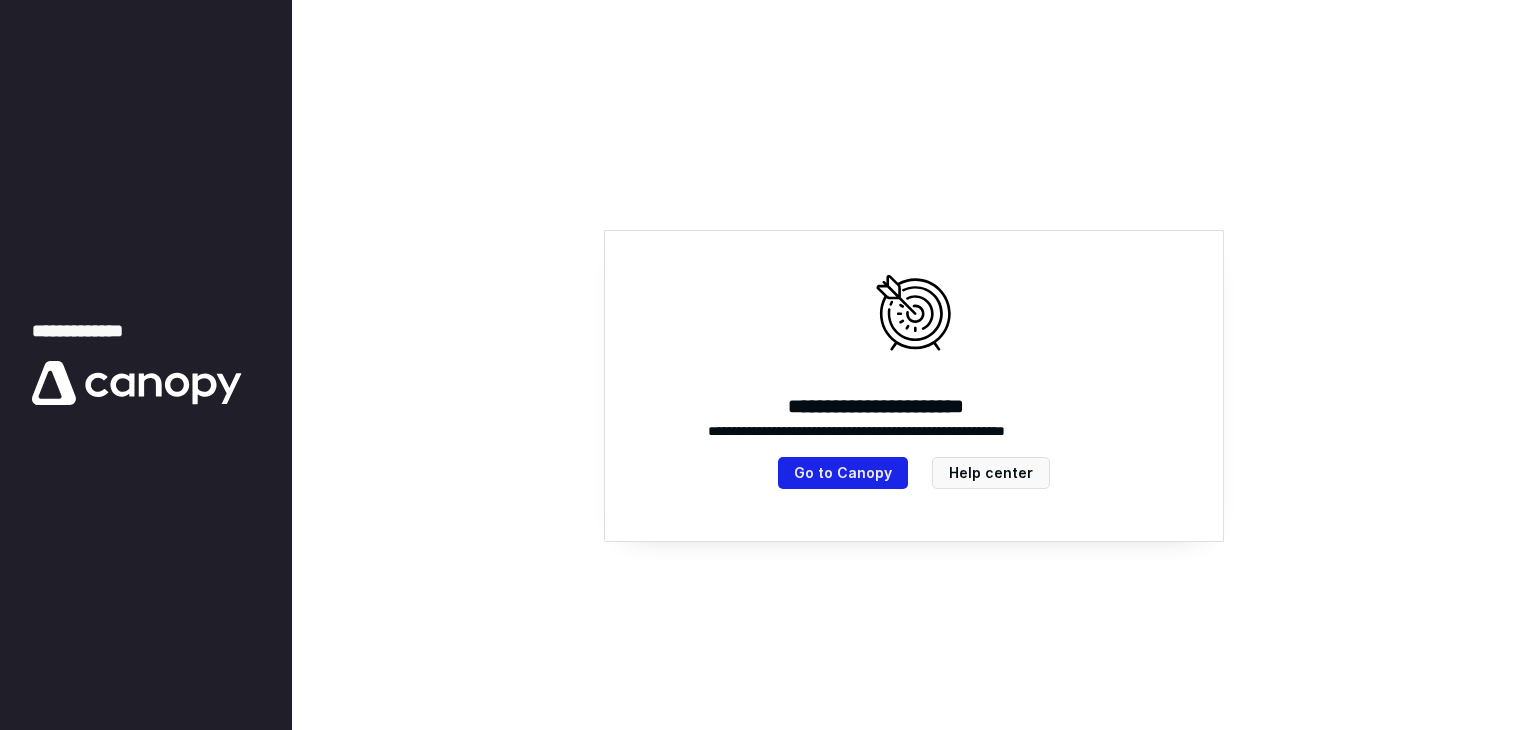 click on "Go to Canopy" at bounding box center (843, 473) 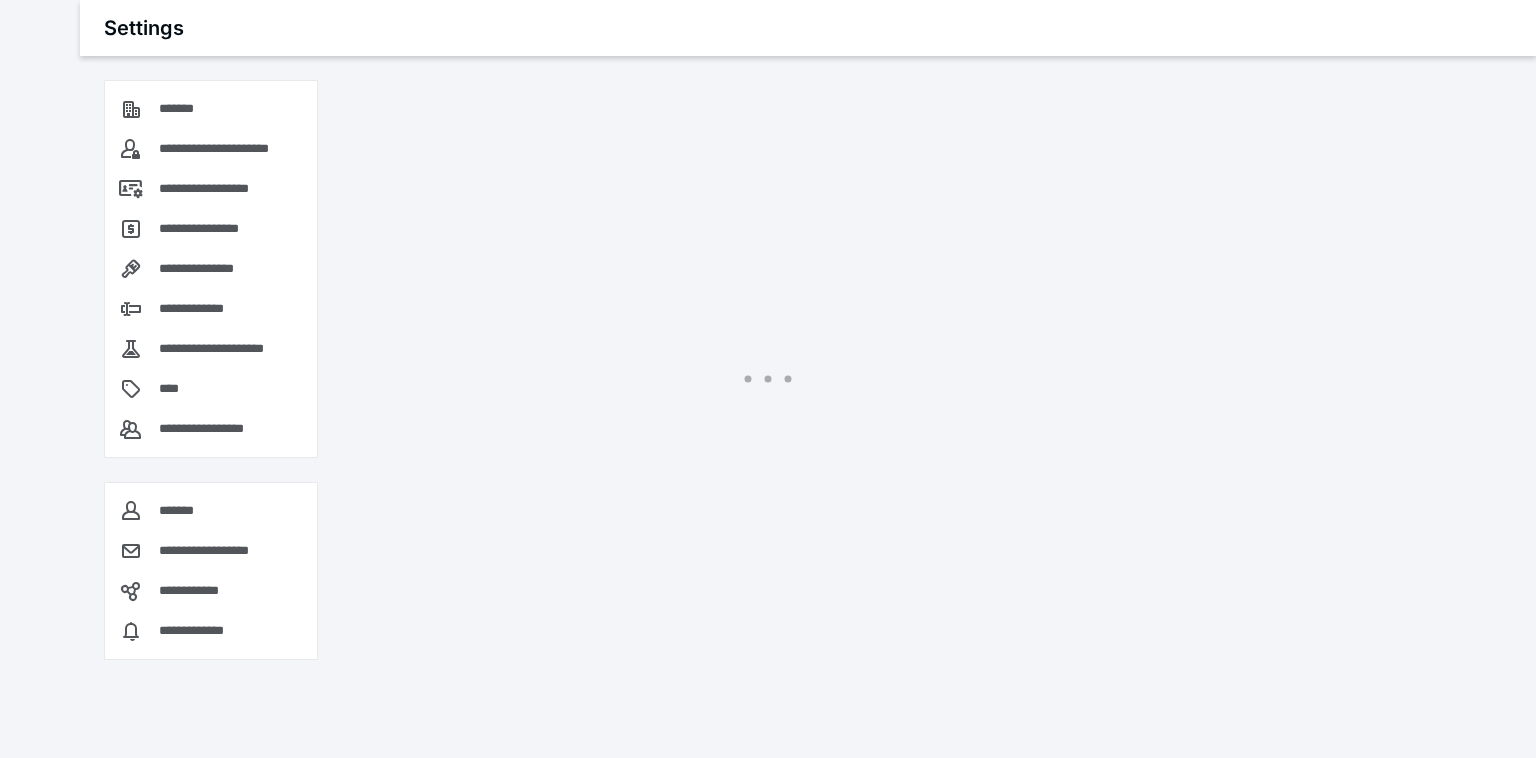 scroll, scrollTop: 0, scrollLeft: 0, axis: both 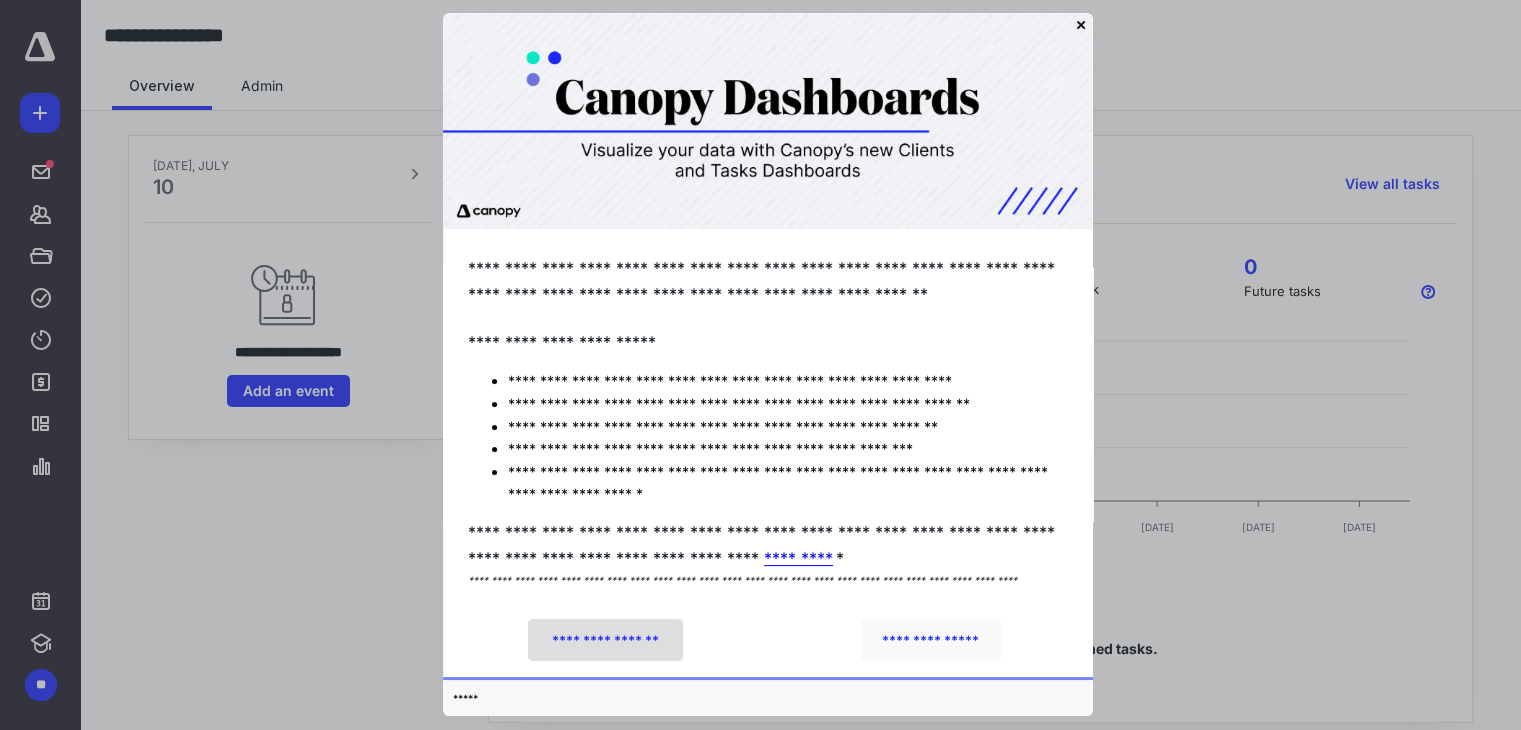 click on "**********" at bounding box center (605, 640) 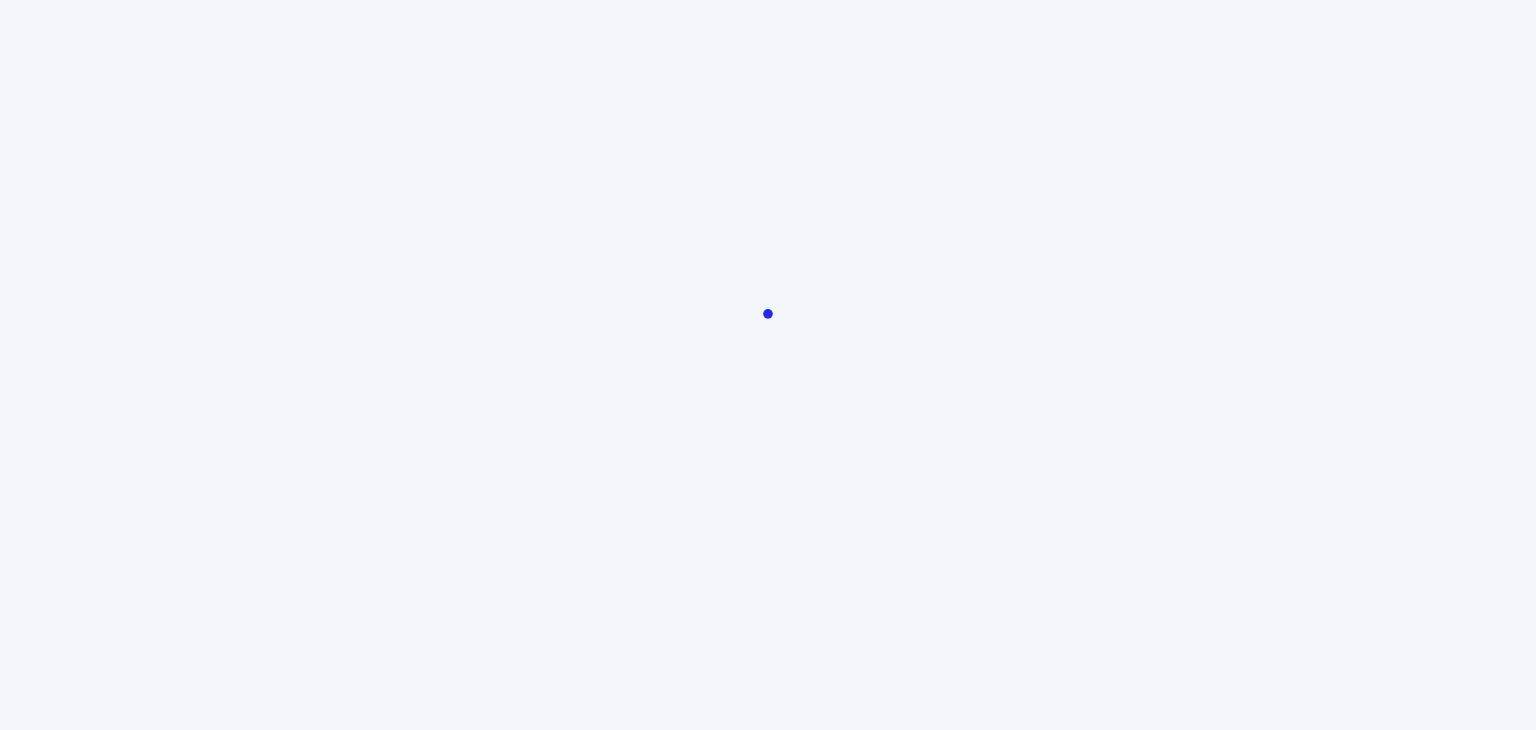 scroll, scrollTop: 0, scrollLeft: 0, axis: both 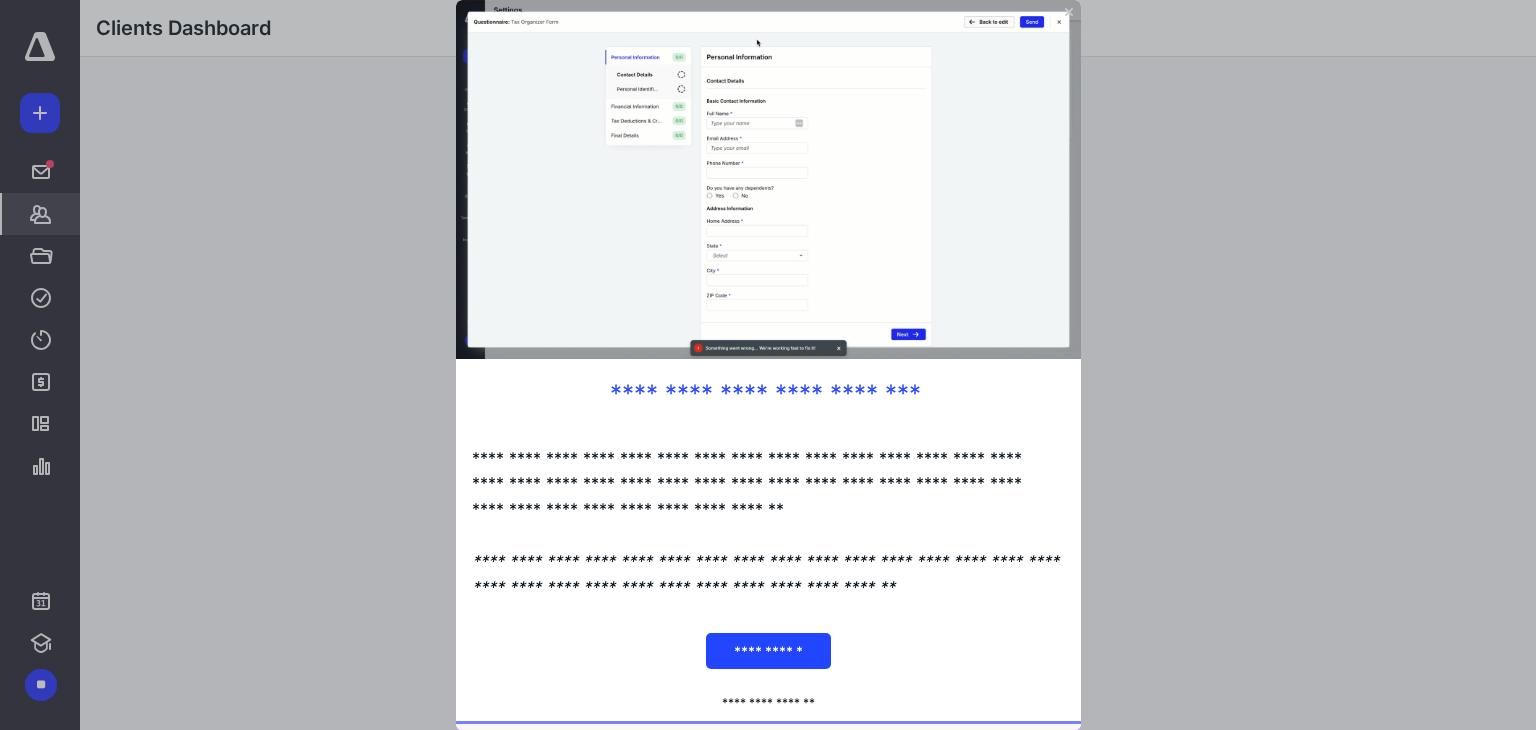click on "**********" at bounding box center [767, 651] 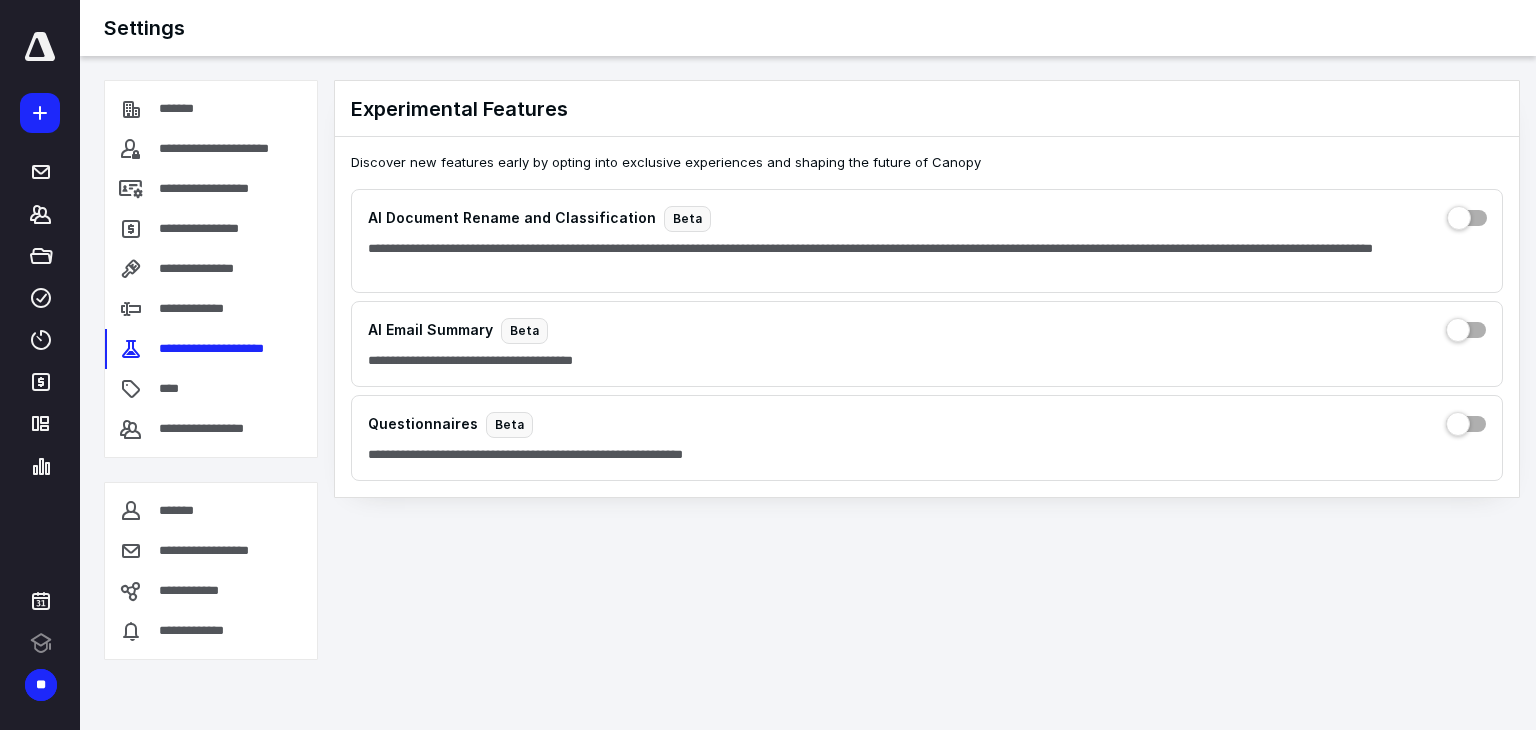 scroll, scrollTop: 0, scrollLeft: 0, axis: both 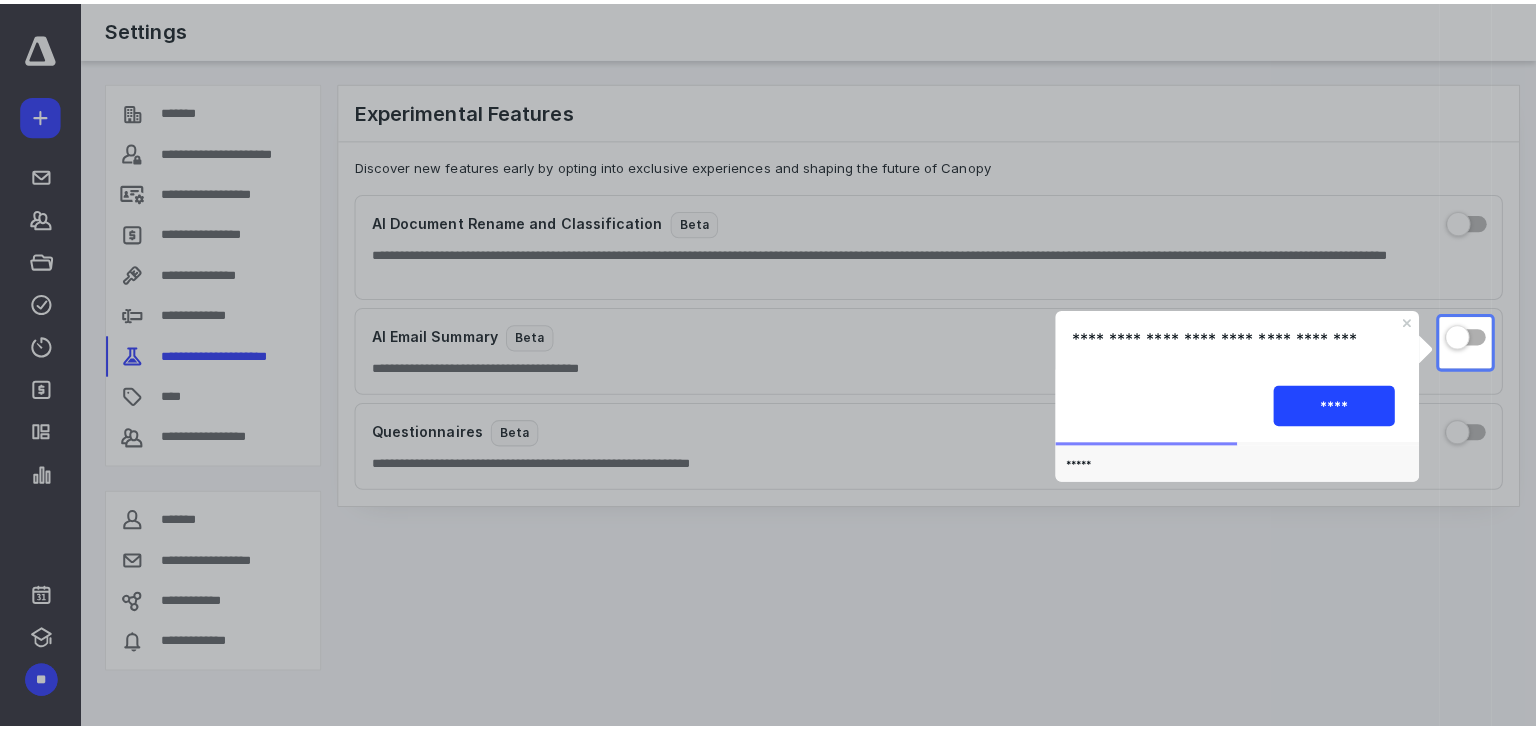 click on "****" at bounding box center (1331, 404) 